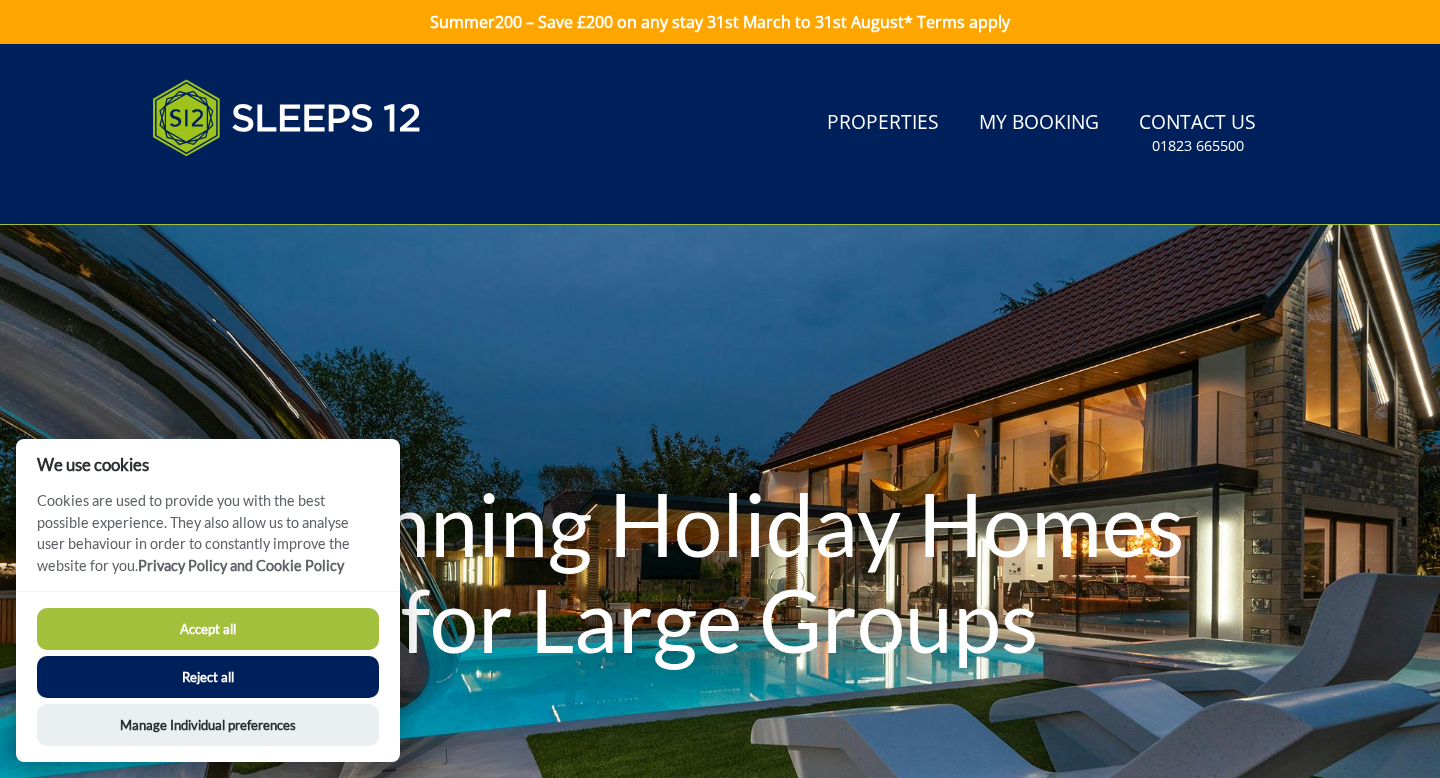 scroll, scrollTop: 0, scrollLeft: 0, axis: both 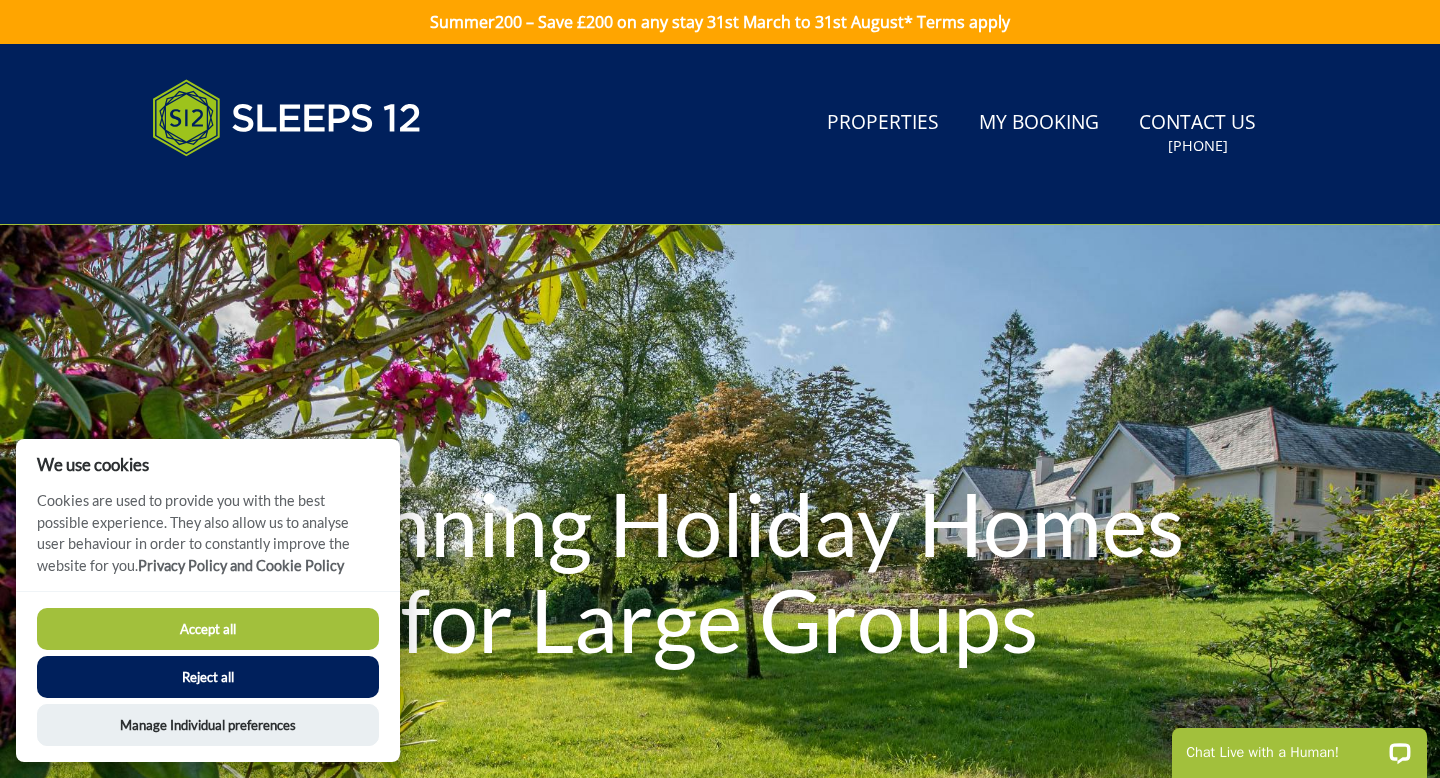 click on "Accept all" at bounding box center (208, 629) 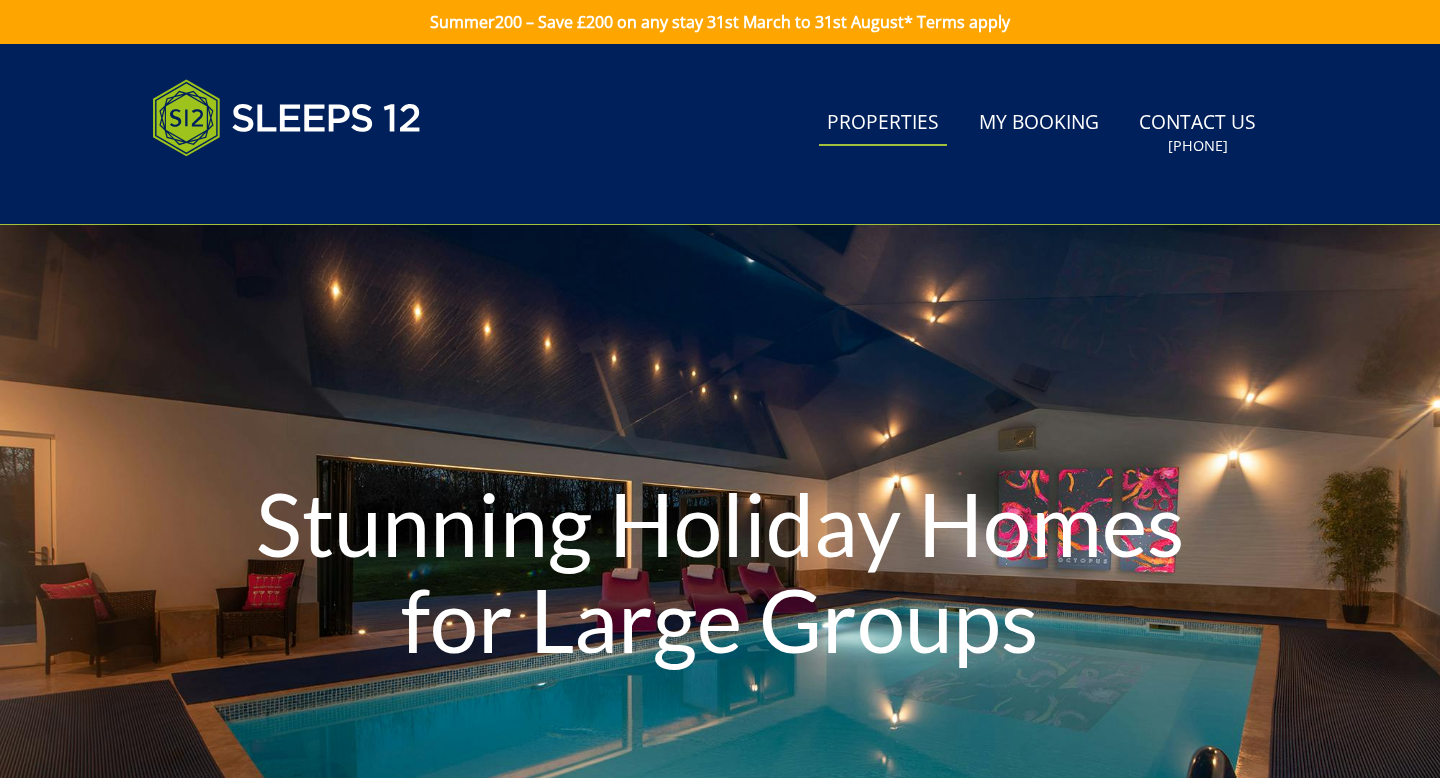 scroll, scrollTop: 0, scrollLeft: 0, axis: both 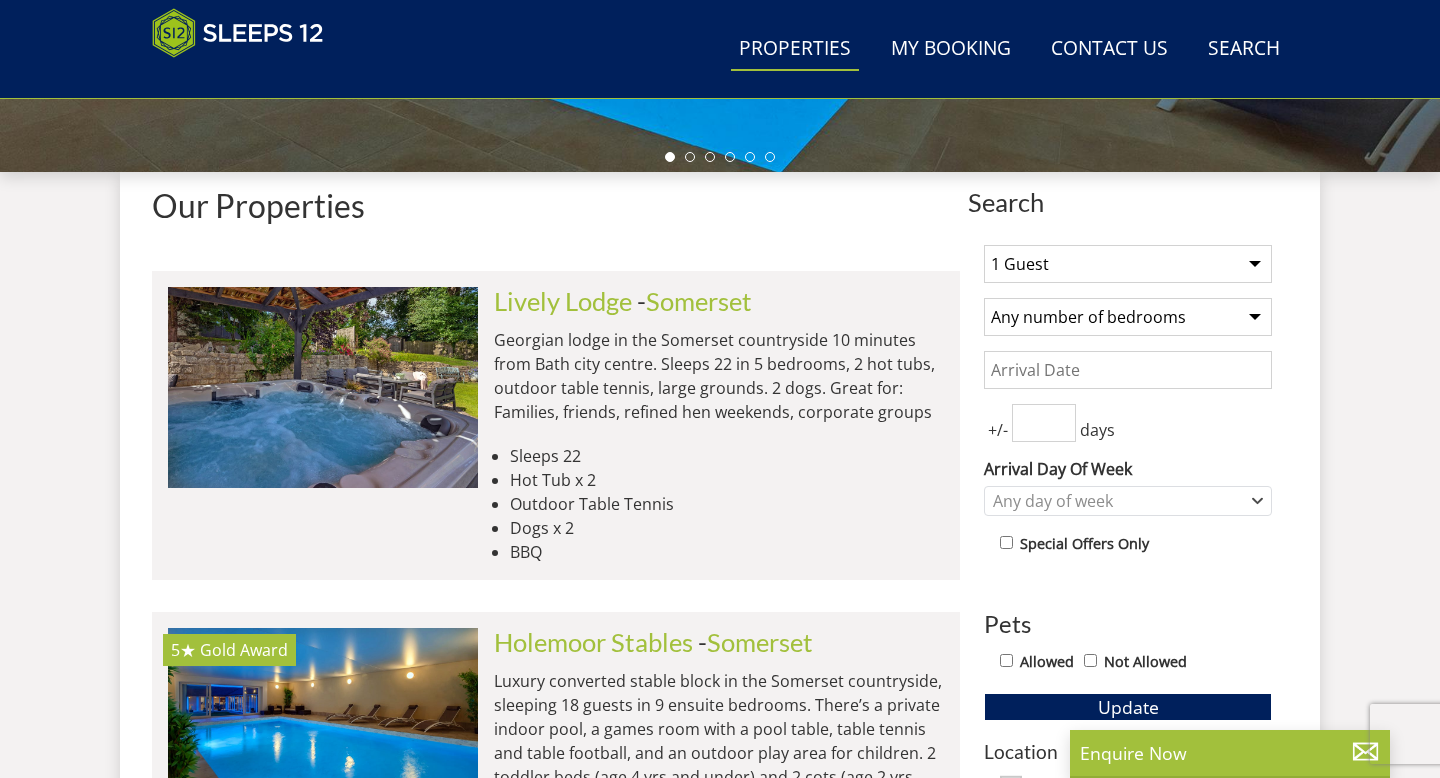 click on "1 Guest
2 Guests
3 Guests
4 Guests
5 Guests
6 Guests
7 Guests
8 Guests
9 Guests
10 Guests
11 Guests
12 Guests
13 Guests
14 Guests
15 Guests
16 Guests
17 Guests
18 Guests
19 Guests
20 Guests
21 Guests
22 Guests
23 Guests
24 Guests
25 Guests
26 Guests
27 Guests
28 Guests
29 Guests
30 Guests
31 Guests
32 Guests
33 Guests
34 Guests
35 Guests
36 Guests
37 Guests
38 Guests
39 Guests
40 Guests
41 Guests
42 Guests
43 Guests
44 Guests
45 Guests
46 Guests
47 Guests
48 Guests
49 Guests
50 Guests" at bounding box center [1128, 264] 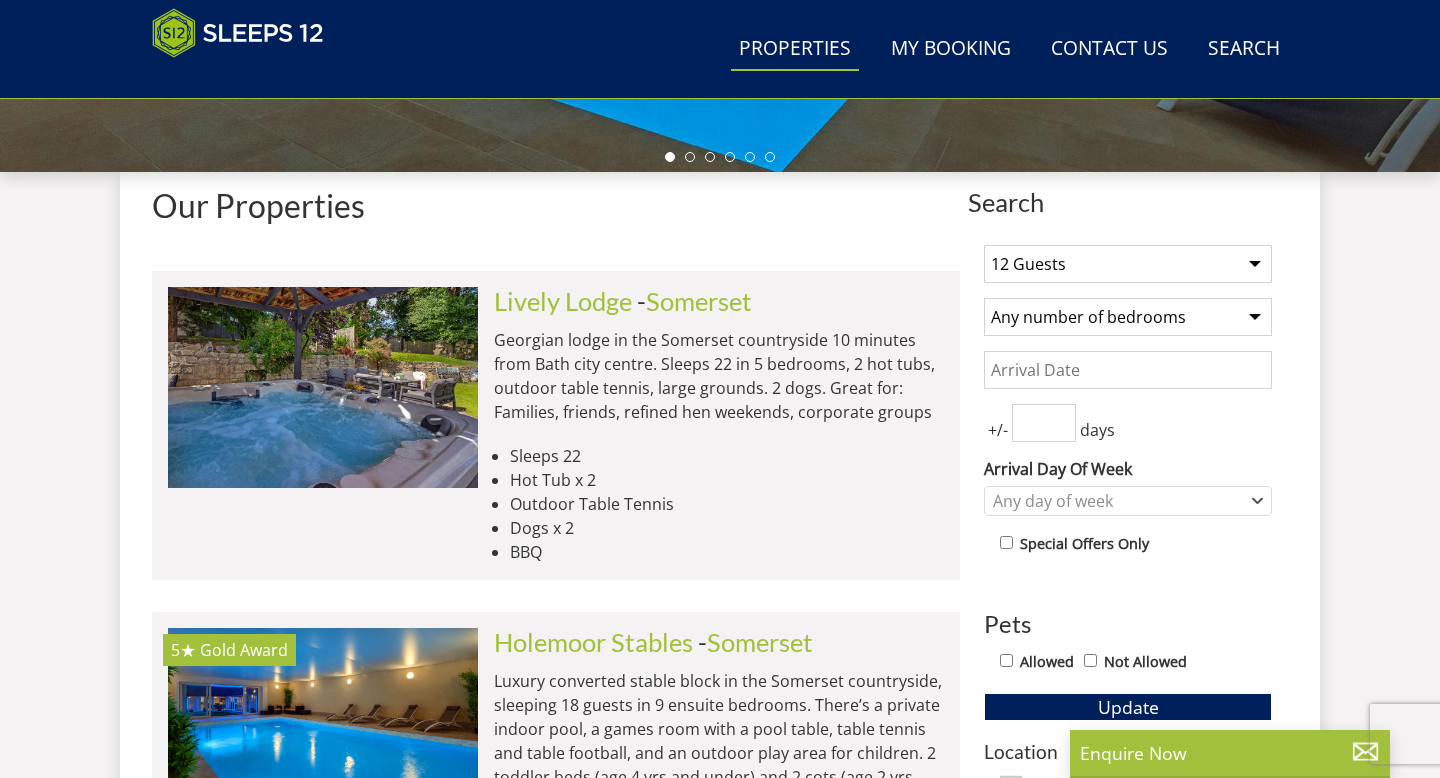 click on "Date" at bounding box center (1128, 370) 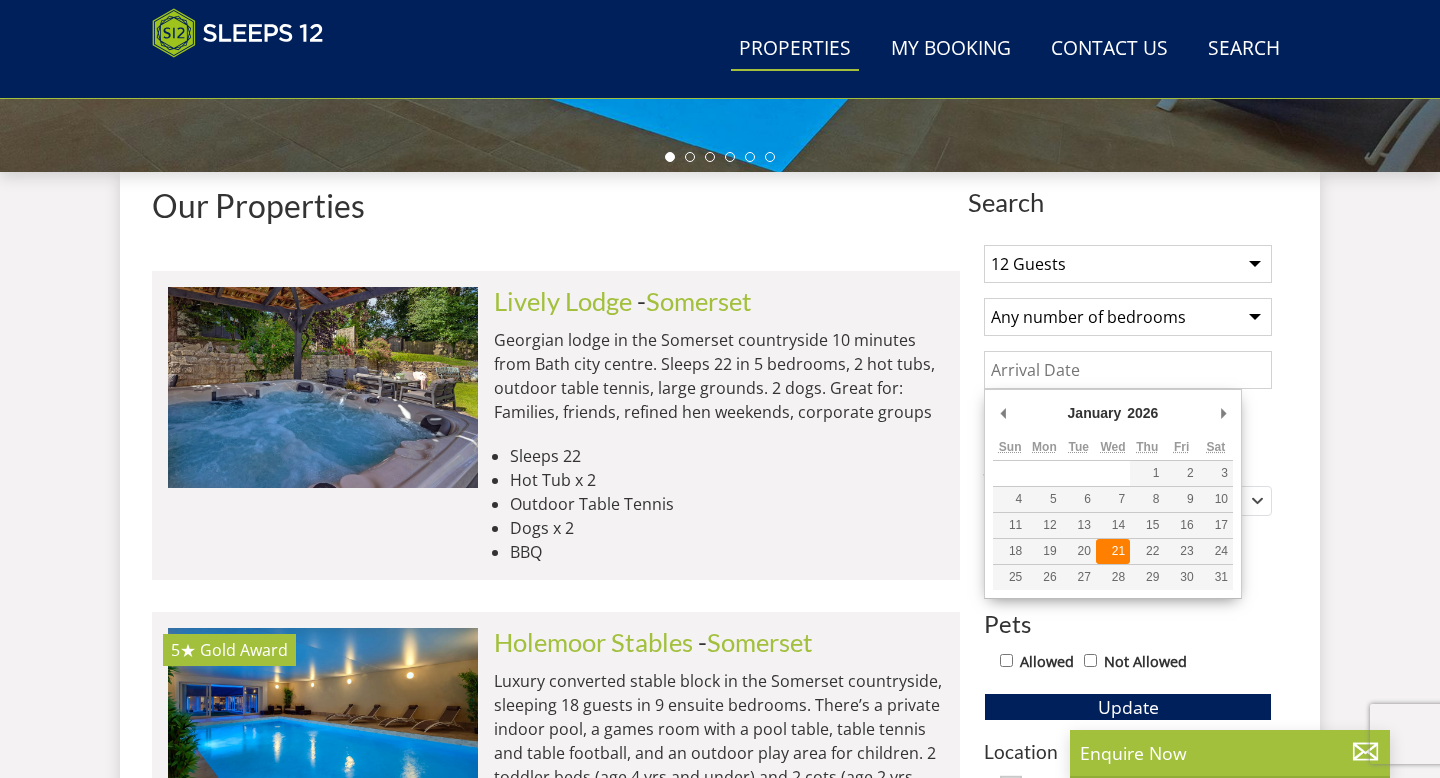 type on "21/01/2026" 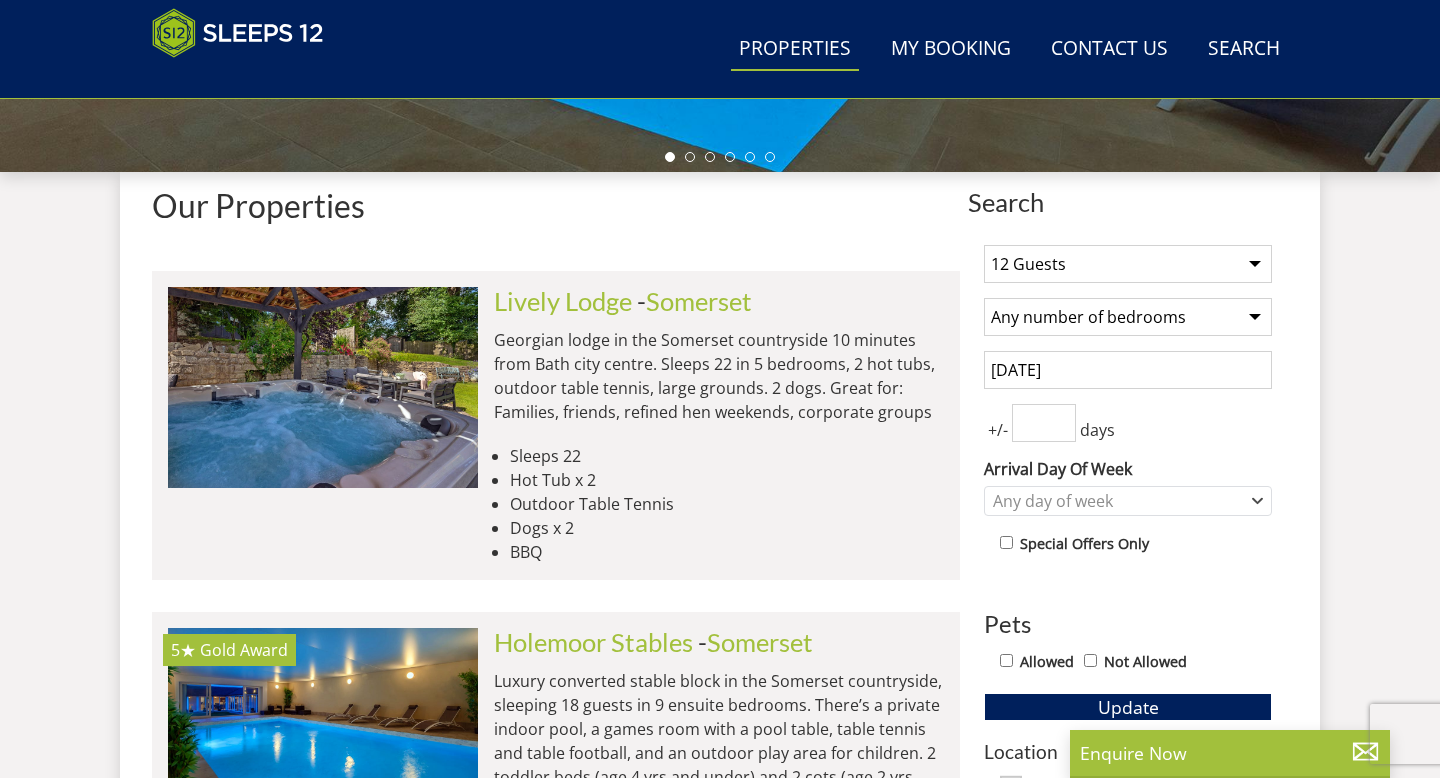 click on "0" at bounding box center [1044, 423] 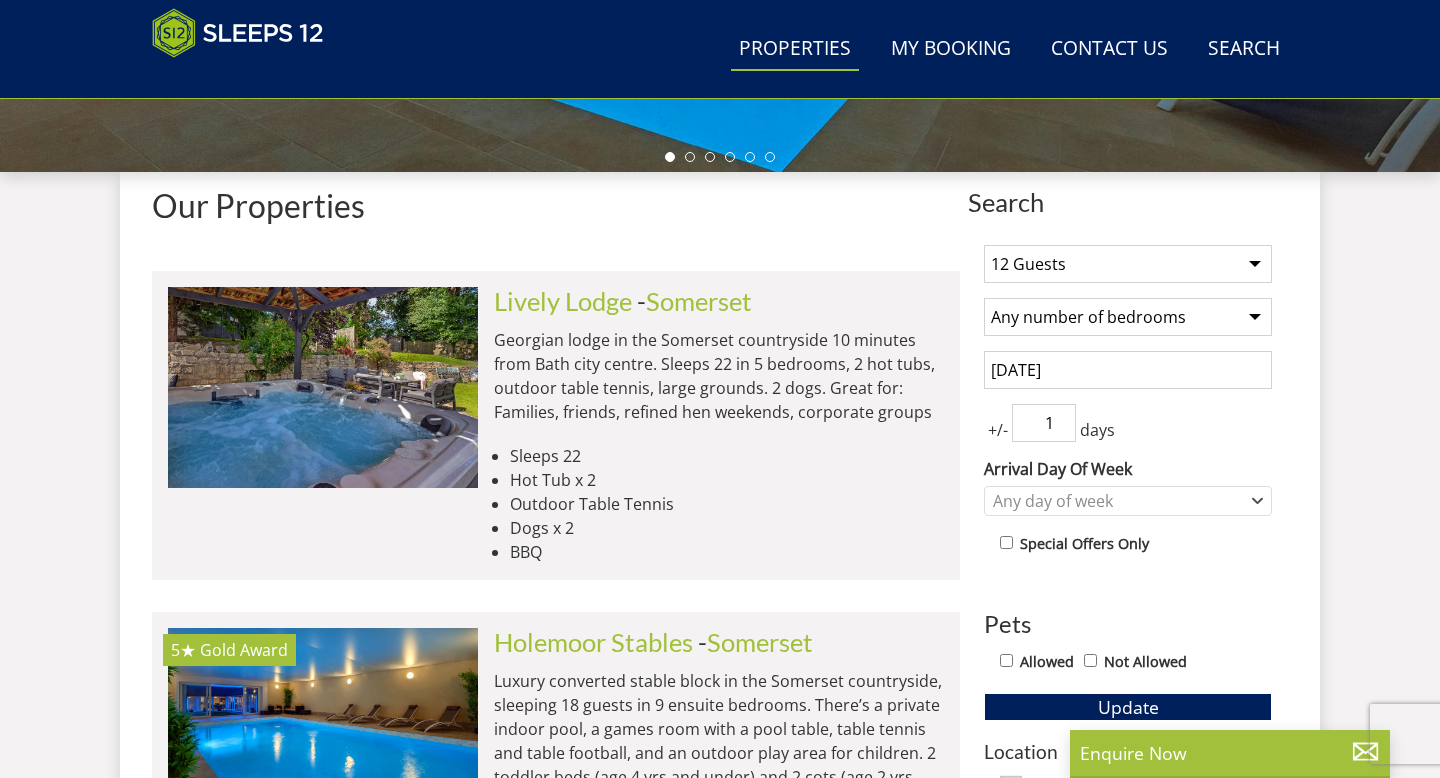 click on "1" at bounding box center (1044, 423) 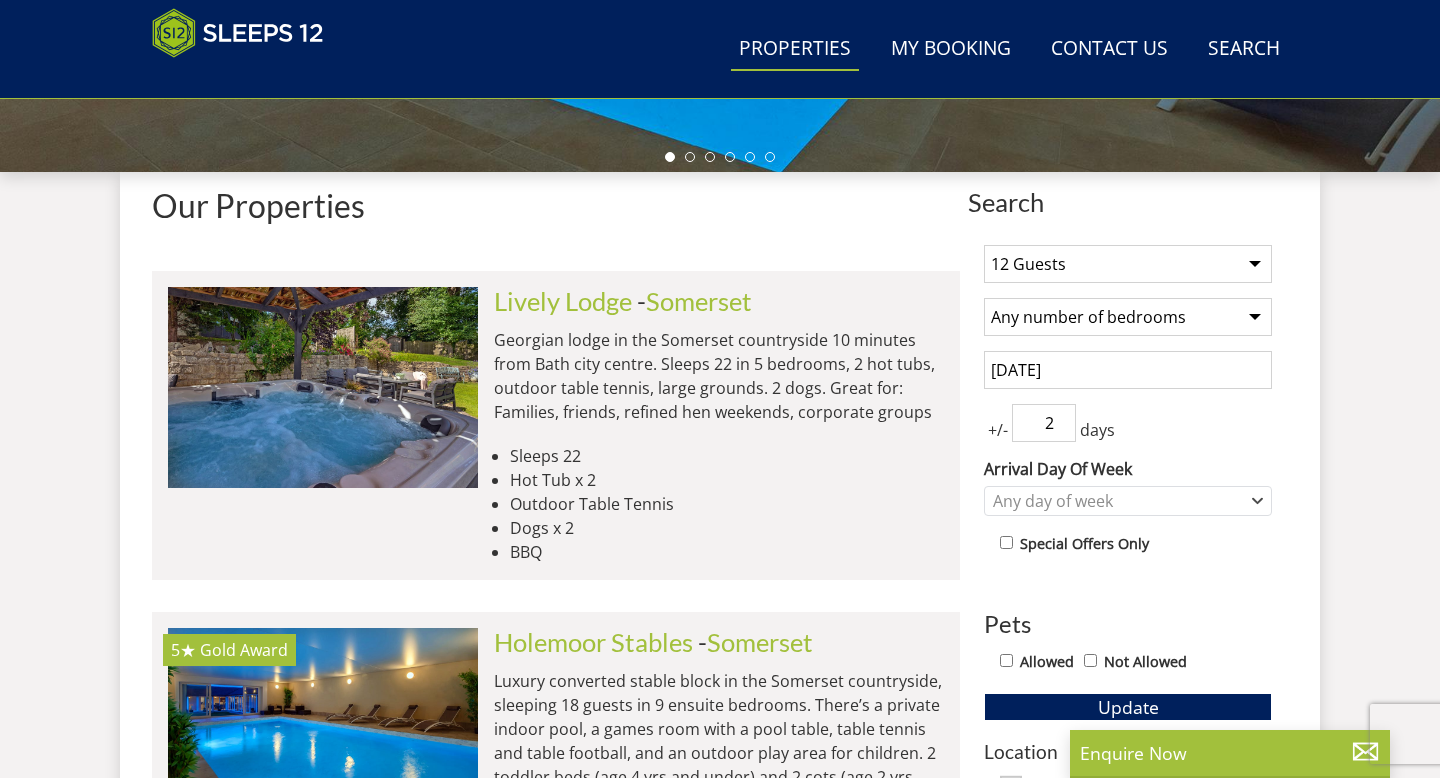 click on "2" at bounding box center [1044, 423] 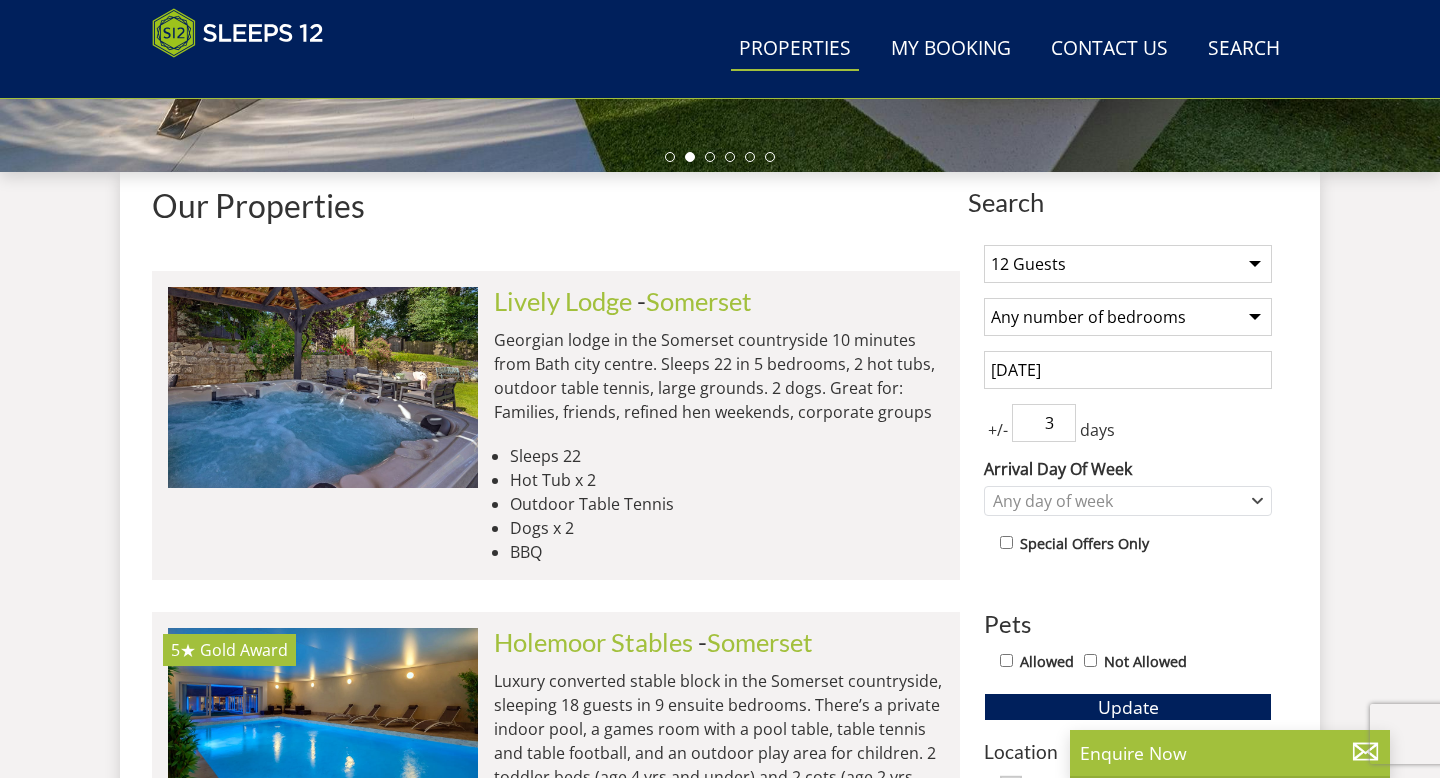 click on "+/-
3
days" at bounding box center [1128, 423] 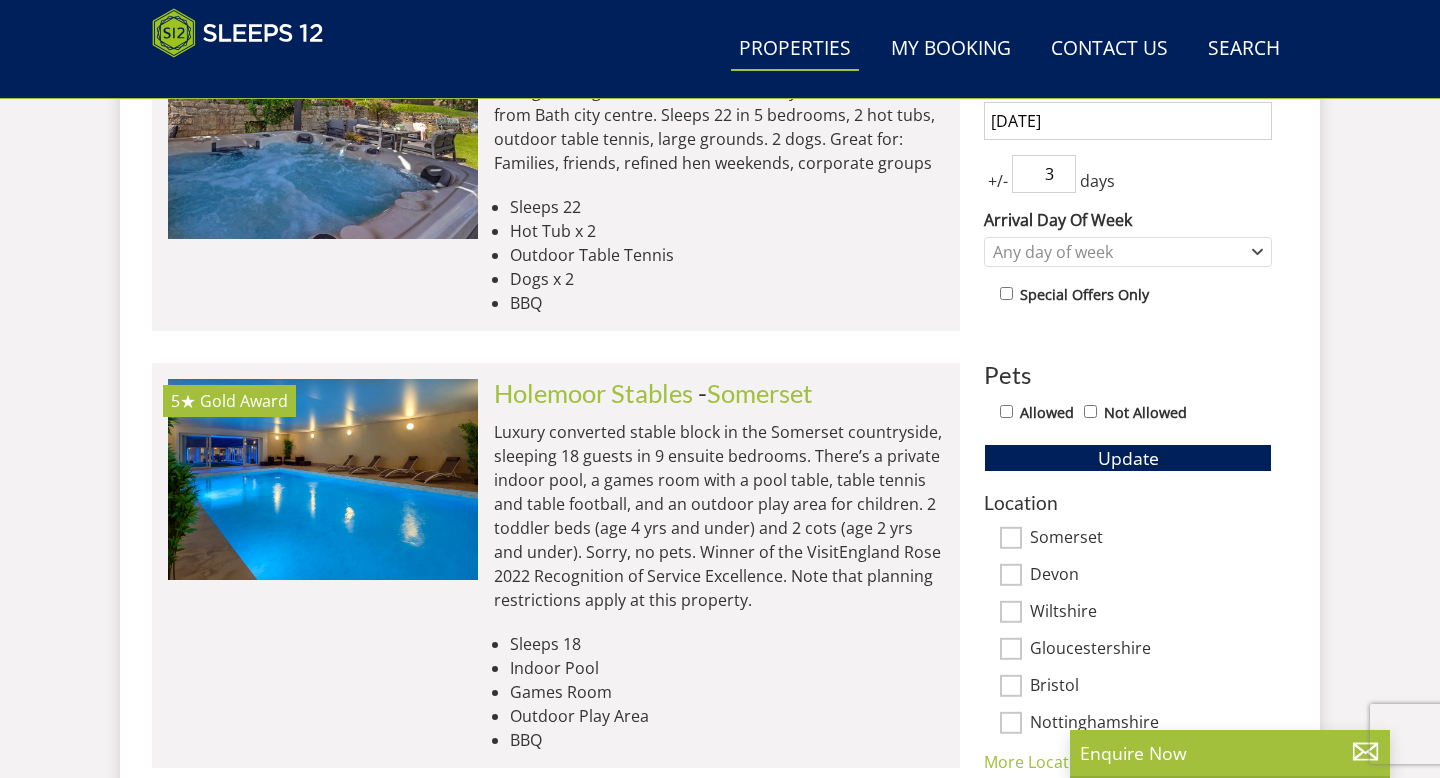 scroll, scrollTop: 926, scrollLeft: 0, axis: vertical 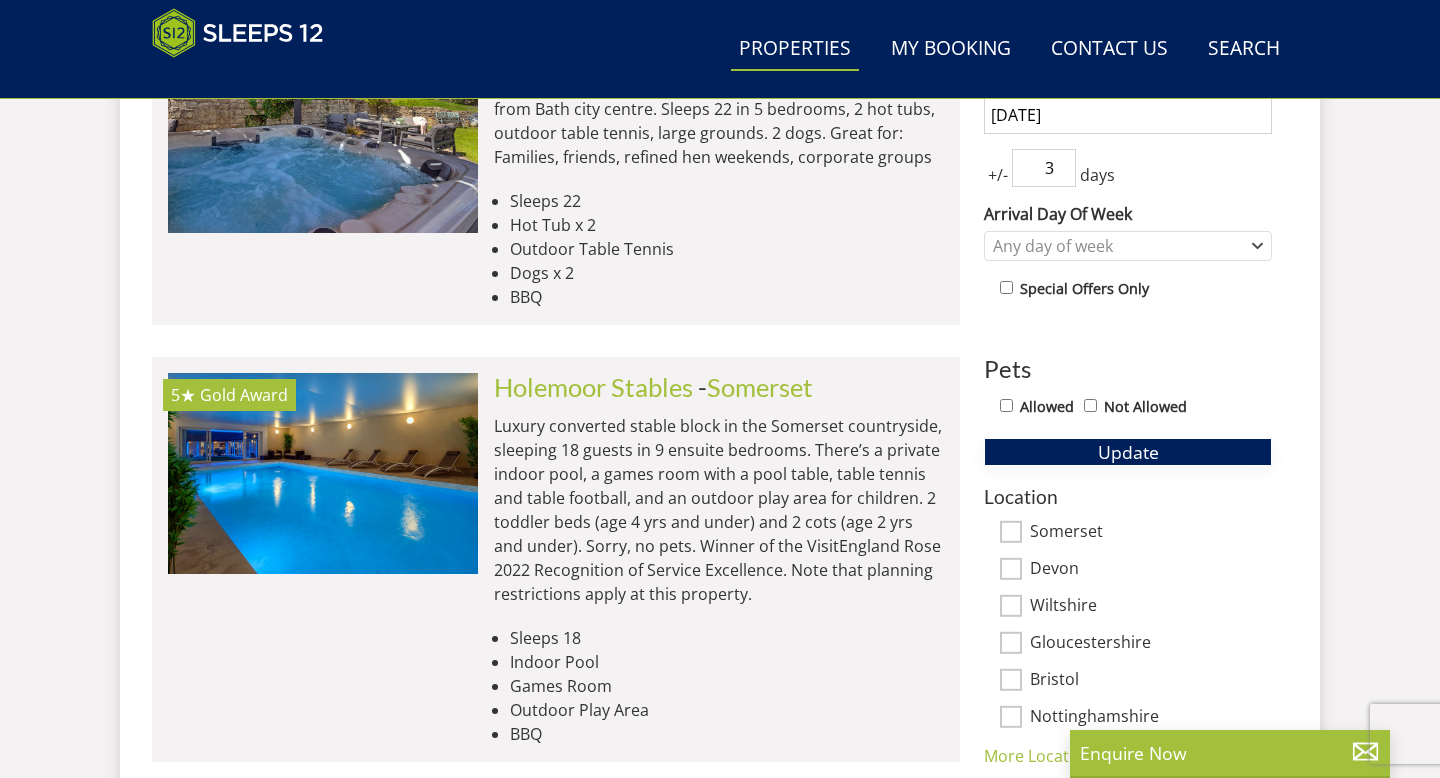 click on "Update" at bounding box center (1128, 452) 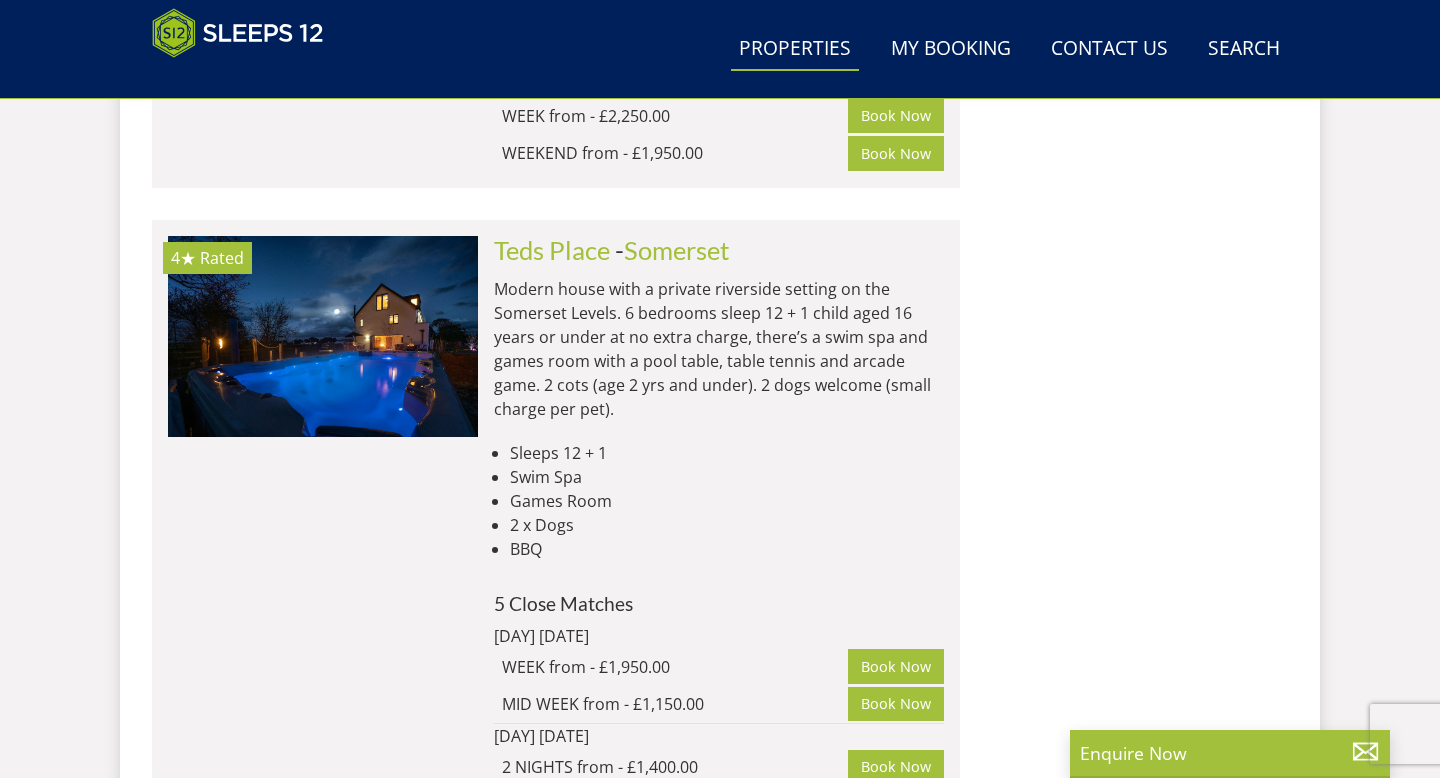 scroll, scrollTop: 3498, scrollLeft: 0, axis: vertical 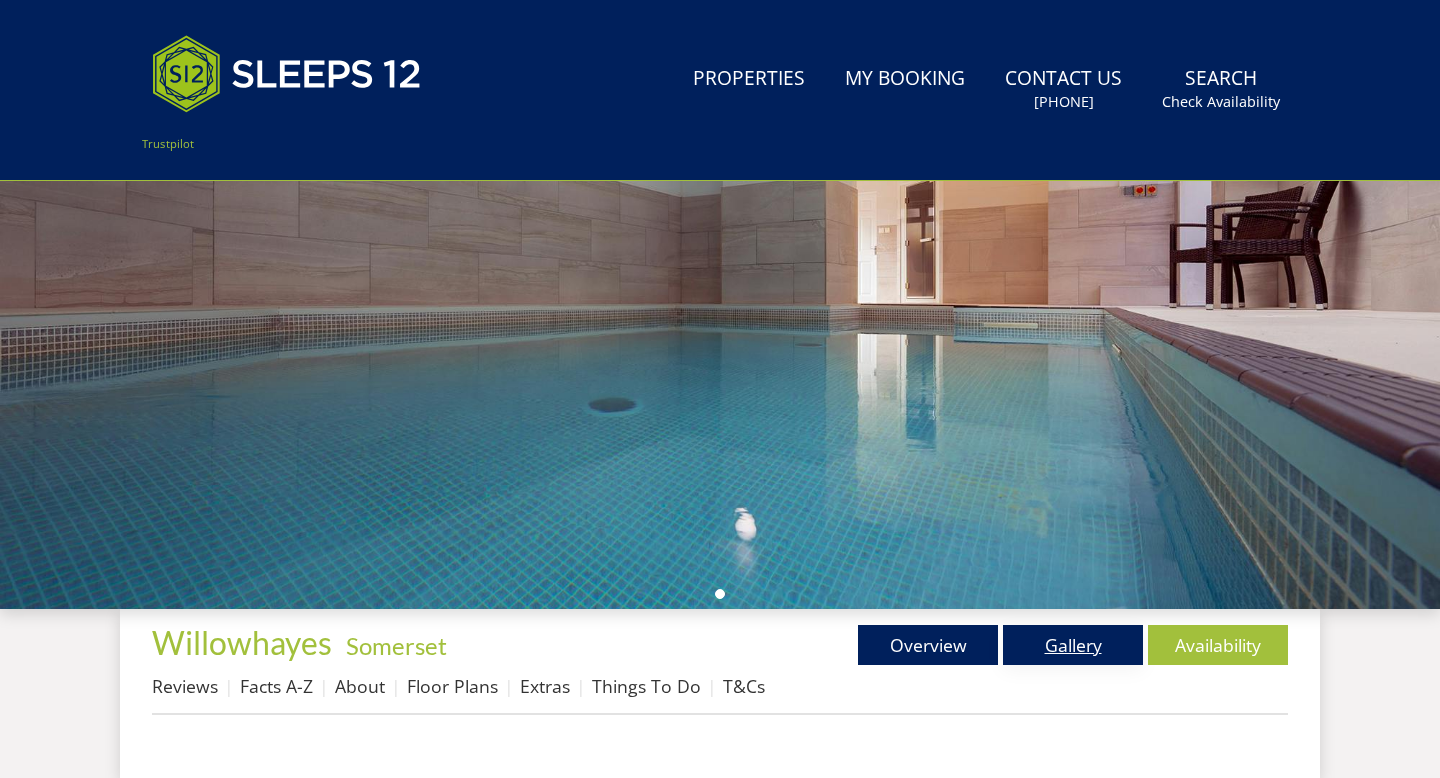 click on "Gallery" at bounding box center [1073, 645] 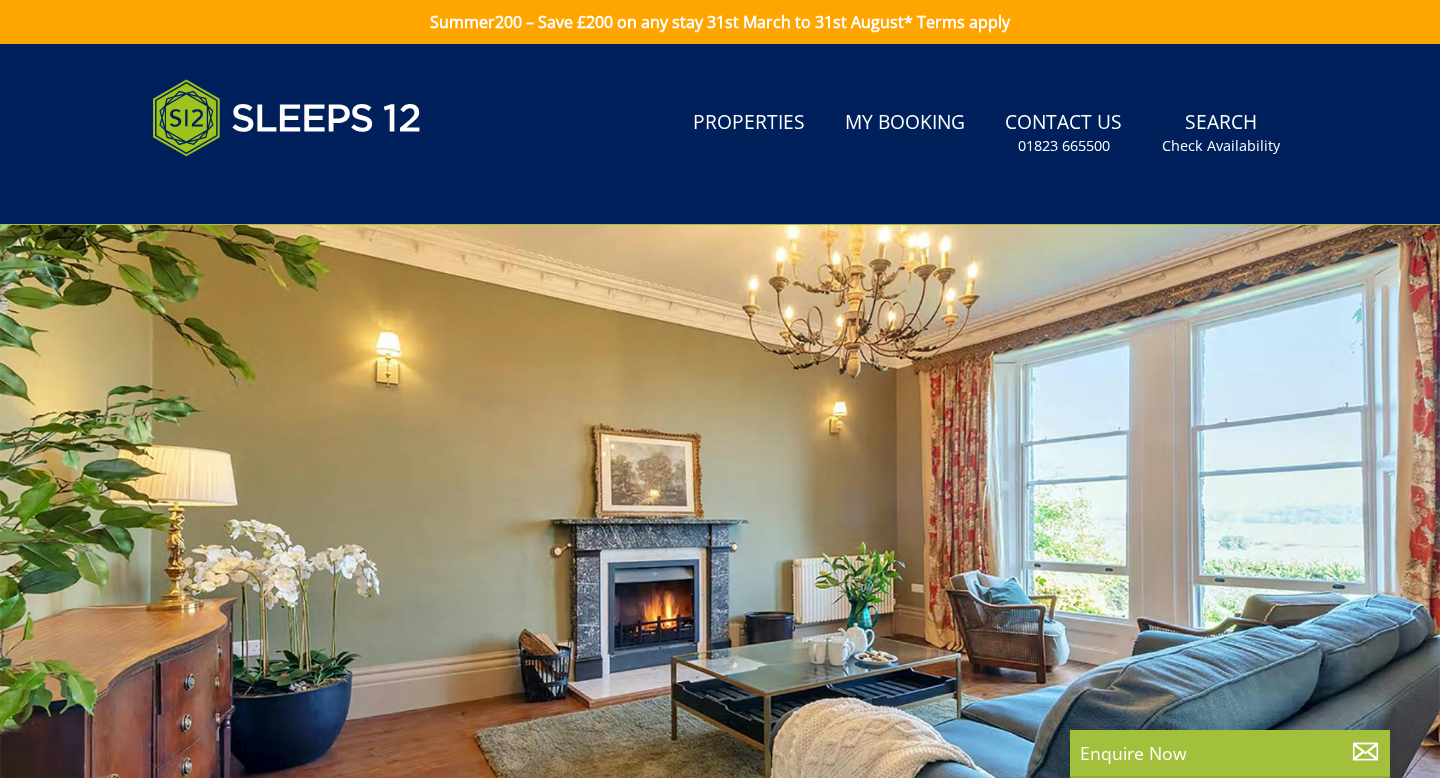 scroll, scrollTop: 0, scrollLeft: 0, axis: both 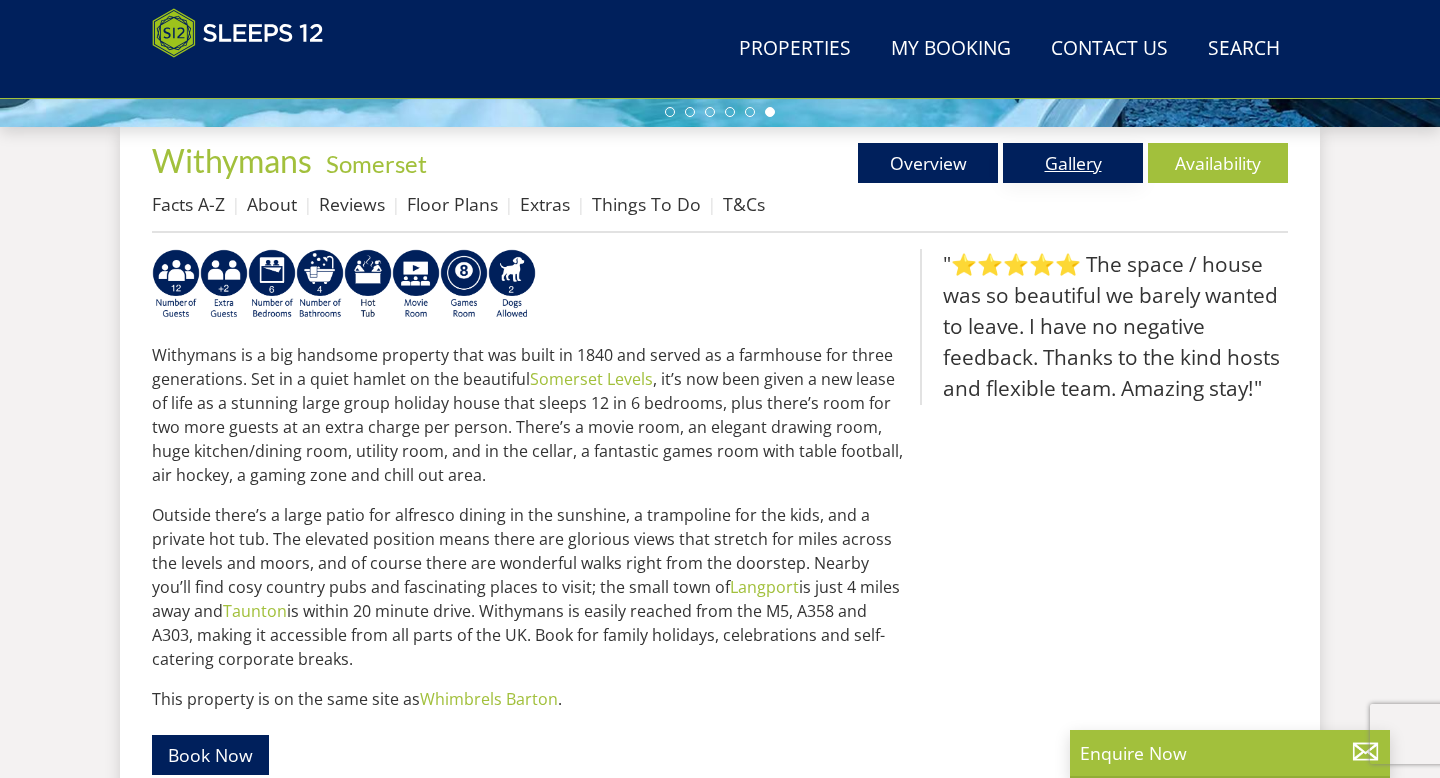 click on "Gallery" at bounding box center (1073, 163) 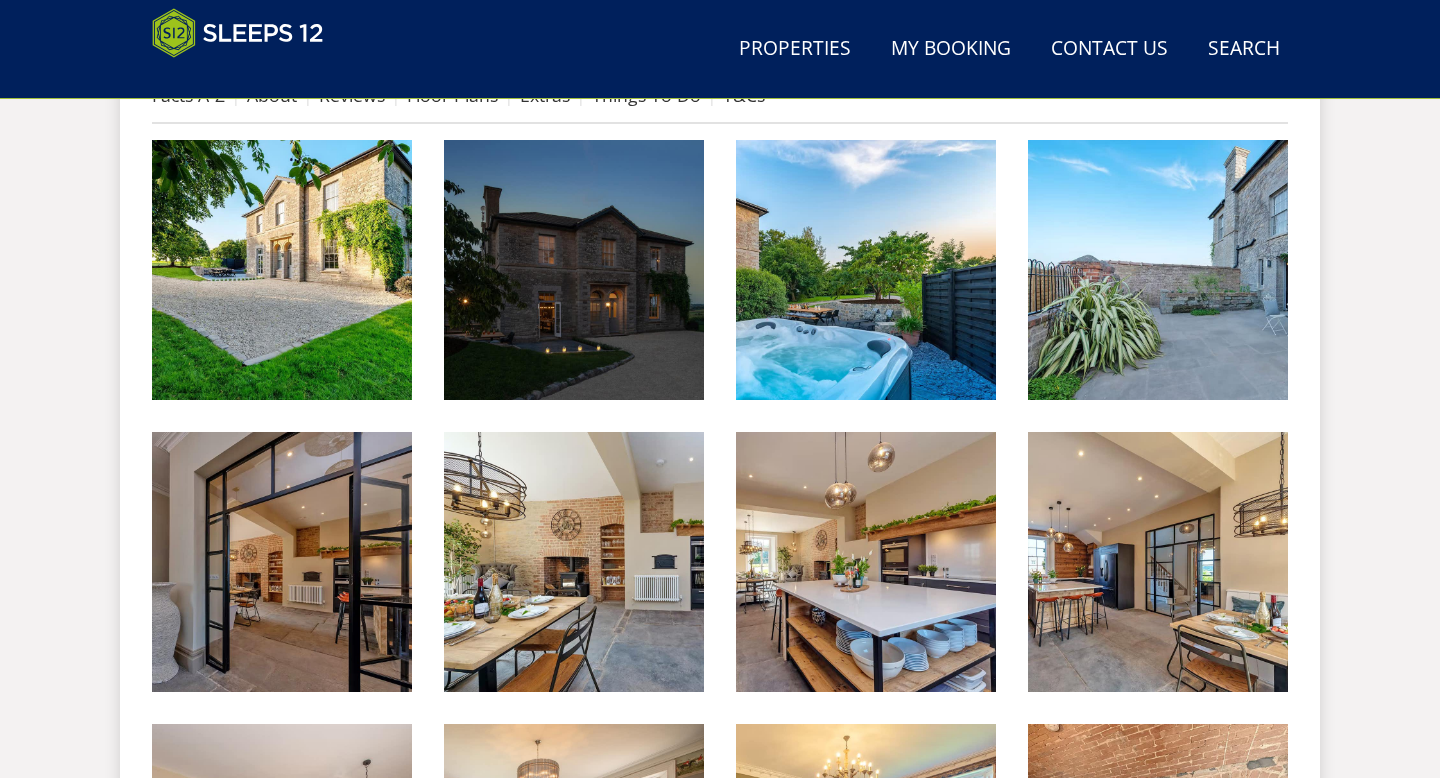 scroll, scrollTop: 833, scrollLeft: 0, axis: vertical 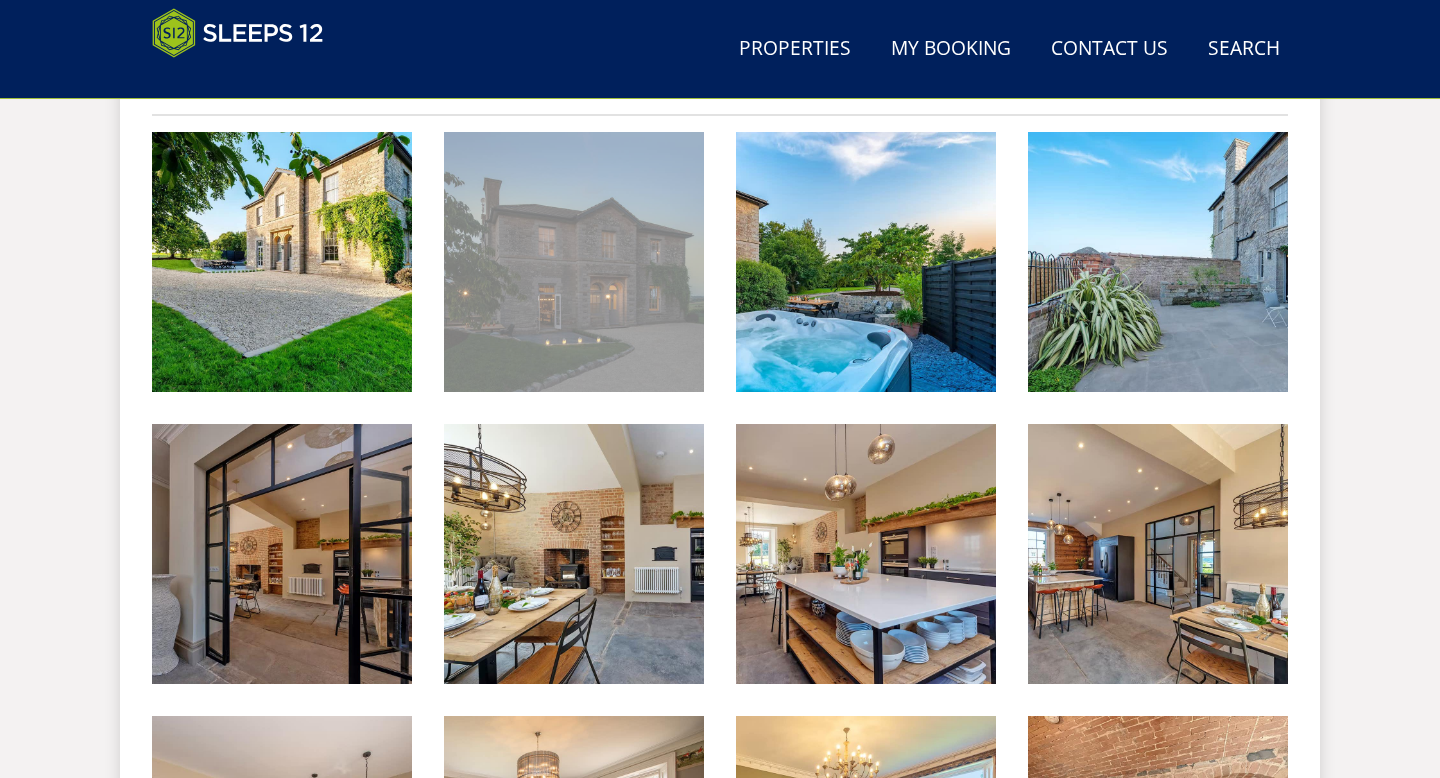 click at bounding box center (574, 262) 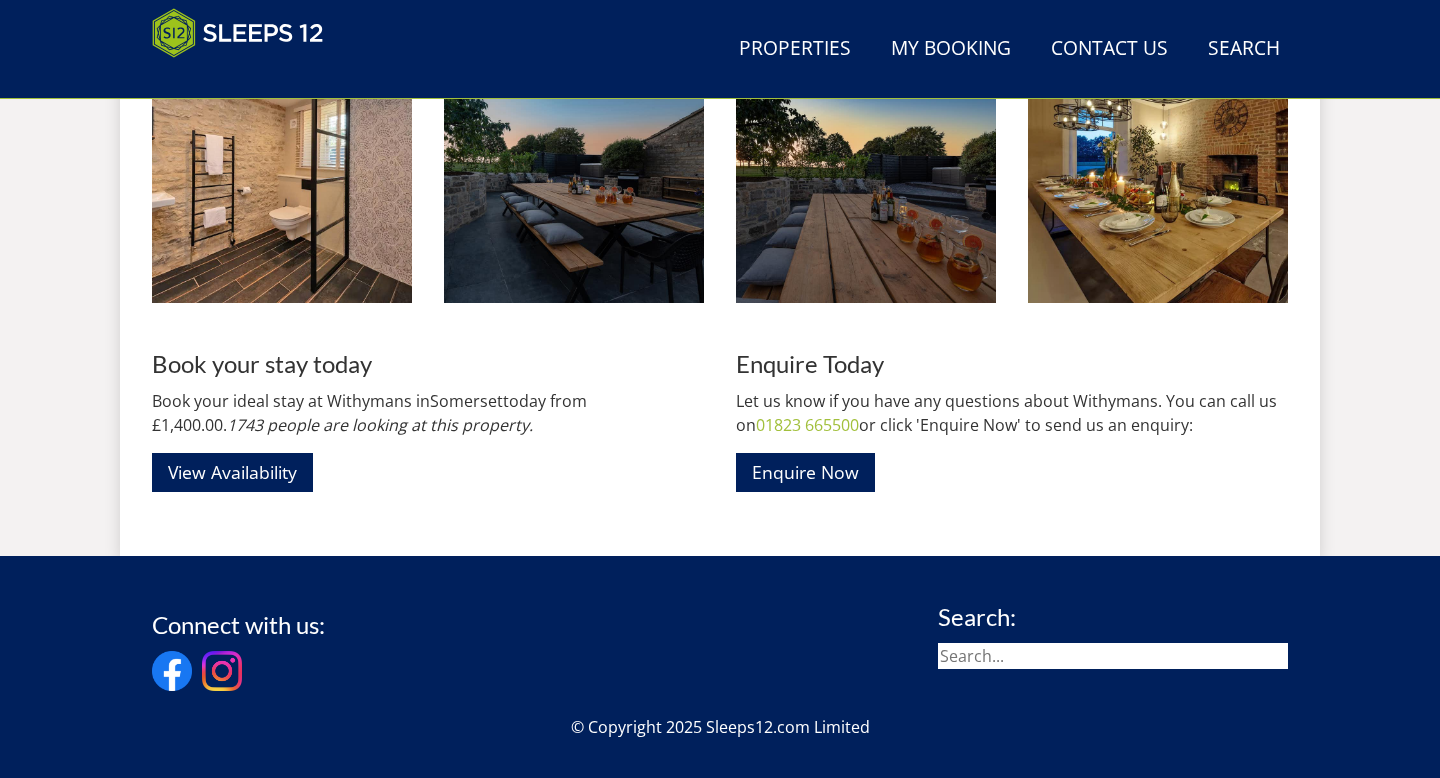 scroll, scrollTop: 2690, scrollLeft: 0, axis: vertical 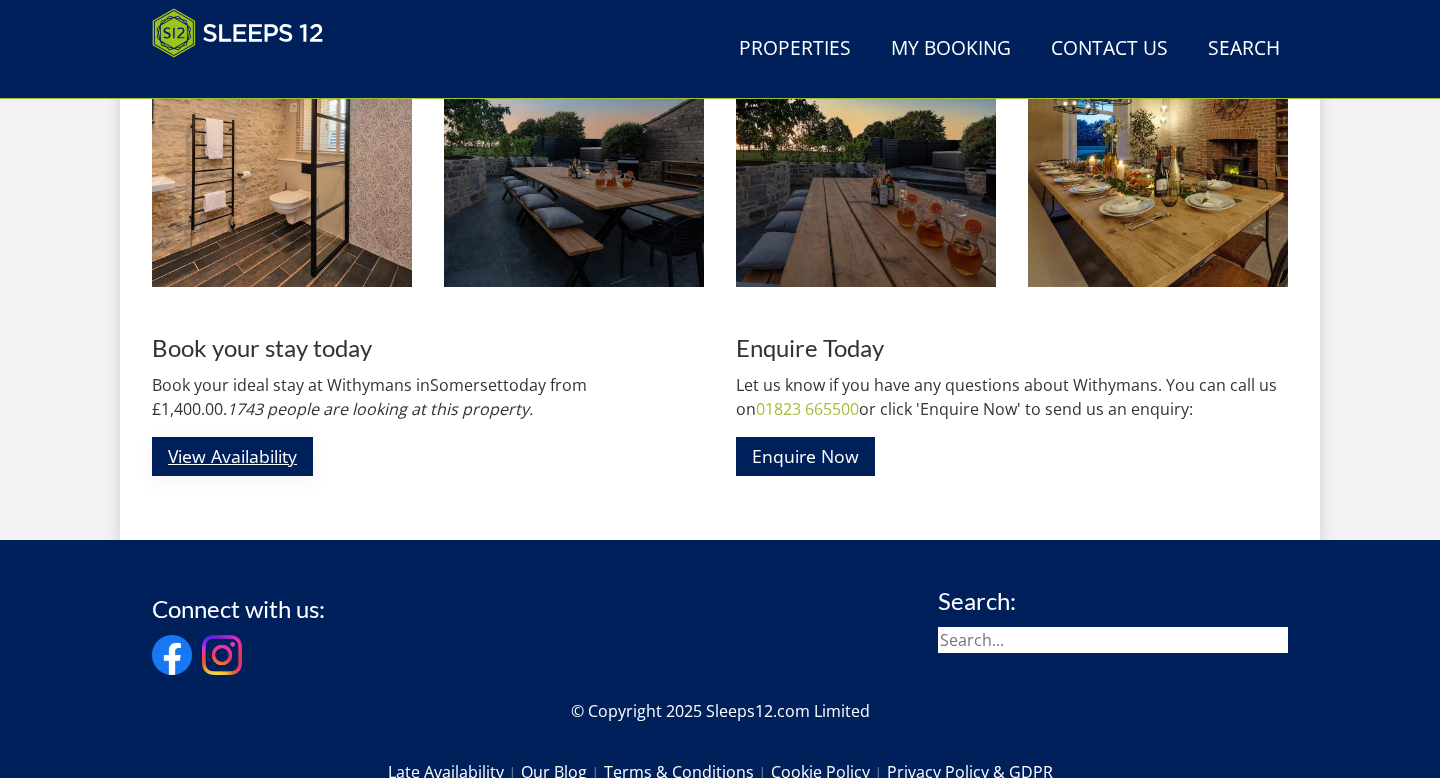 click on "View Availability" at bounding box center [232, 456] 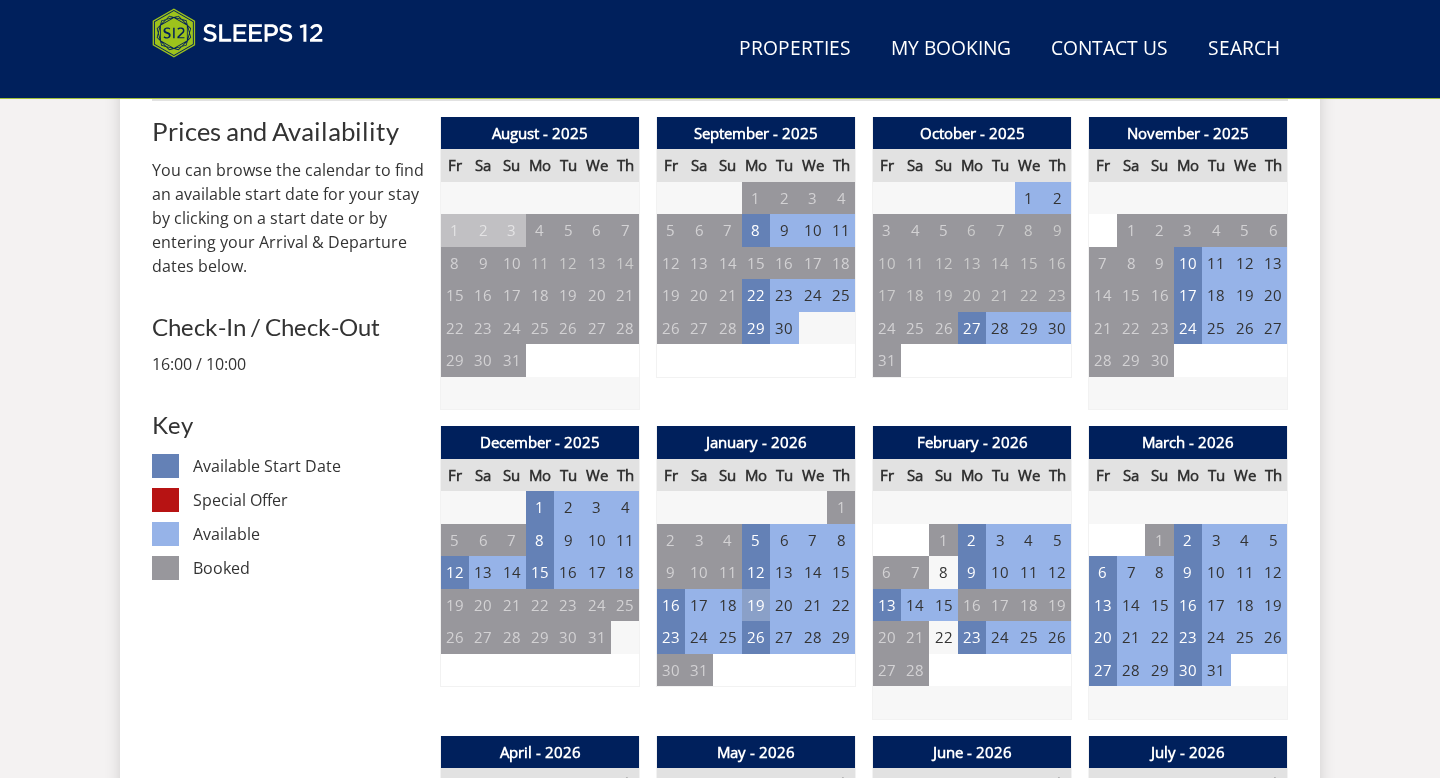 scroll, scrollTop: 843, scrollLeft: 0, axis: vertical 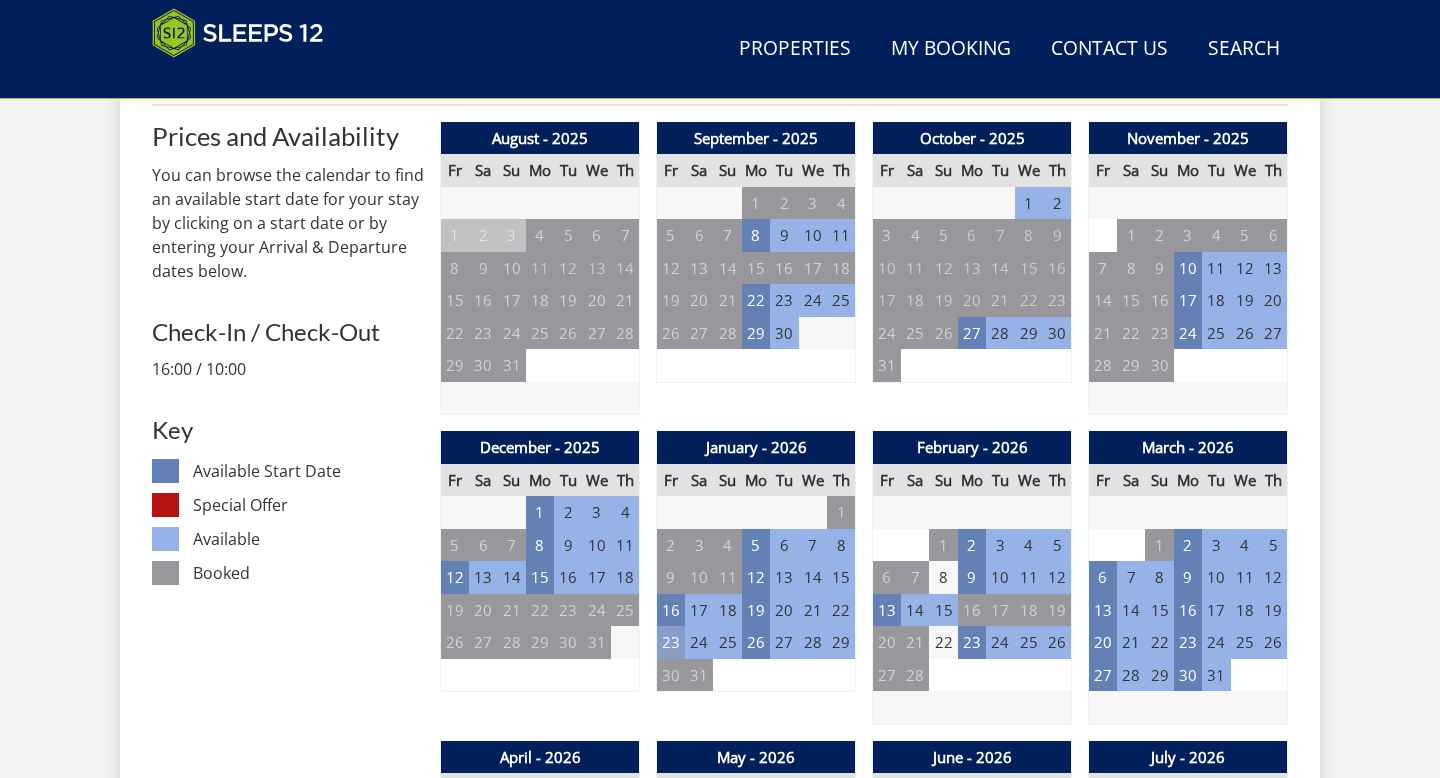 click on "23" at bounding box center [671, 642] 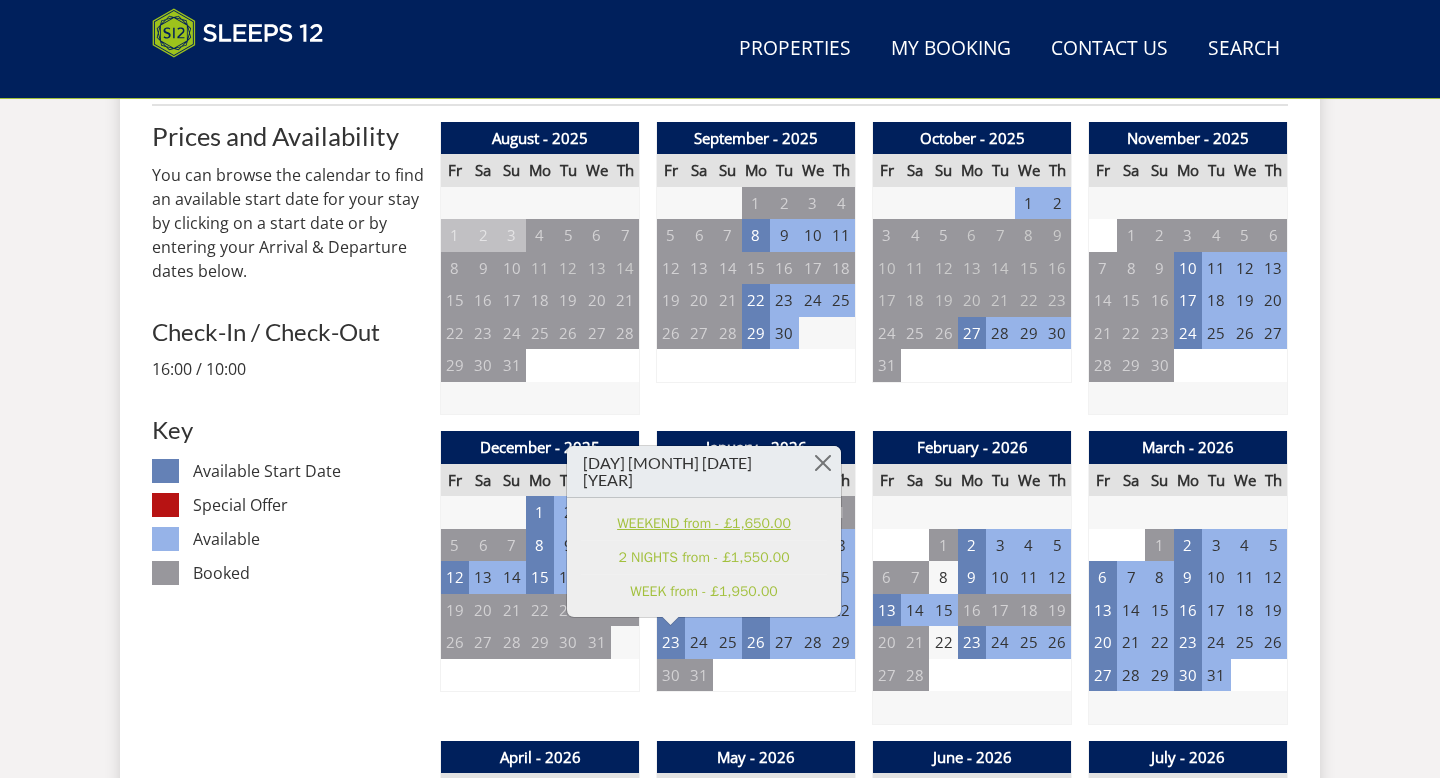 click on "WEEKEND from  - £1,650.00" at bounding box center [704, 523] 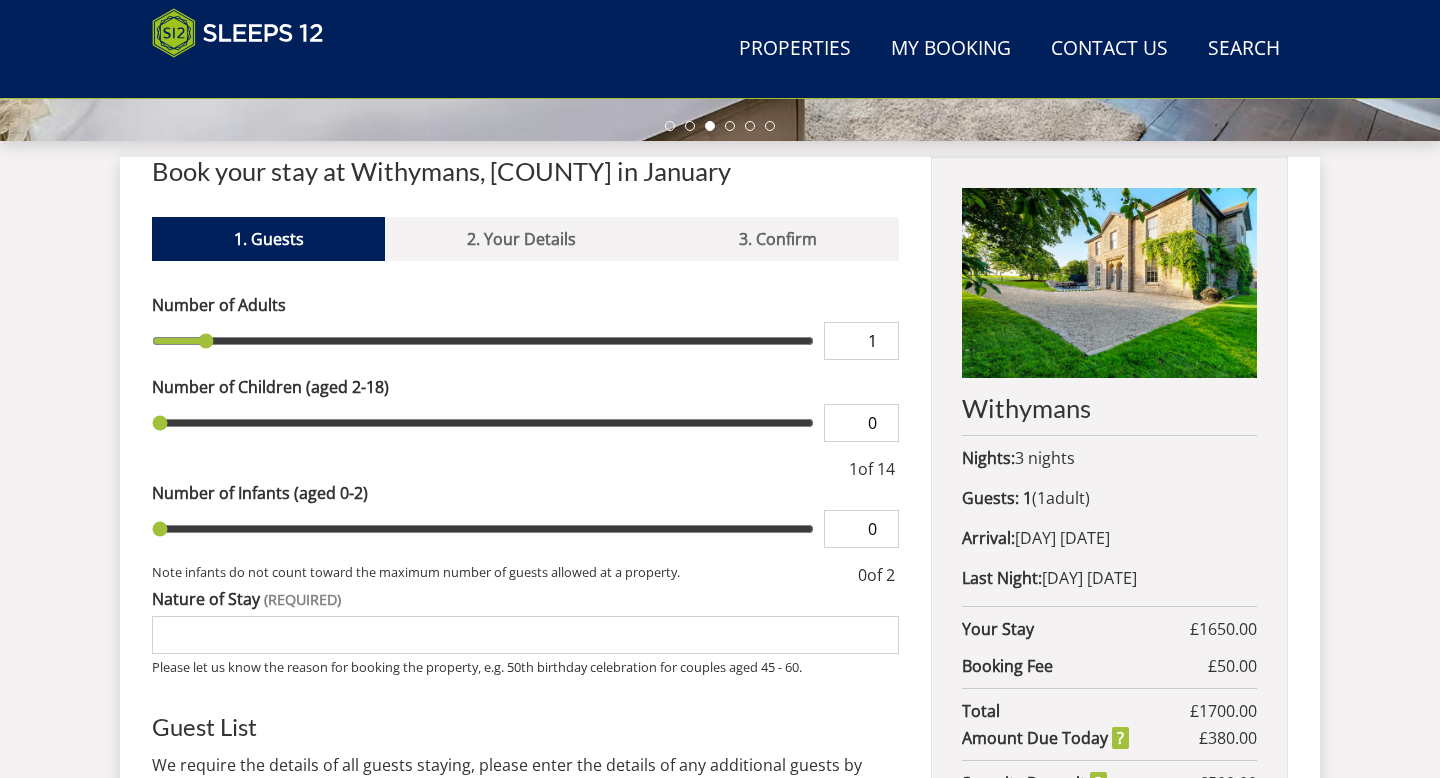 scroll, scrollTop: 695, scrollLeft: 0, axis: vertical 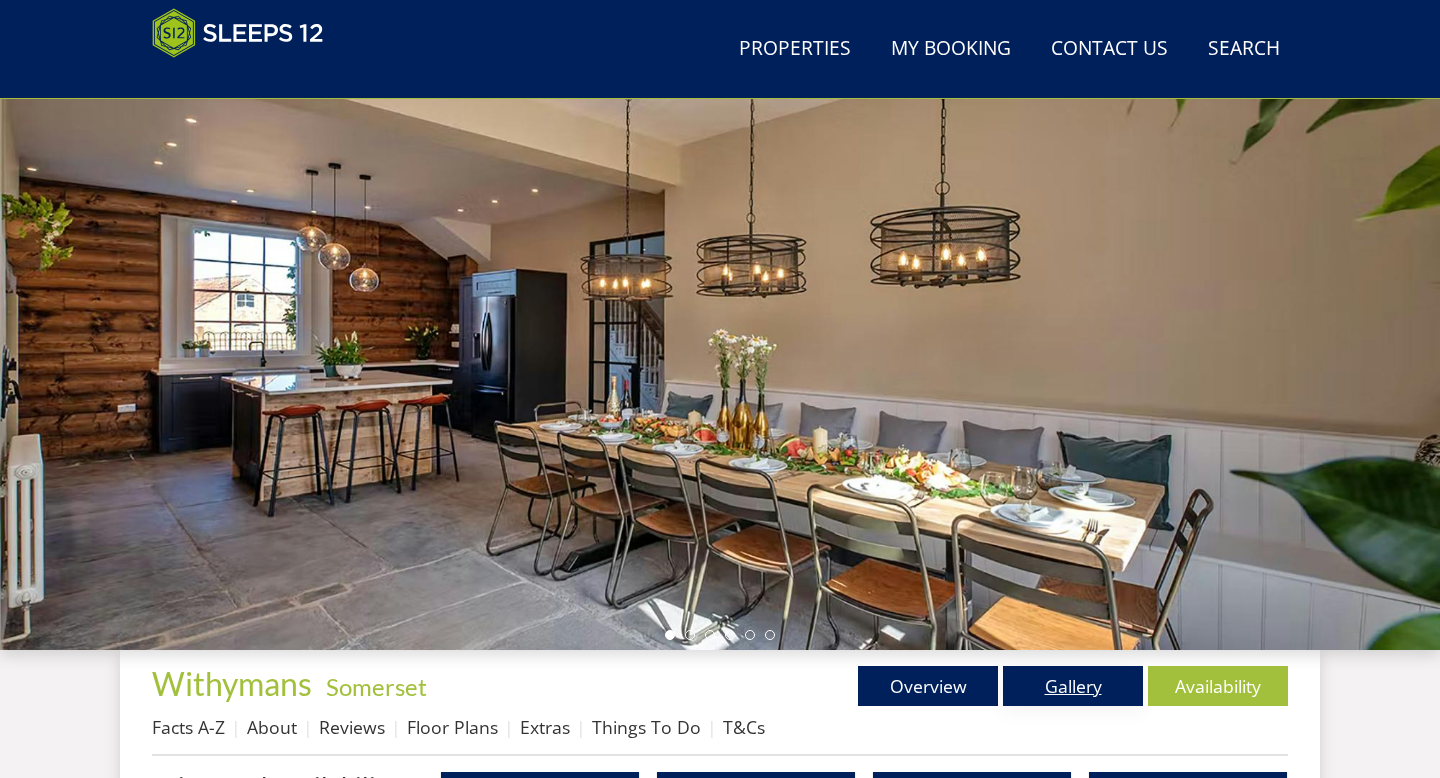 click on "Gallery" at bounding box center [1073, 686] 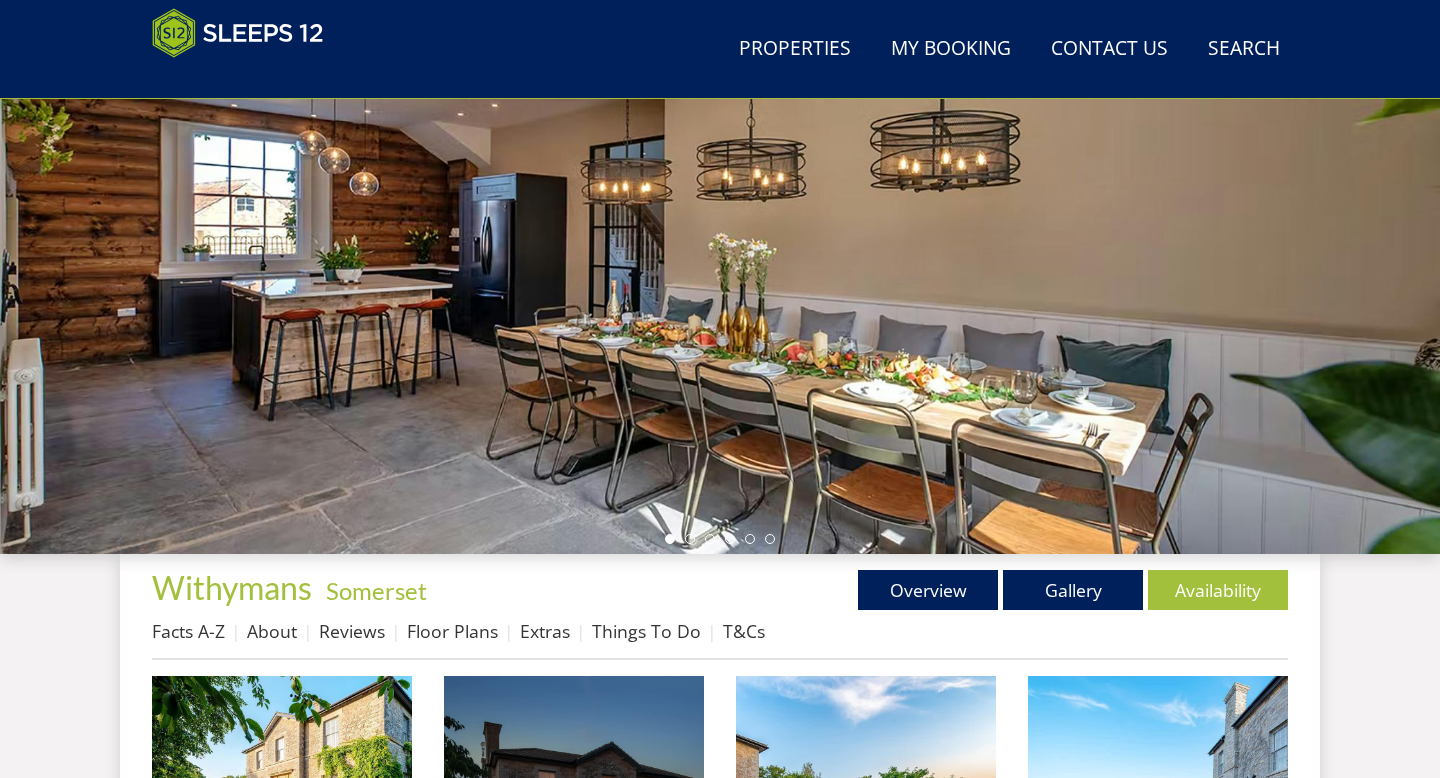 scroll, scrollTop: 263, scrollLeft: 0, axis: vertical 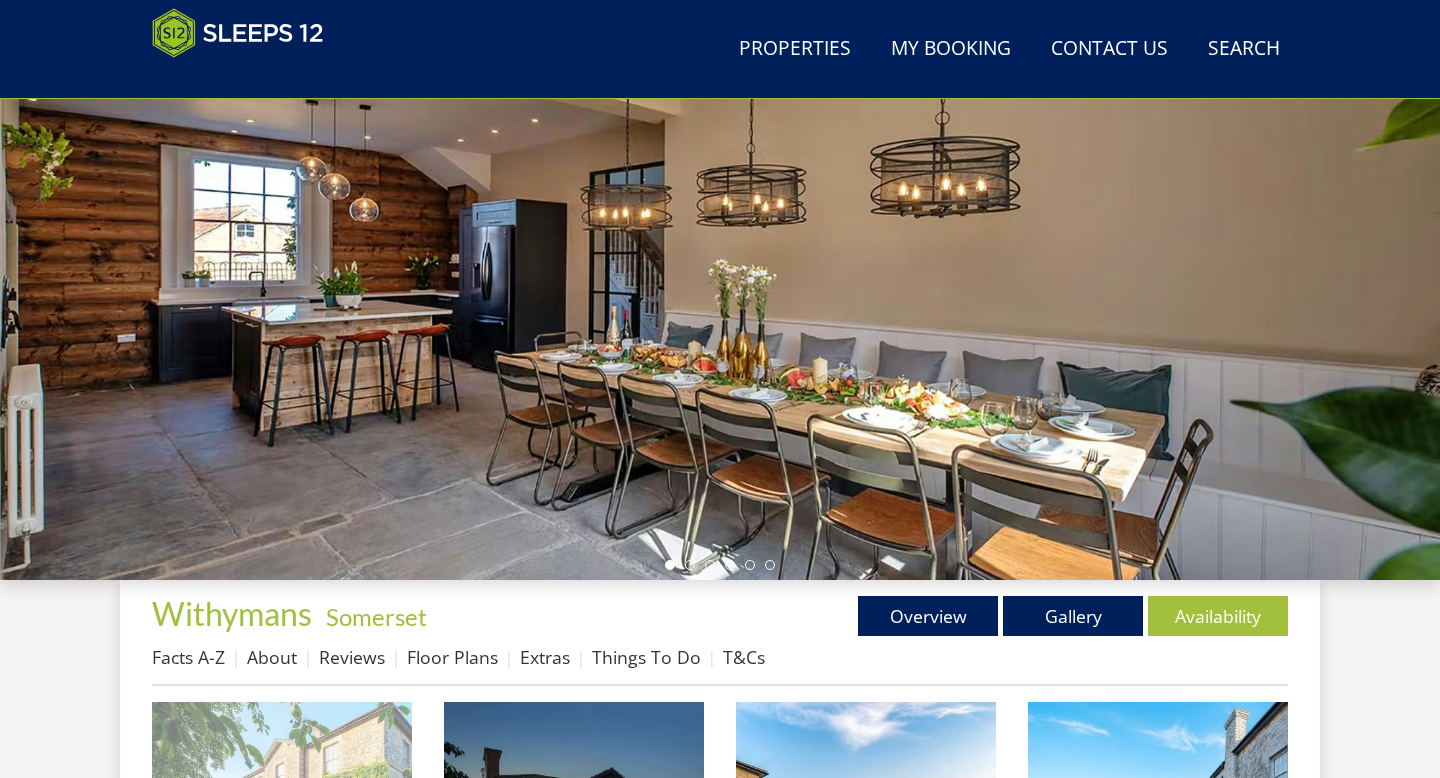 click at bounding box center (282, 832) 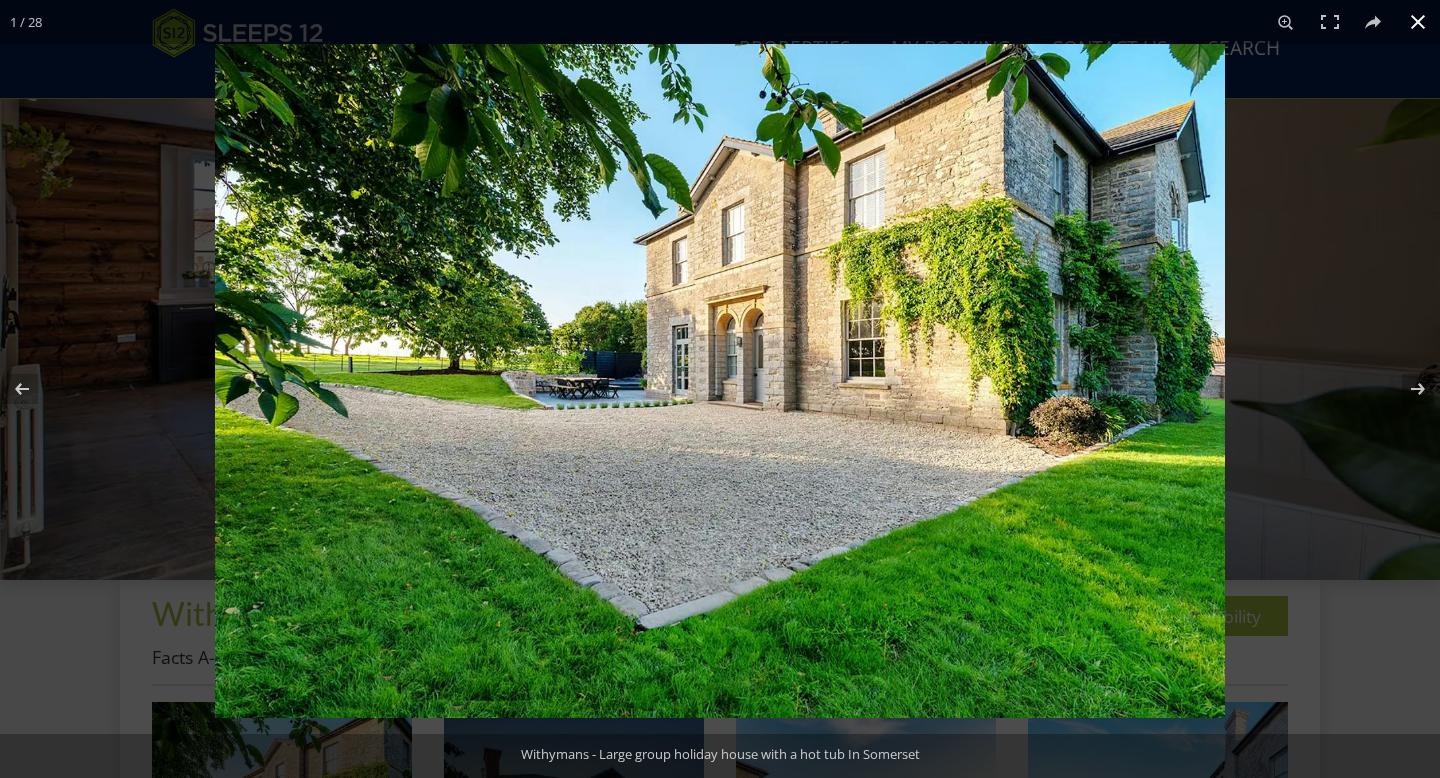 click at bounding box center [1418, 22] 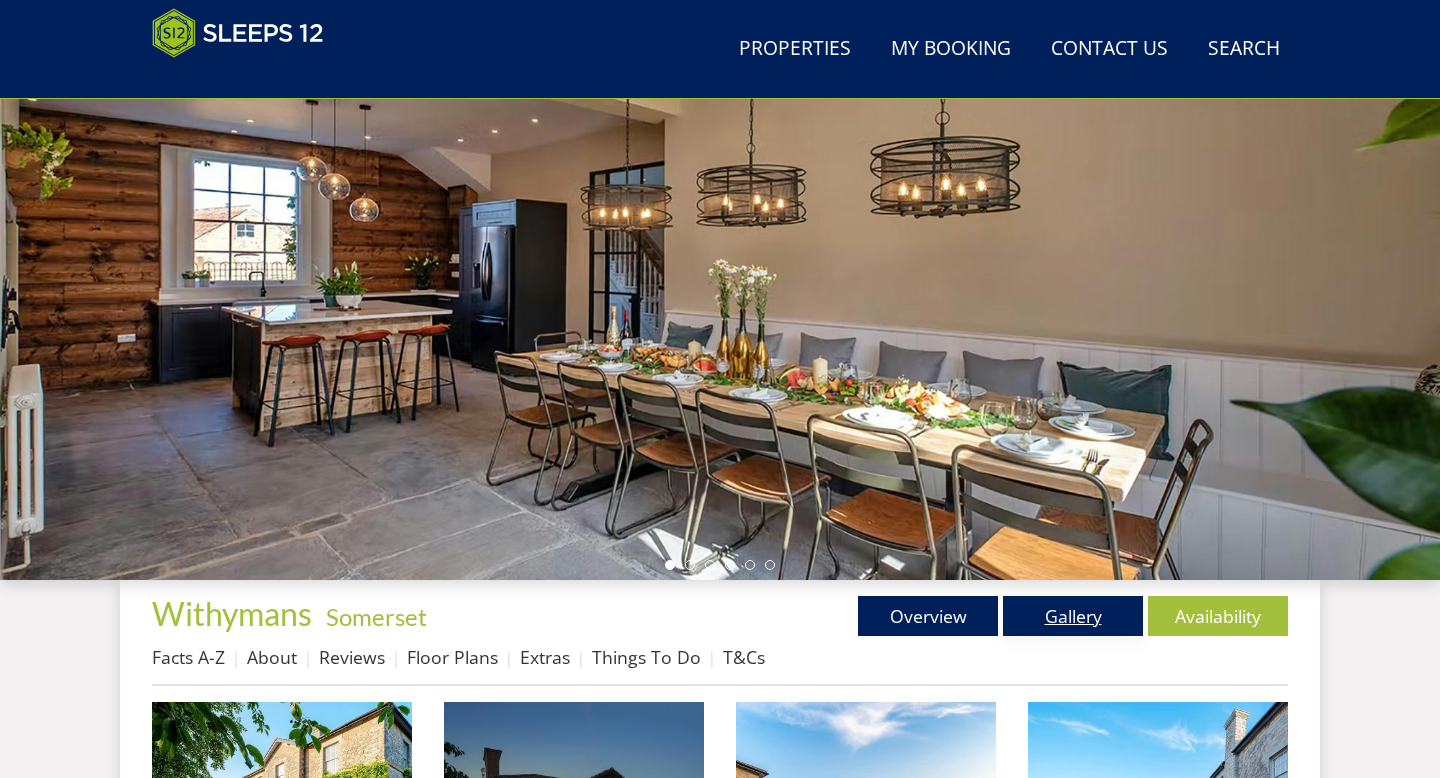 click on "Gallery" at bounding box center [1073, 616] 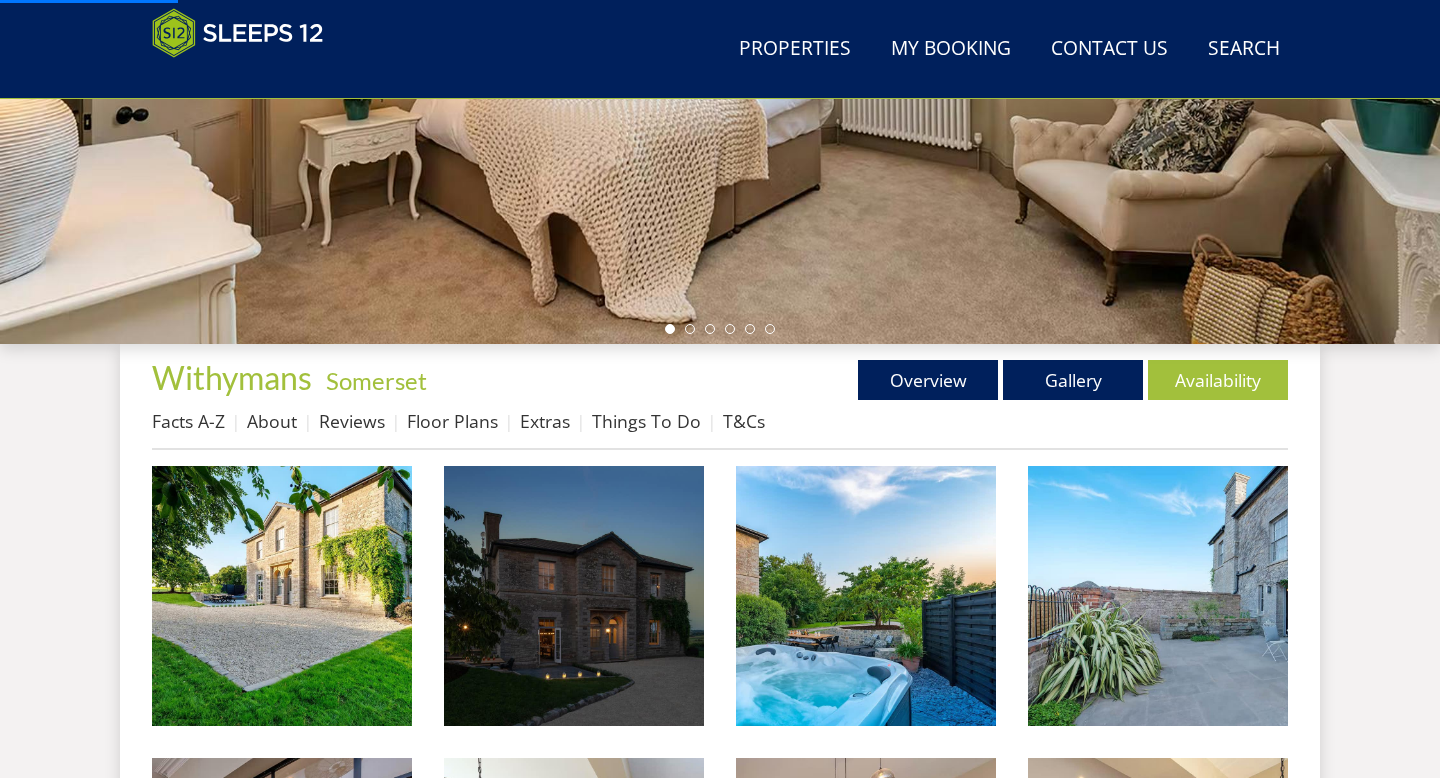 scroll, scrollTop: 502, scrollLeft: 0, axis: vertical 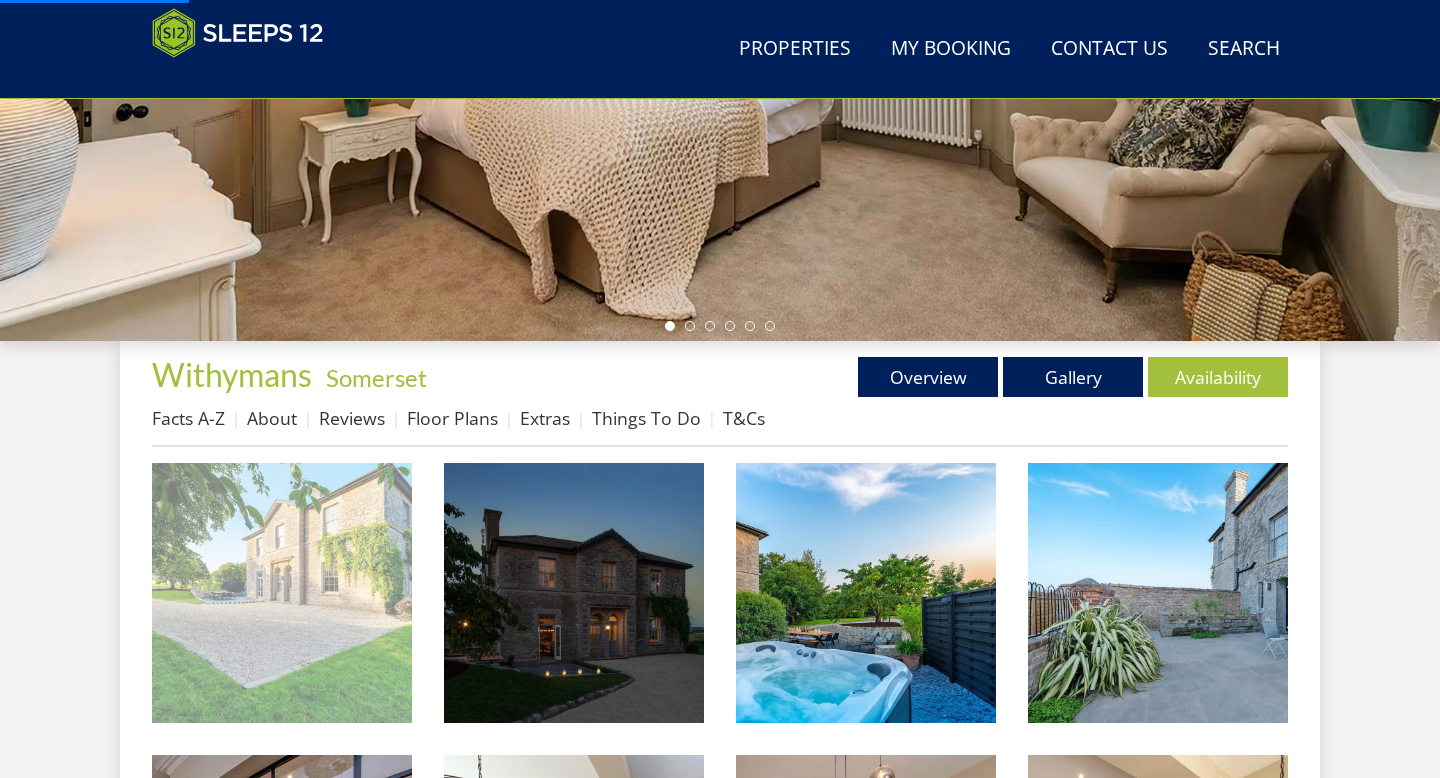click at bounding box center [282, 593] 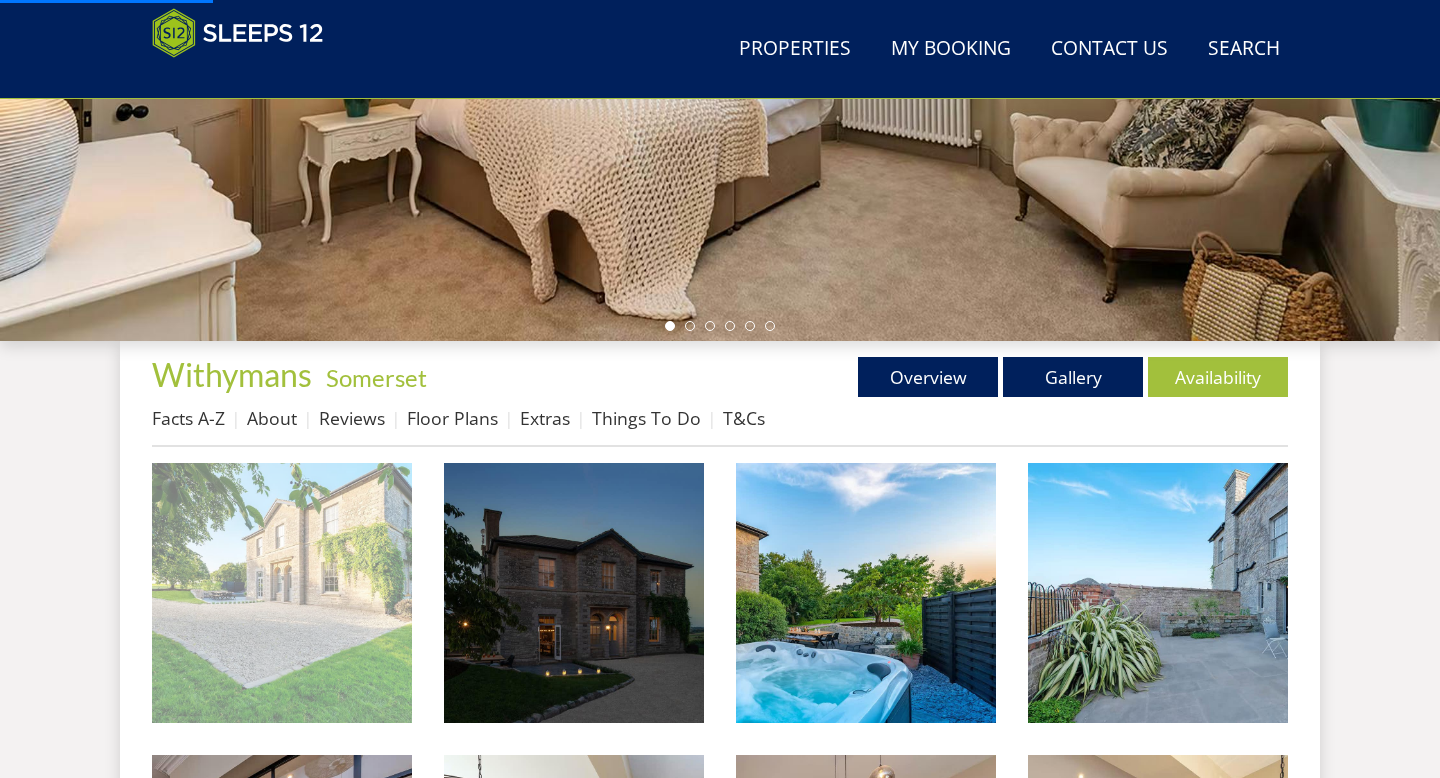 click at bounding box center [282, 593] 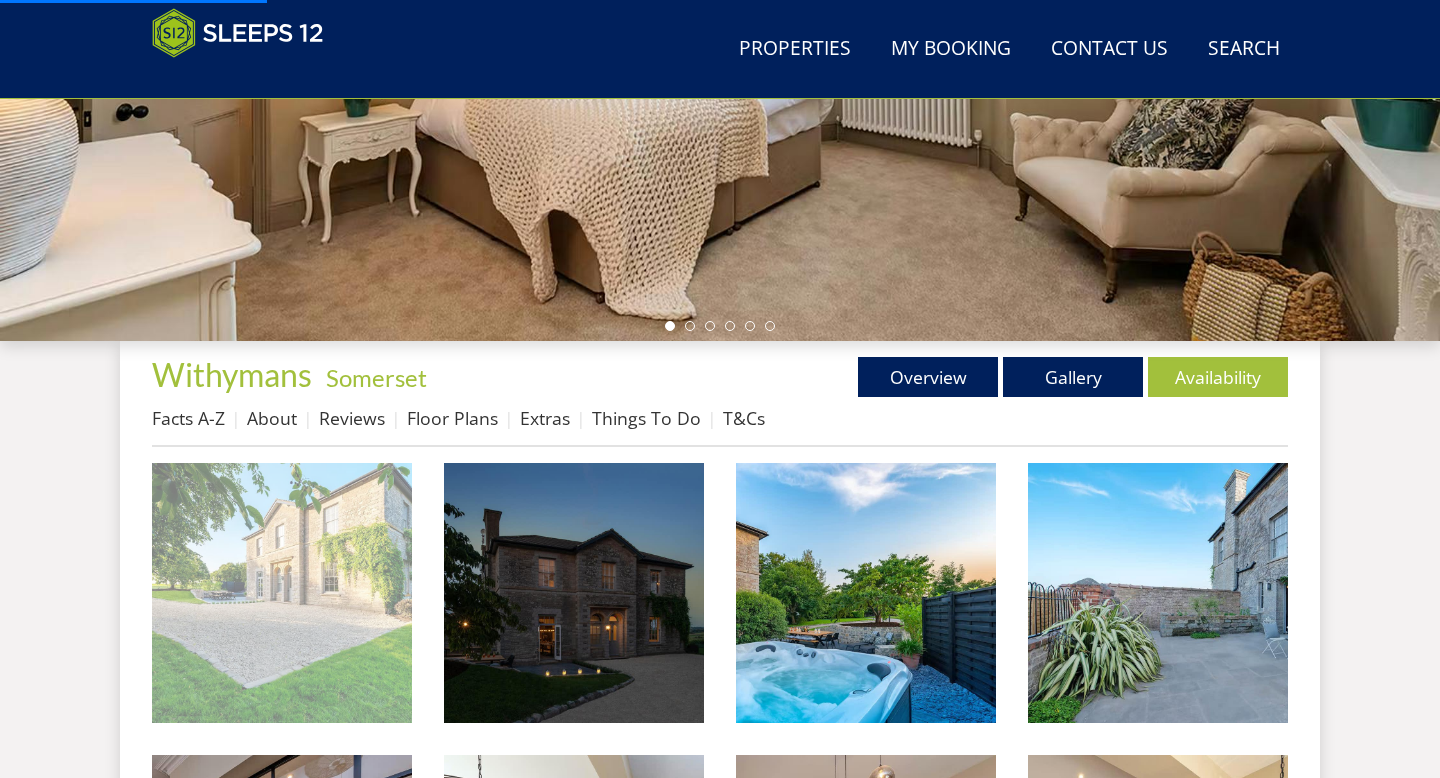 click at bounding box center (282, 593) 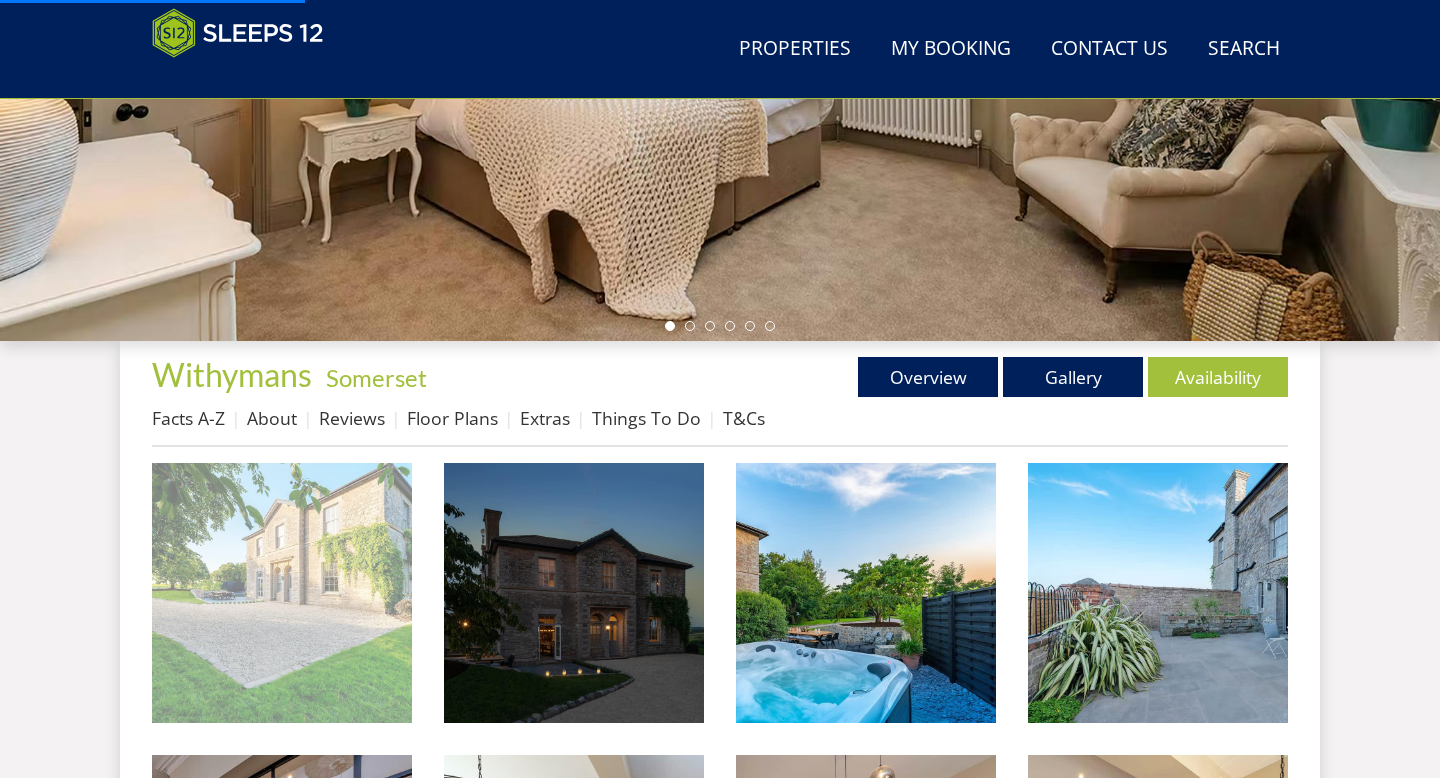 scroll, scrollTop: 600, scrollLeft: 0, axis: vertical 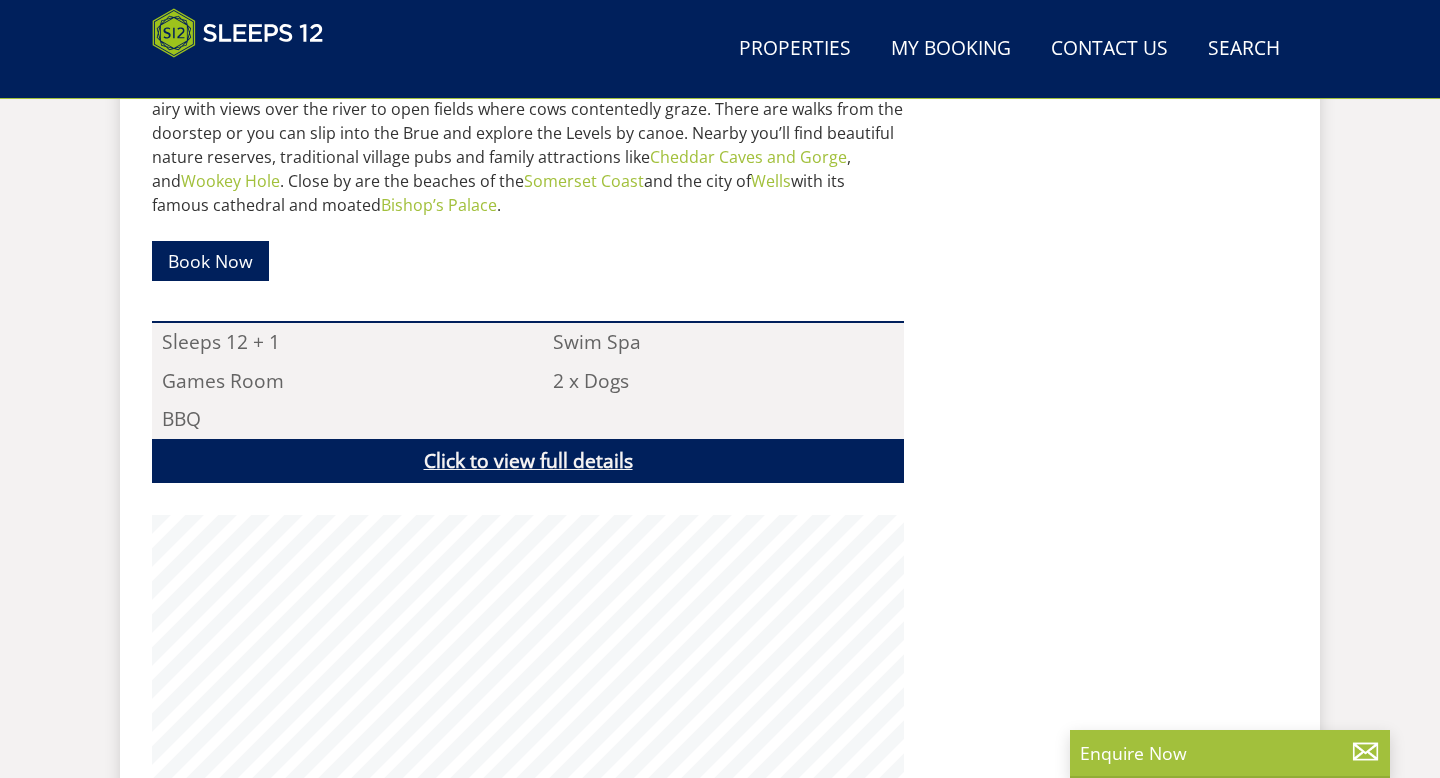 click on "Click to view full details" at bounding box center [528, 461] 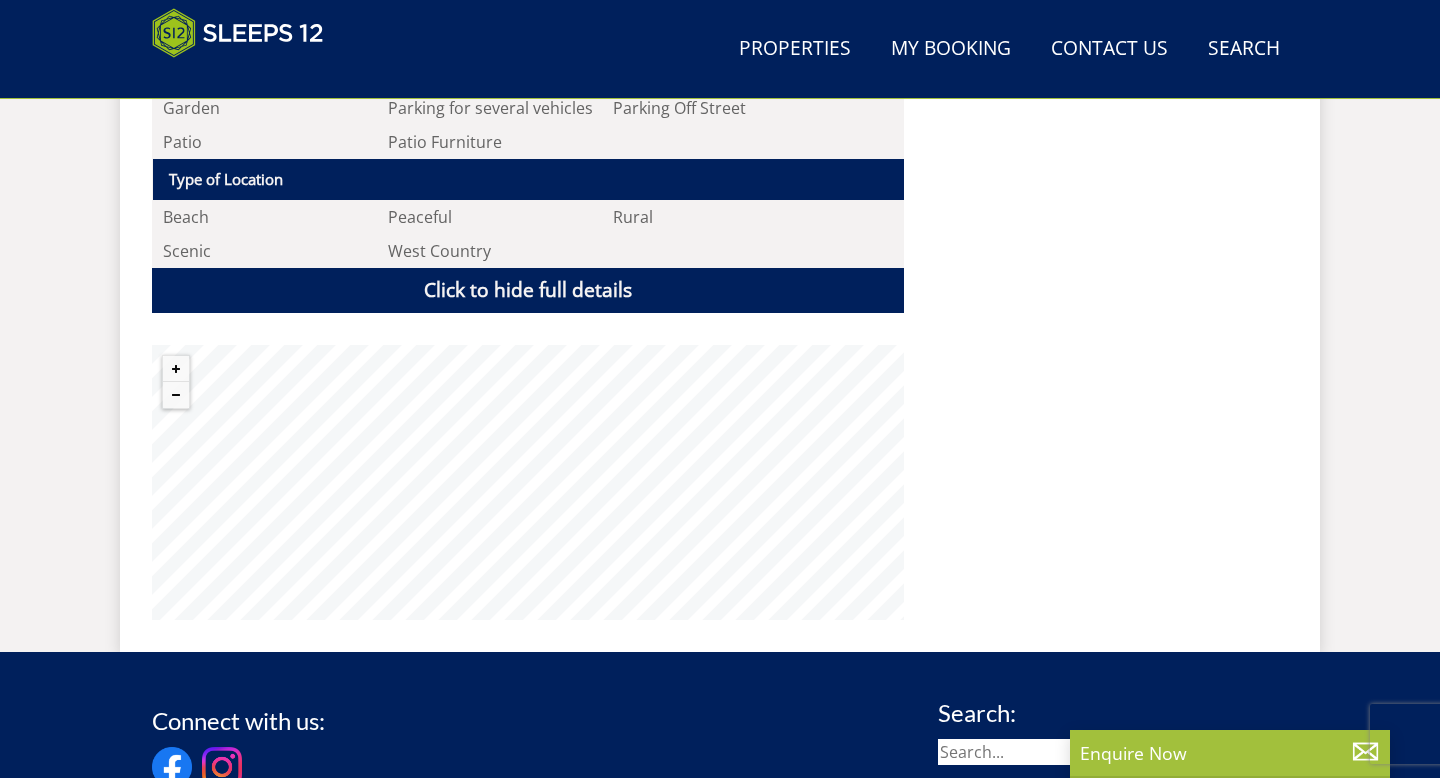 scroll, scrollTop: 2392, scrollLeft: 0, axis: vertical 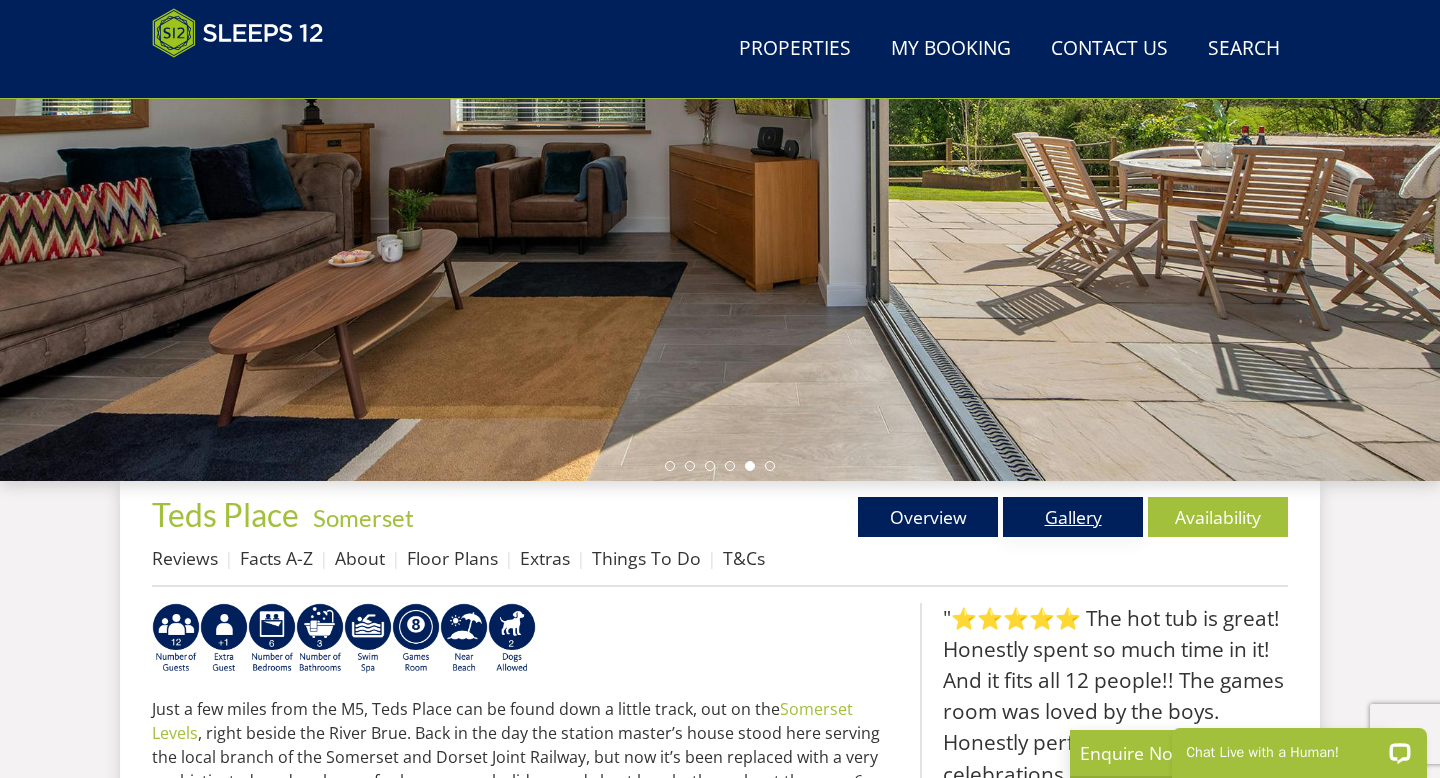 click on "Gallery" at bounding box center [1073, 517] 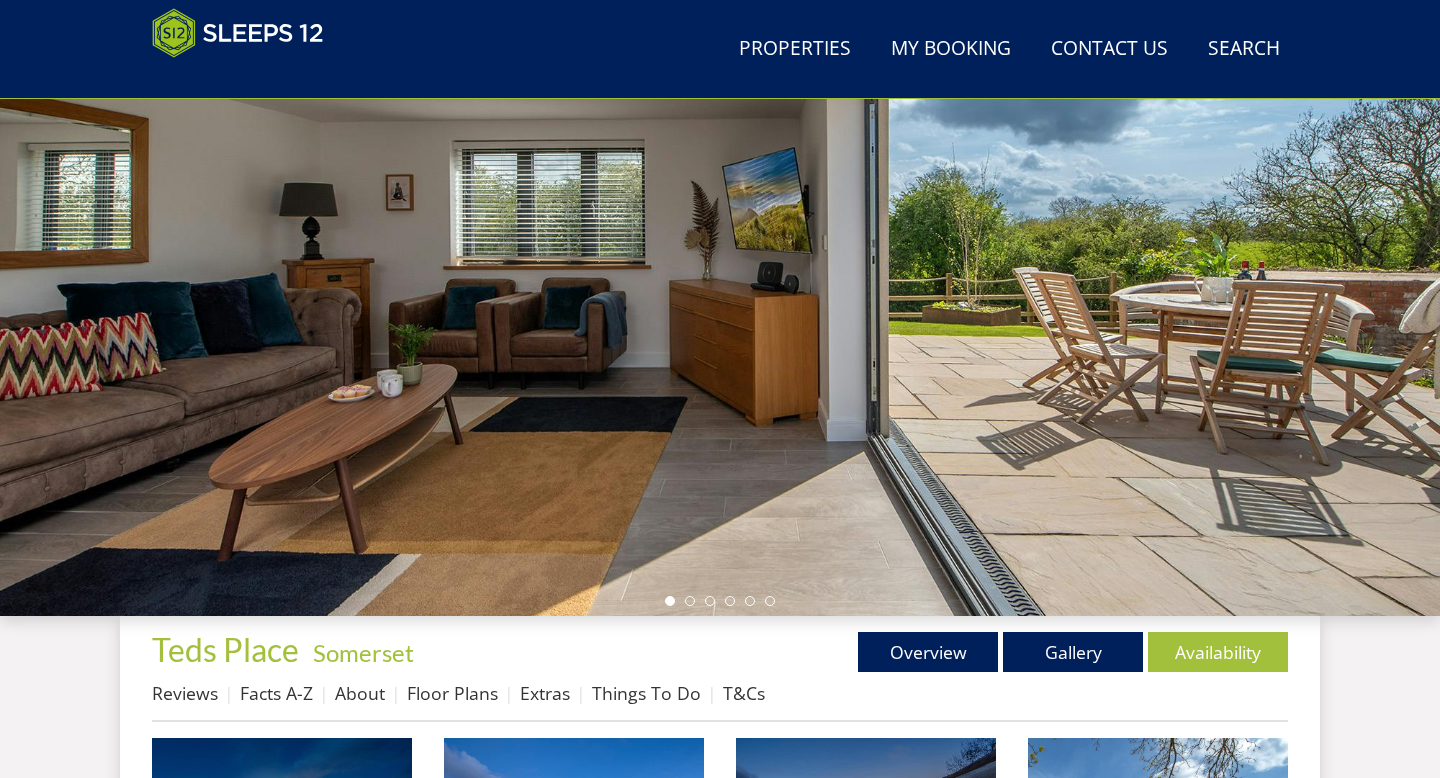 scroll, scrollTop: 231, scrollLeft: 0, axis: vertical 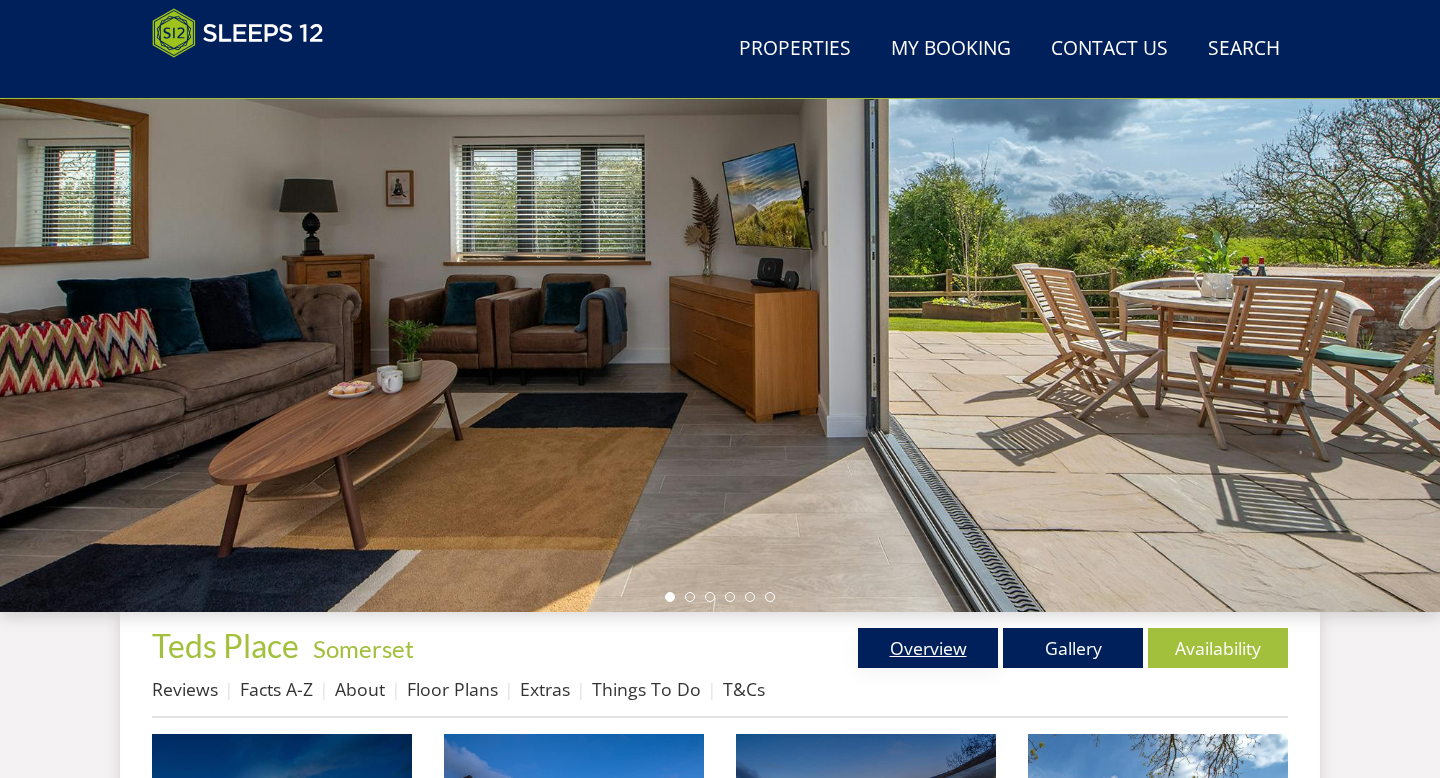 click on "Overview" at bounding box center [928, 648] 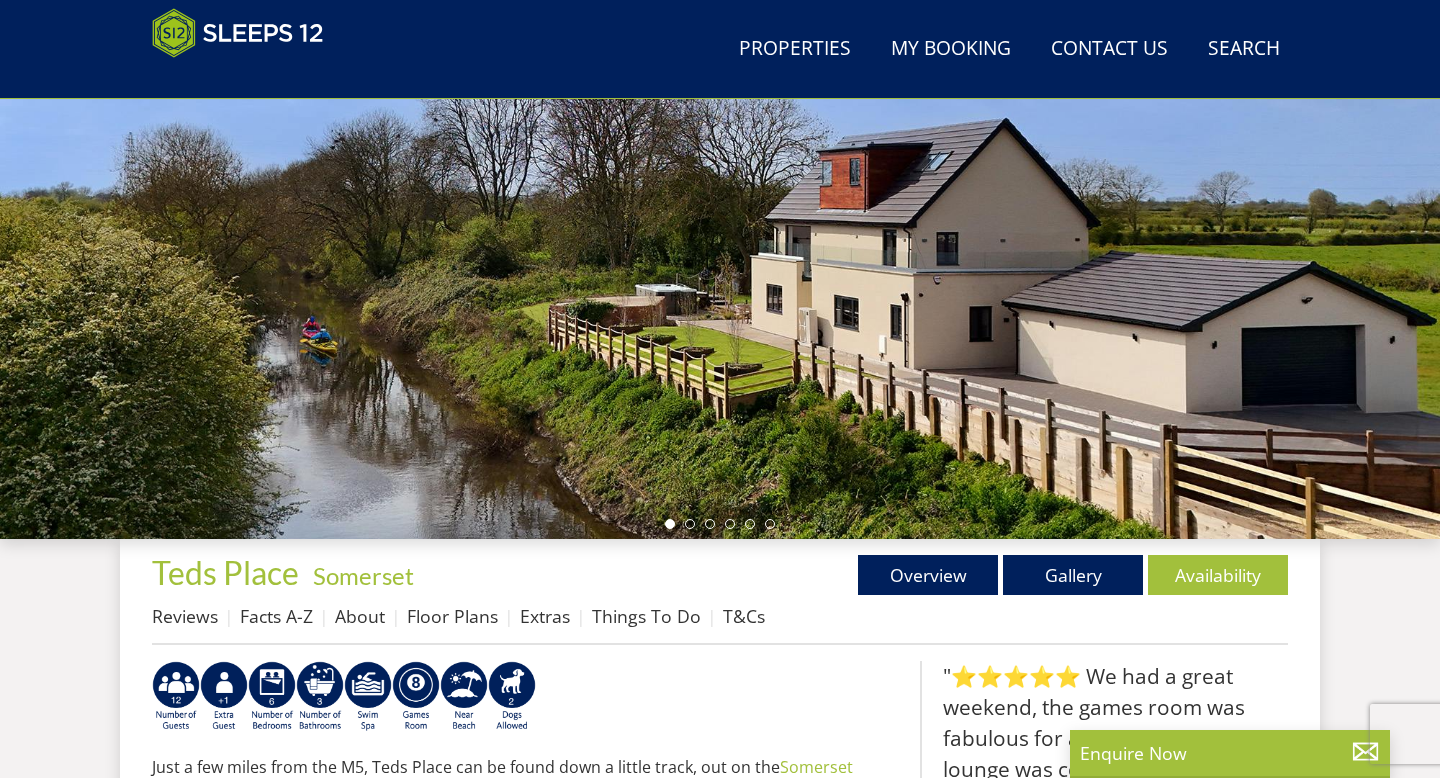 scroll, scrollTop: 309, scrollLeft: 0, axis: vertical 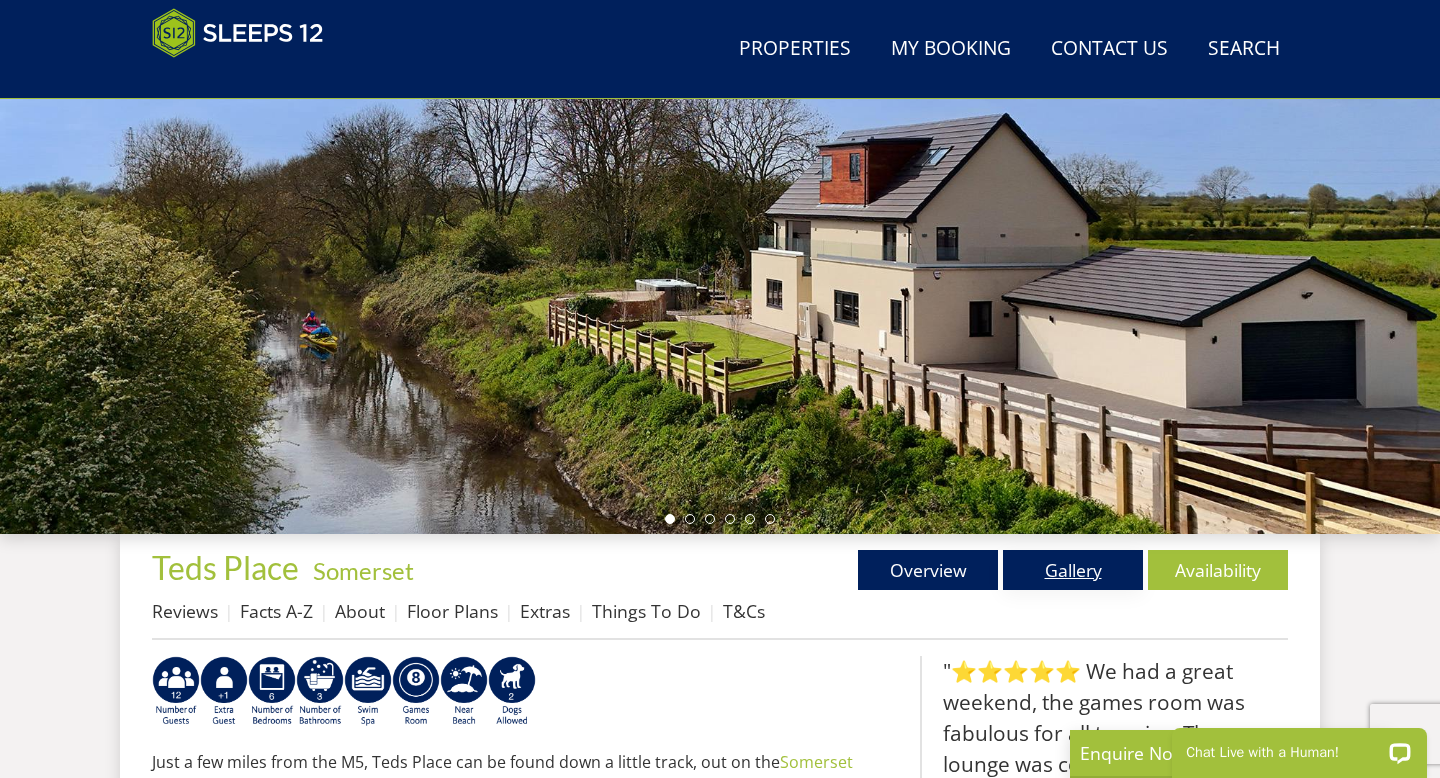 click on "Gallery" at bounding box center (1073, 570) 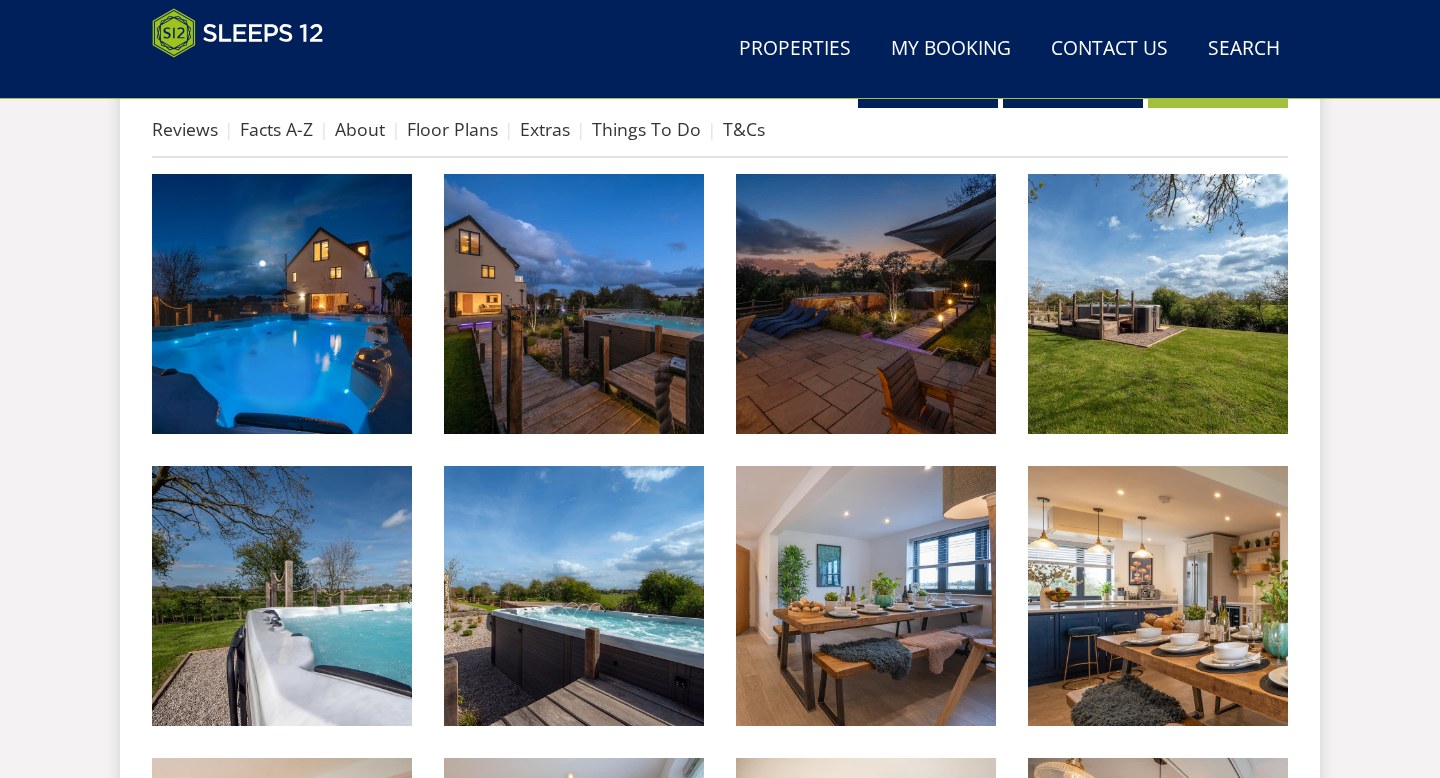 scroll, scrollTop: 802, scrollLeft: 0, axis: vertical 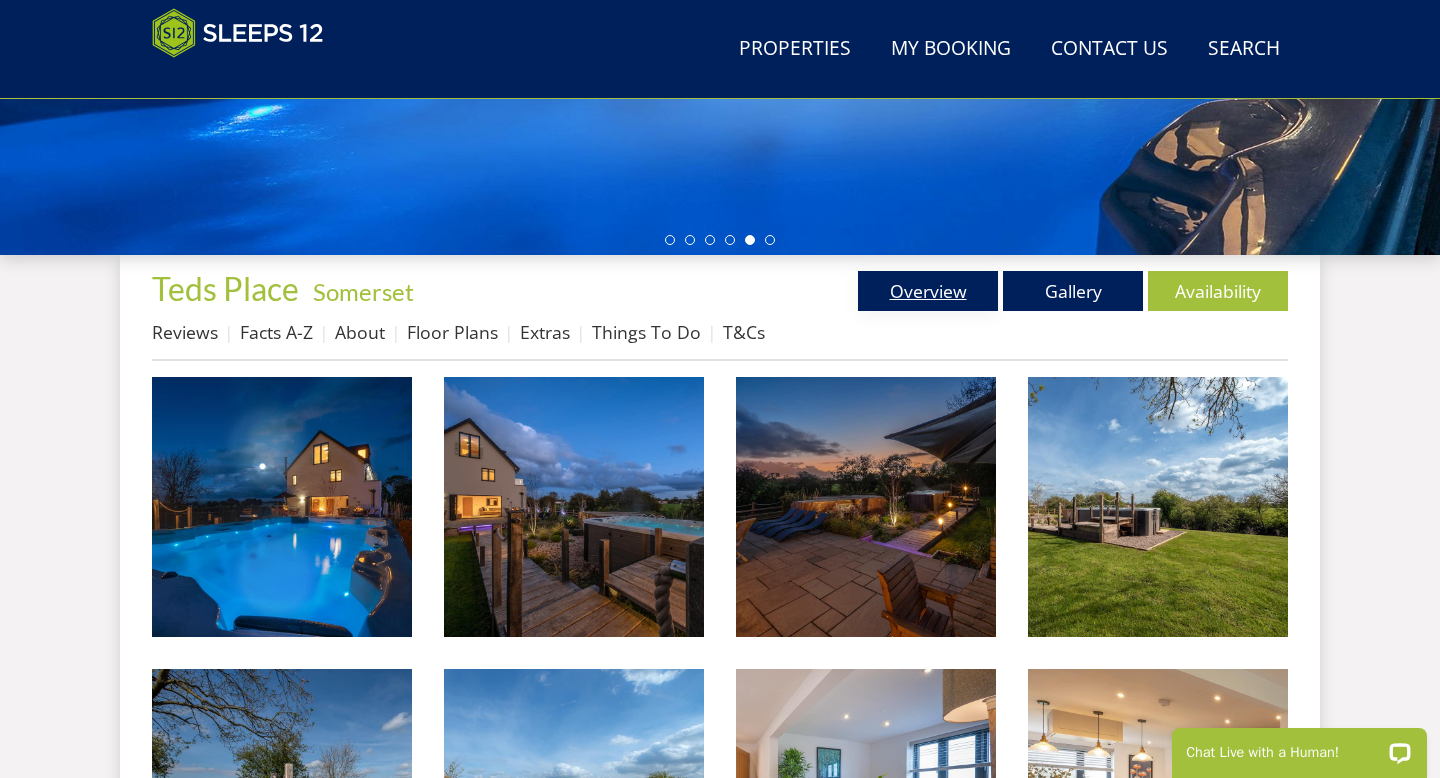 click on "Overview" at bounding box center [928, 291] 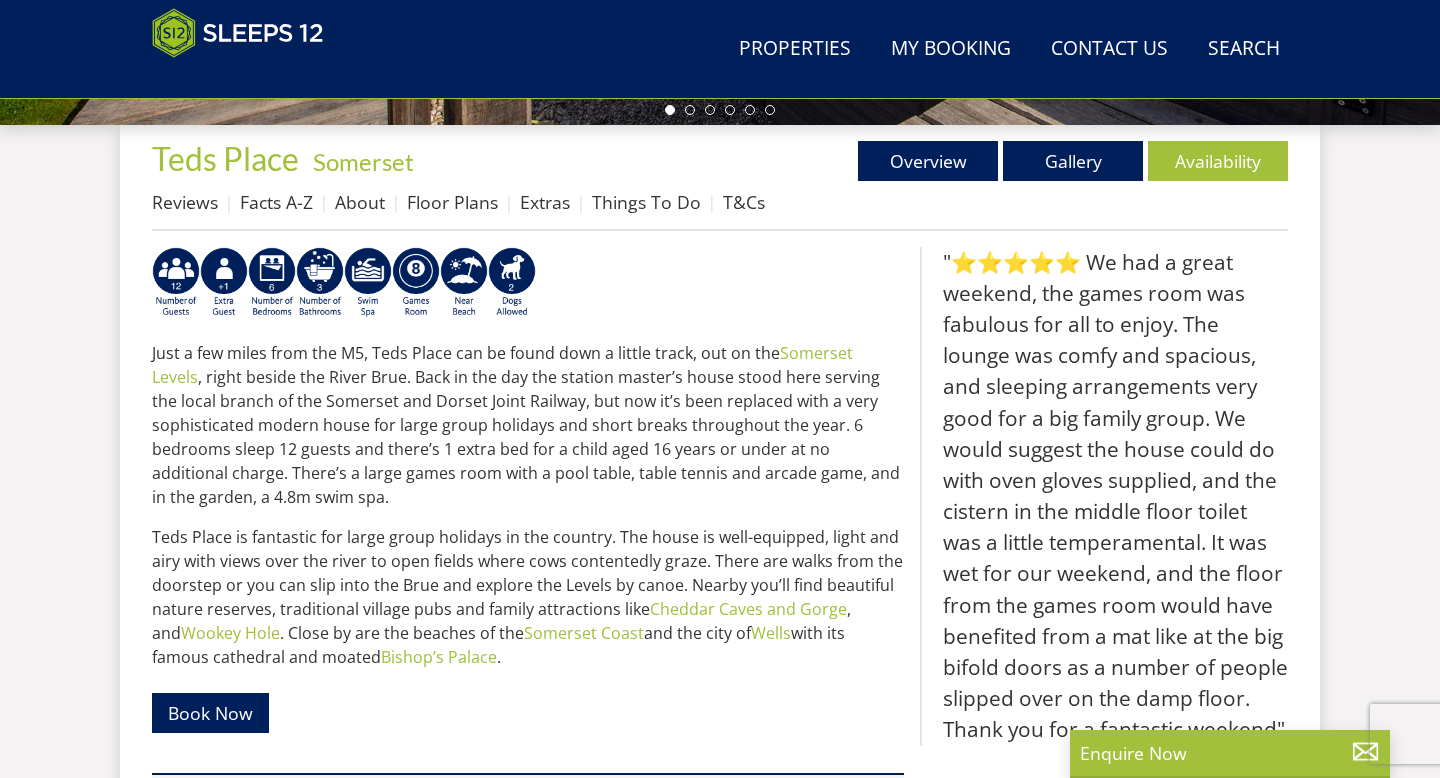 scroll, scrollTop: 791, scrollLeft: 0, axis: vertical 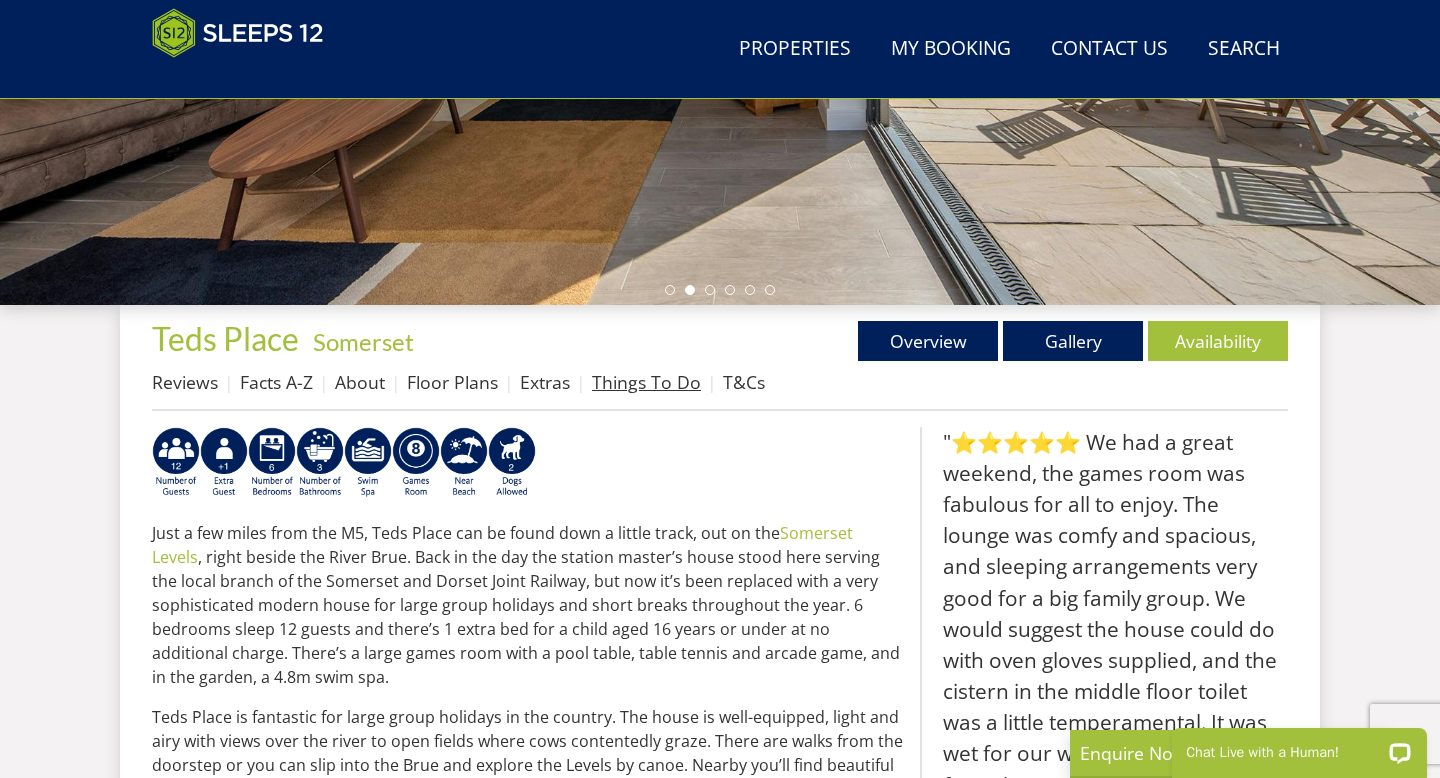 click on "Things To Do" at bounding box center [646, 382] 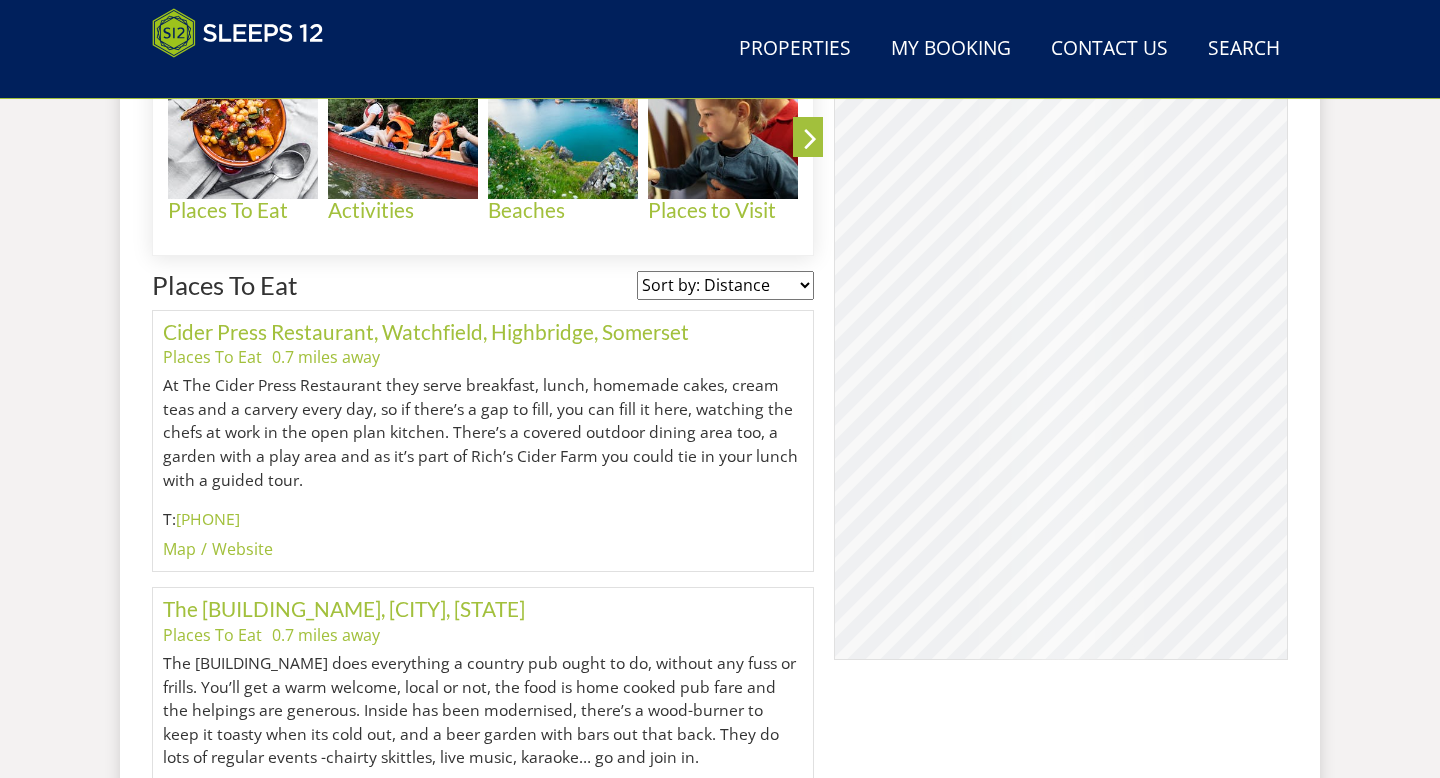 scroll, scrollTop: 988, scrollLeft: 0, axis: vertical 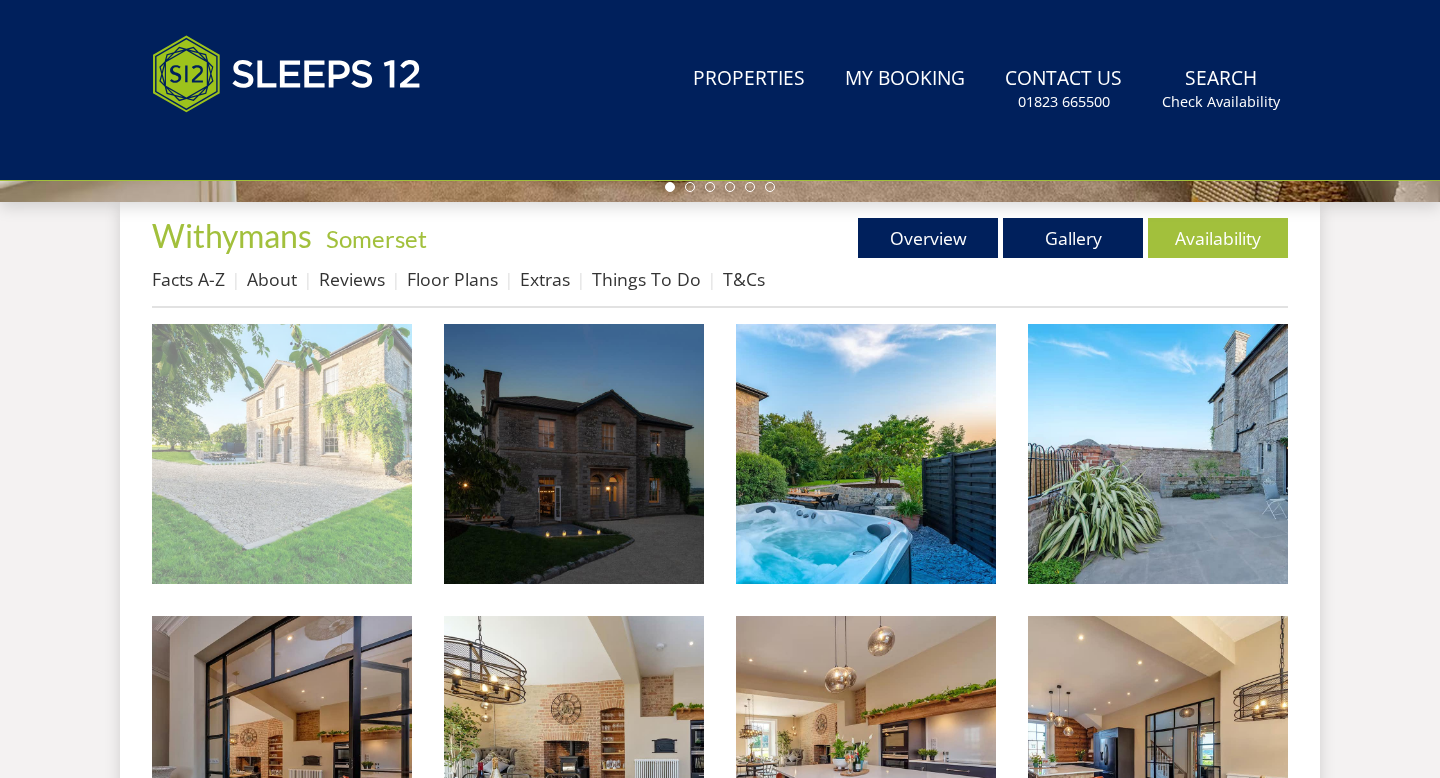 click at bounding box center [282, 454] 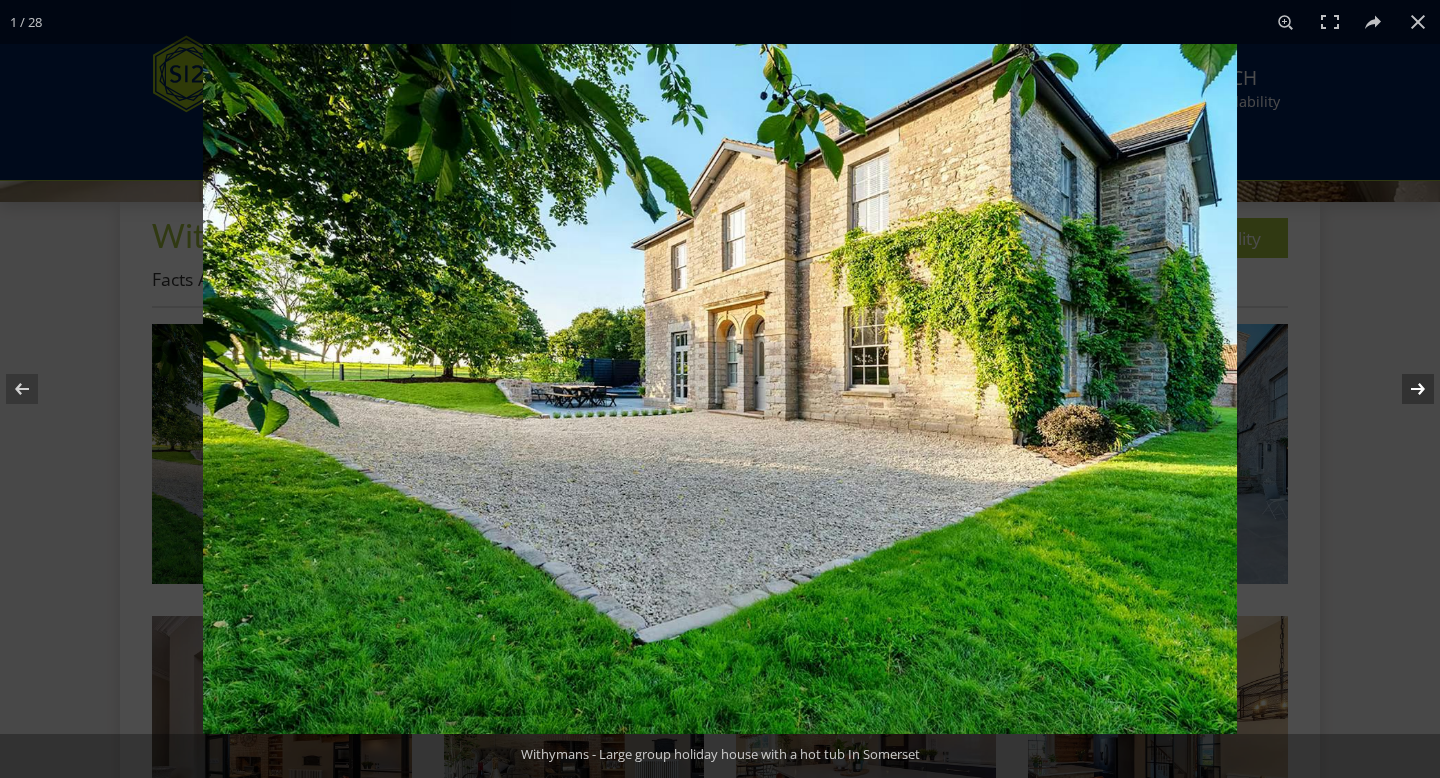click at bounding box center [1405, 389] 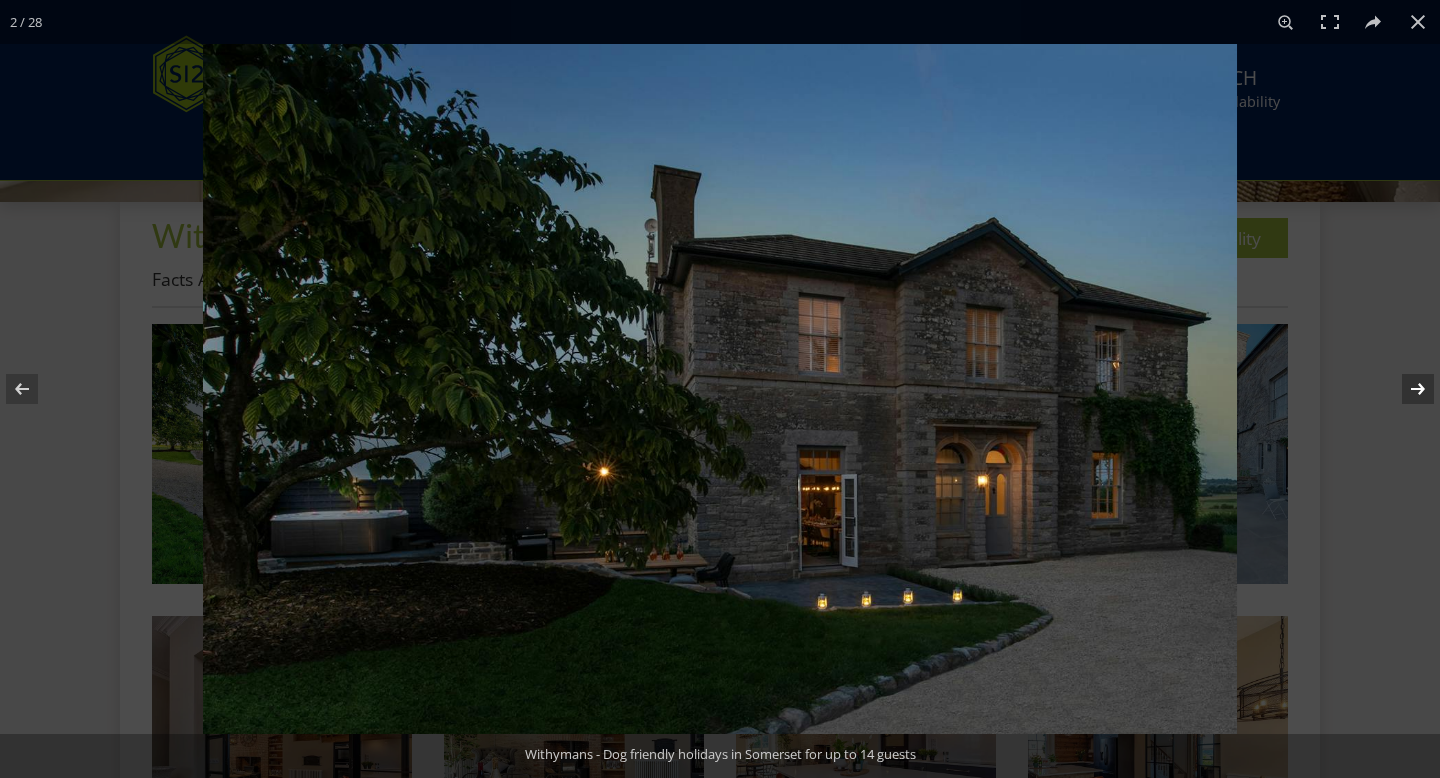 click at bounding box center [1405, 389] 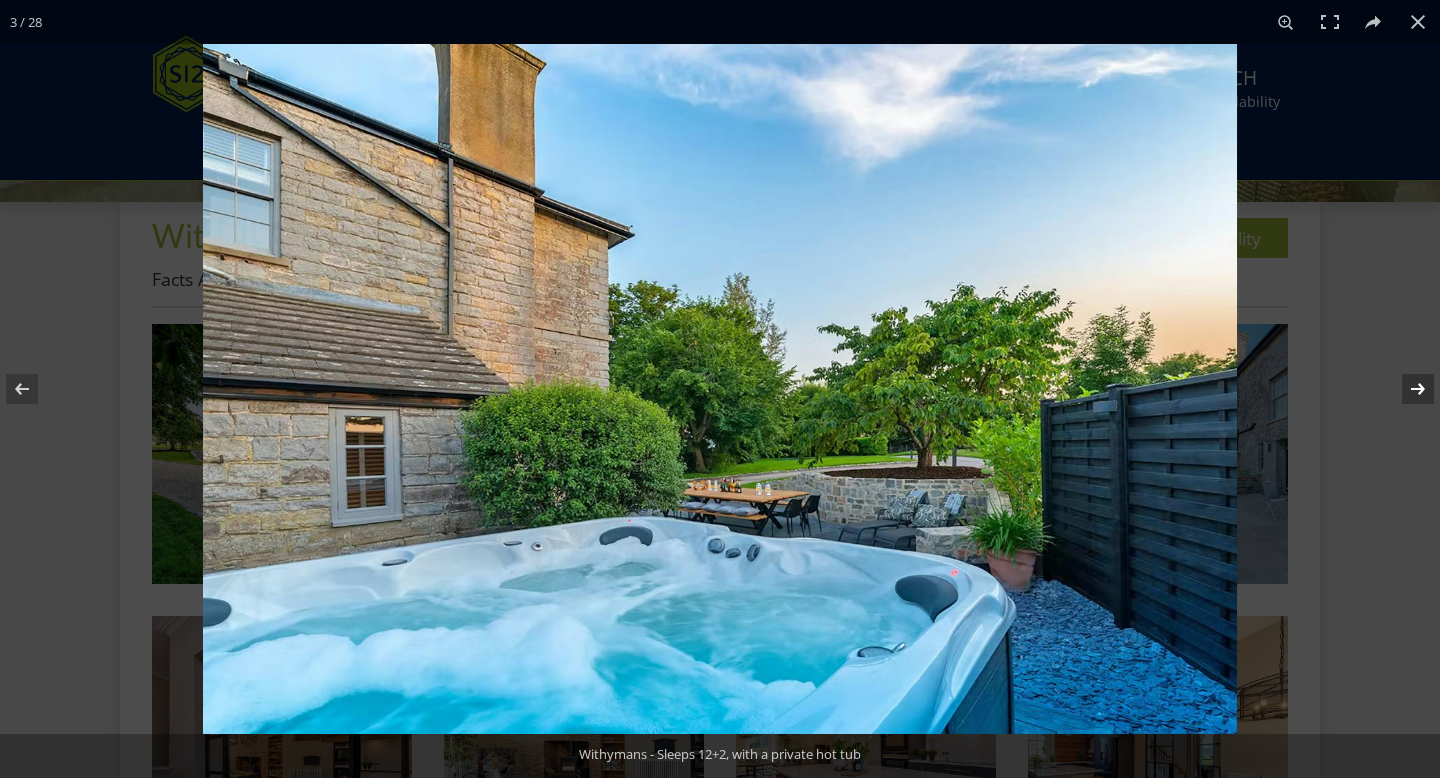 click at bounding box center (1405, 389) 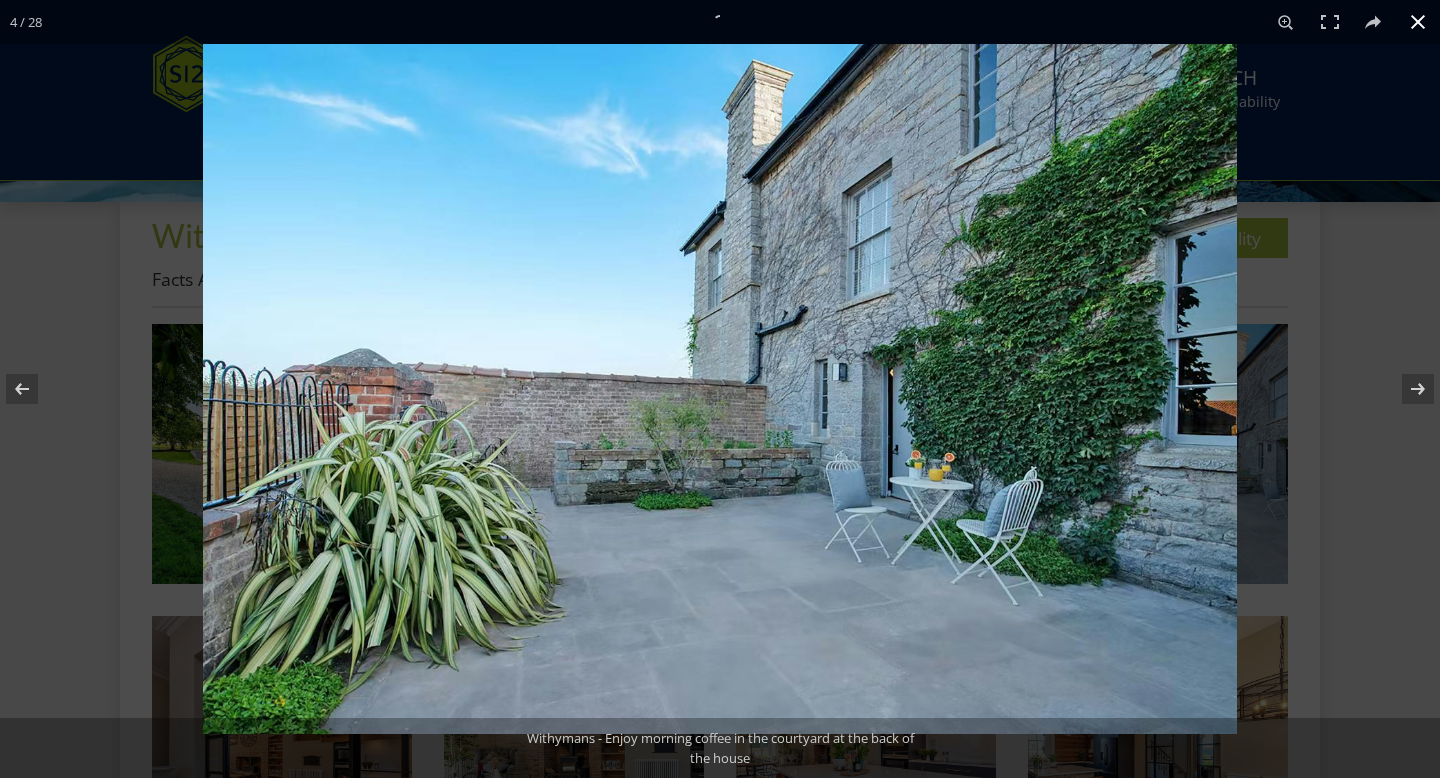 click at bounding box center [1418, 22] 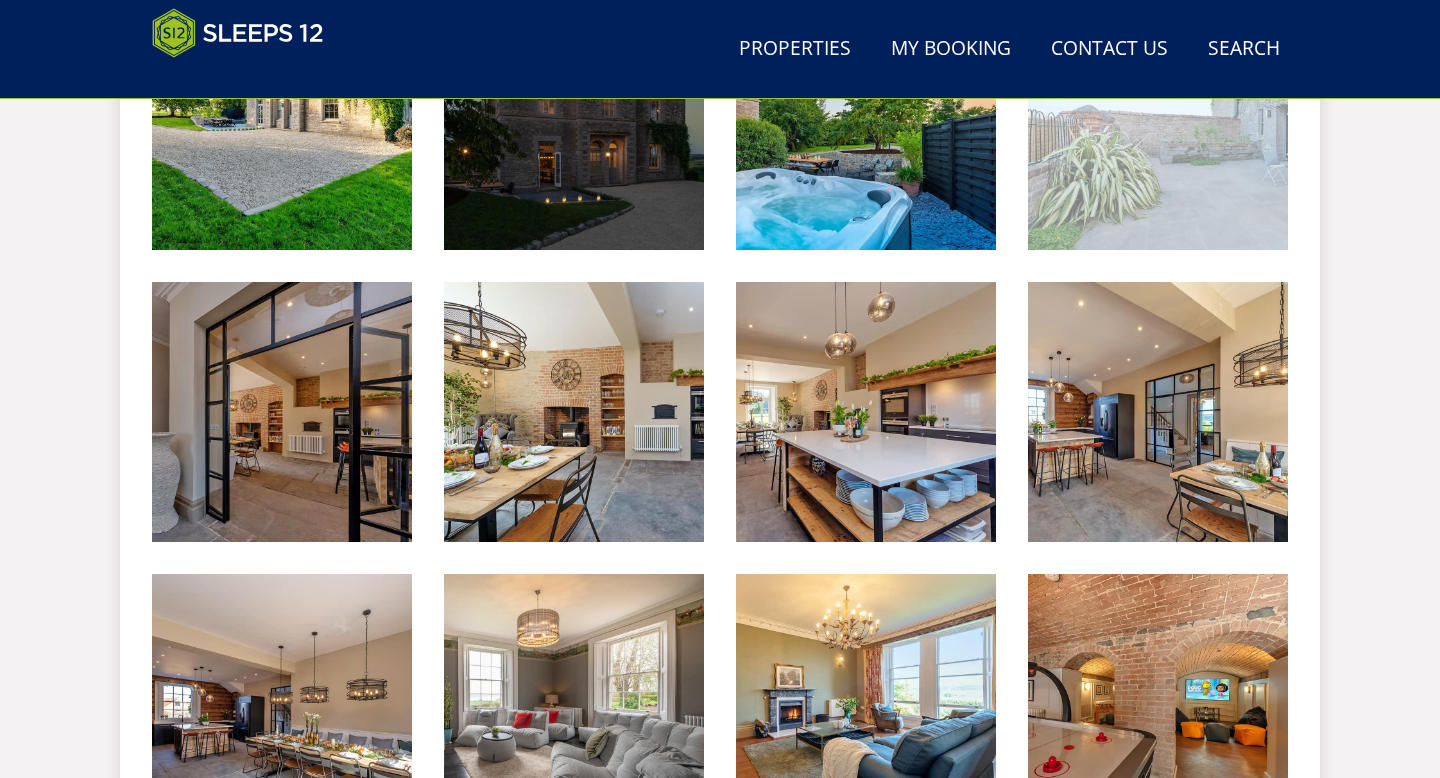 scroll, scrollTop: 981, scrollLeft: 0, axis: vertical 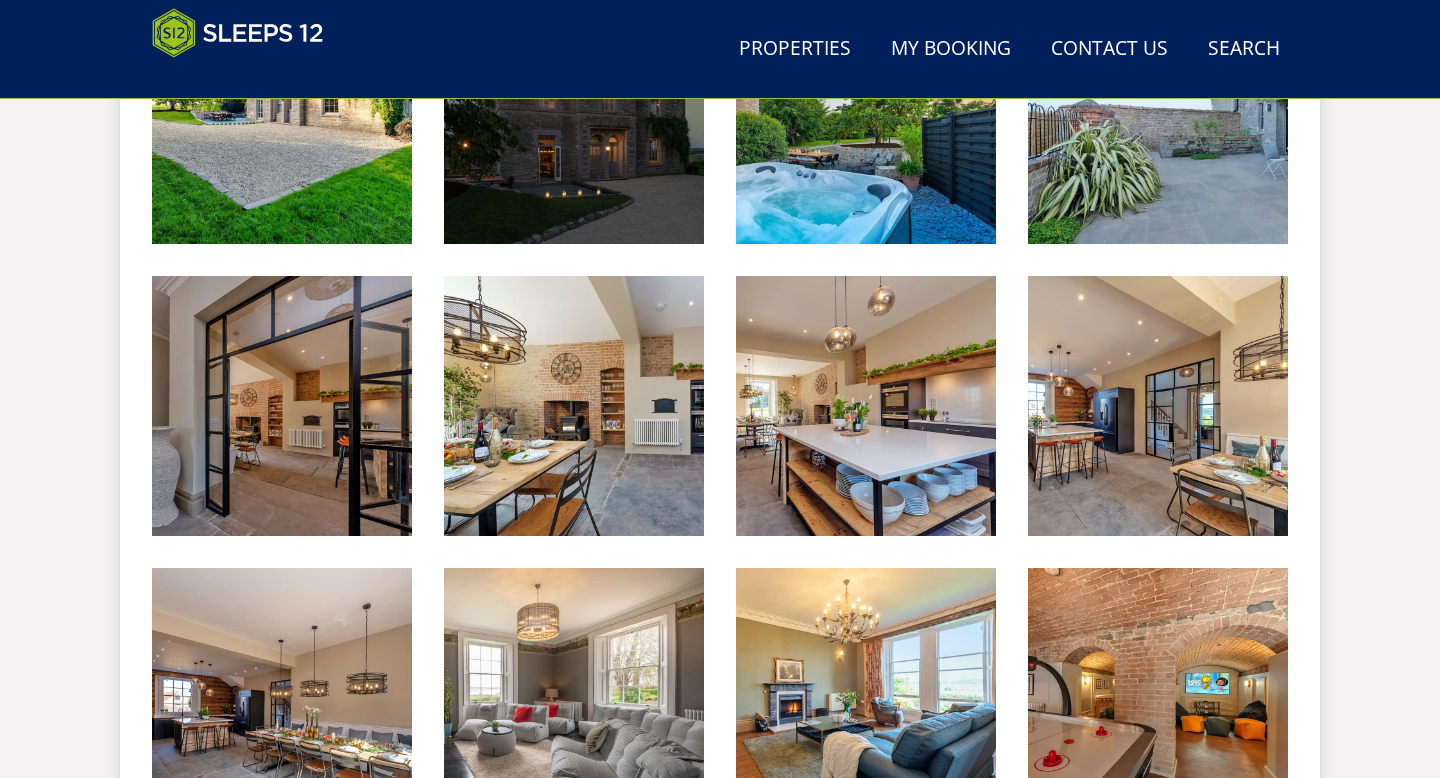 click on "Withymans - Large group holiday house with a hot tub In [STATE]
Withymans - Dog friendly holidays in [STATE] for up to 14 guests
Withymans - Sleeps 12+2, with a private hot tub
Withymans - Enjoy morning coffee in the courtyard at the back of the house
Withymans - Modern interiors and original character combine in this large group holiday house
Withymans - The large kitchen-dining room is perfect for happy gatherings
Withymans - A great place to stay for birthdays and anniversaries with your nearest and dearest
Withymans - On-trend interiors bring style to your group stay" at bounding box center [720, 990] 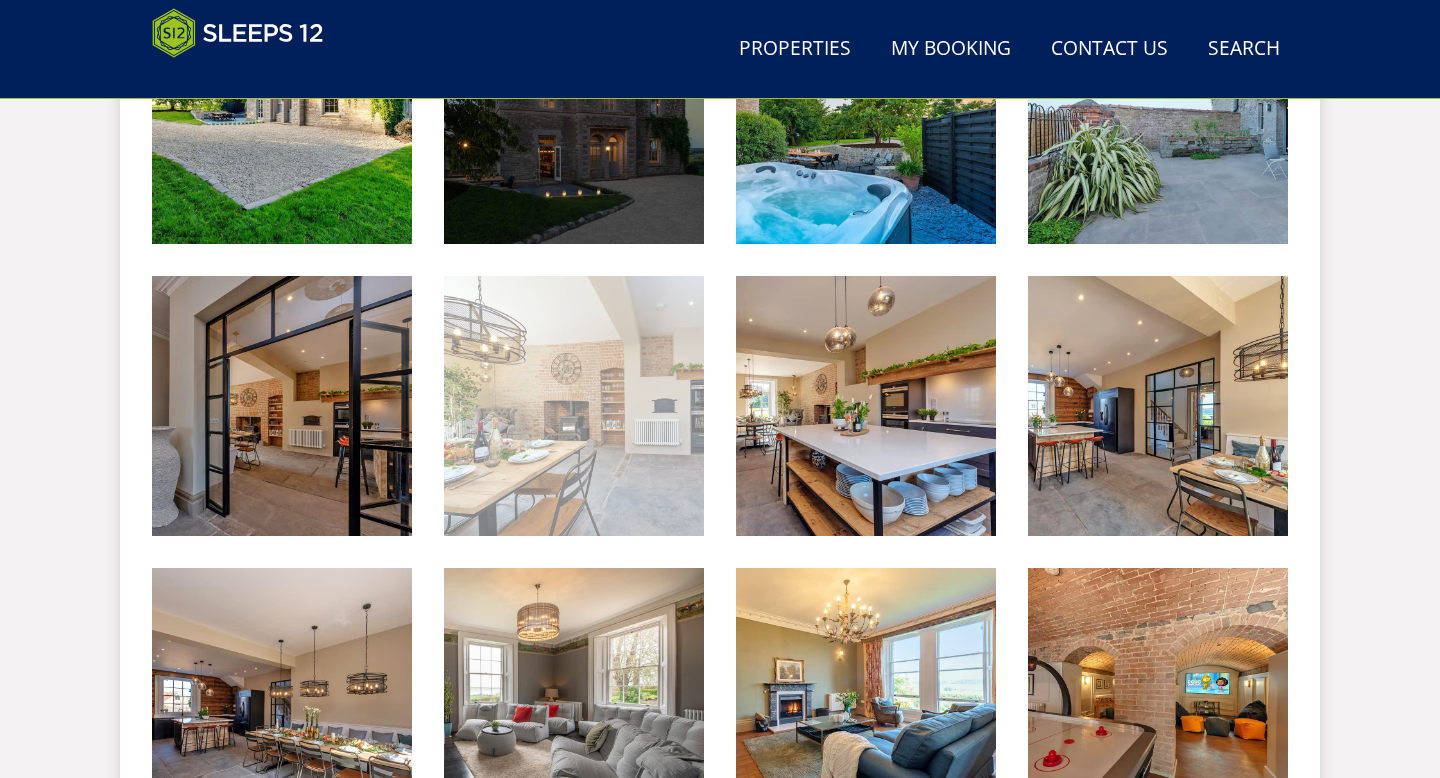 click at bounding box center [574, 406] 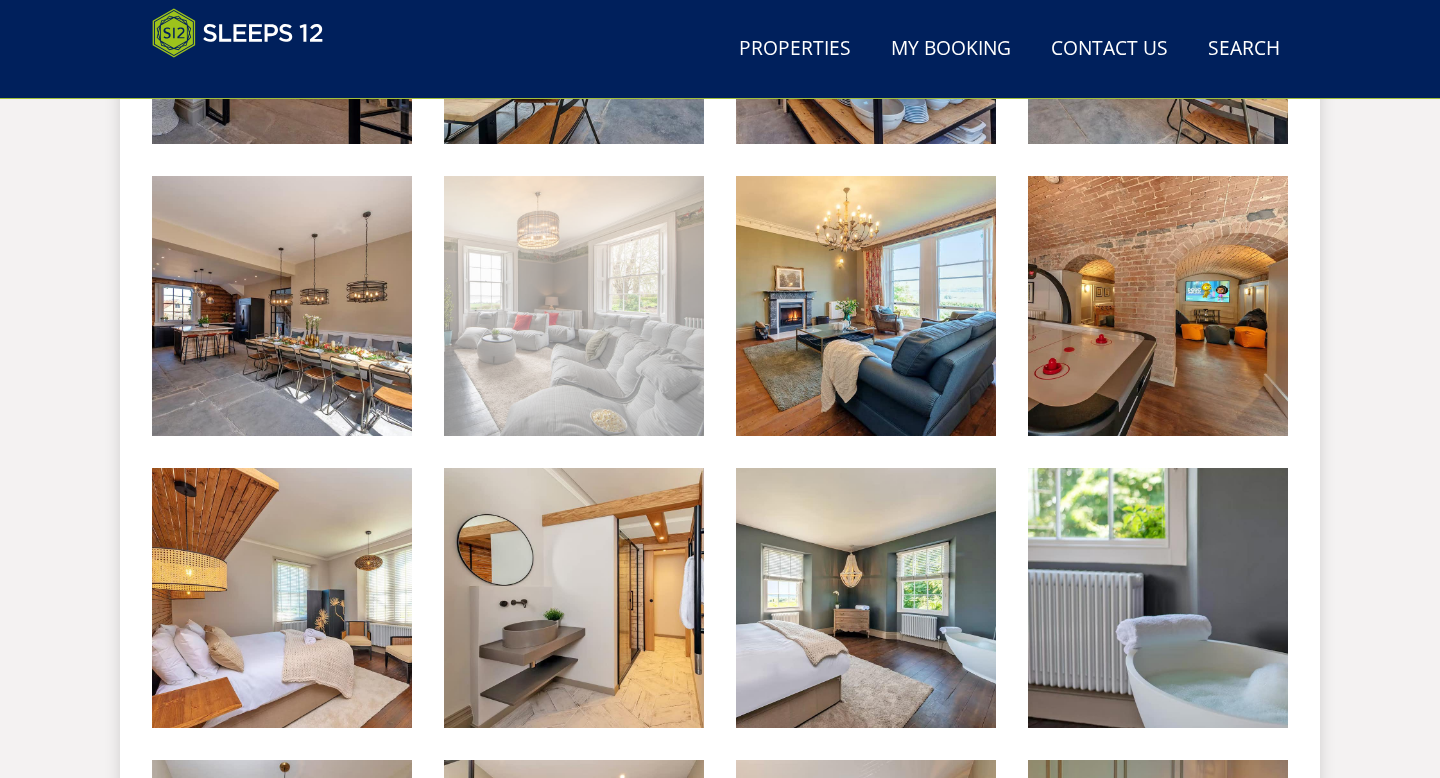 scroll, scrollTop: 1387, scrollLeft: 0, axis: vertical 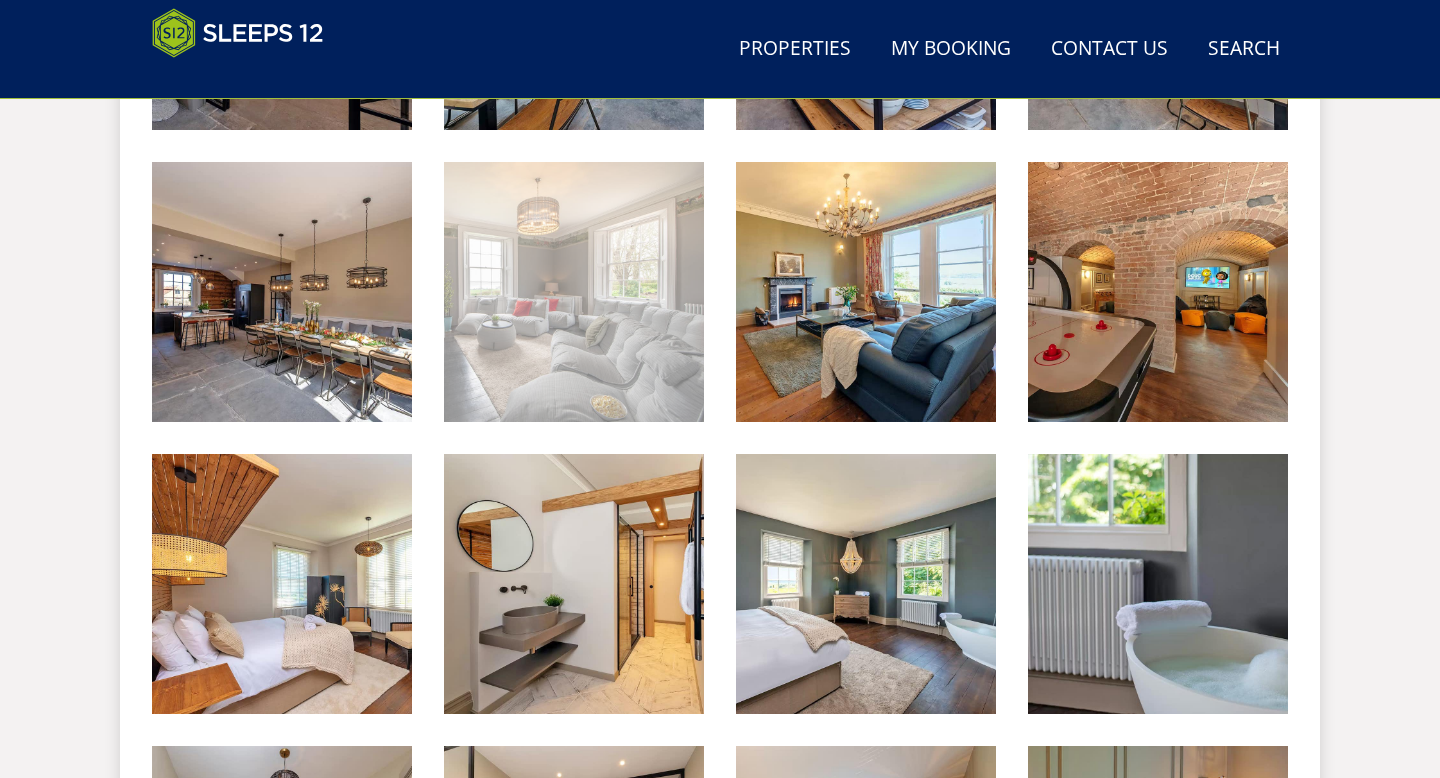 click at bounding box center [574, 292] 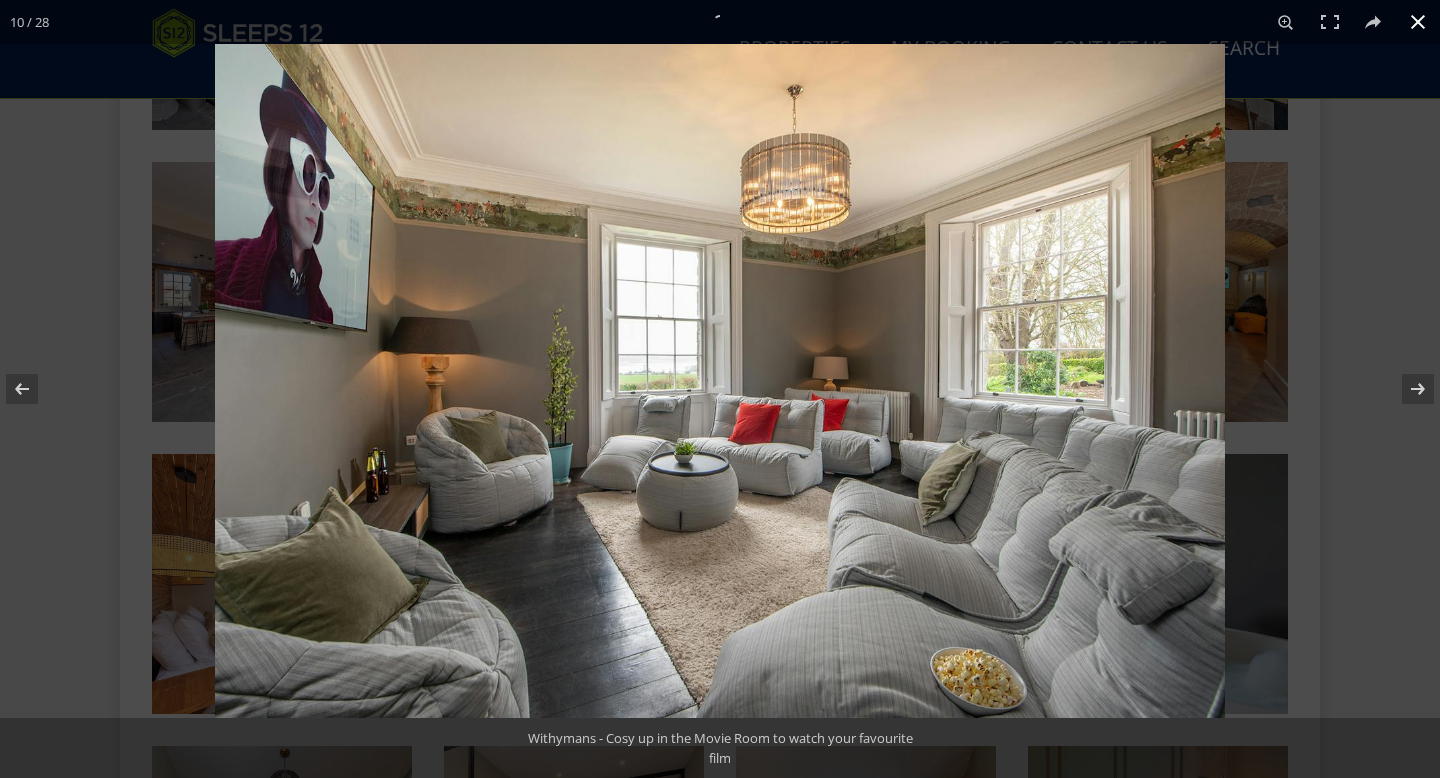 click at bounding box center (1418, 22) 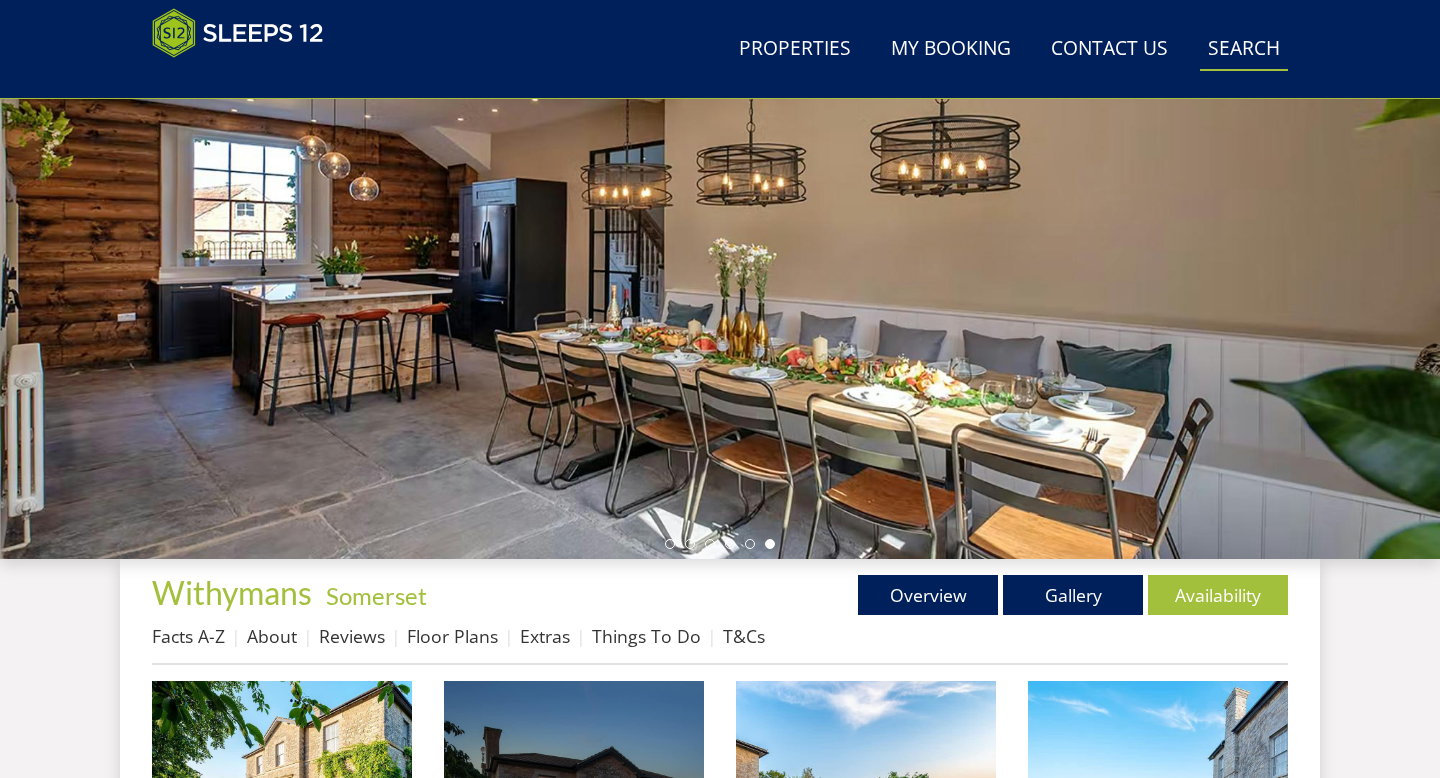 scroll, scrollTop: 239, scrollLeft: 0, axis: vertical 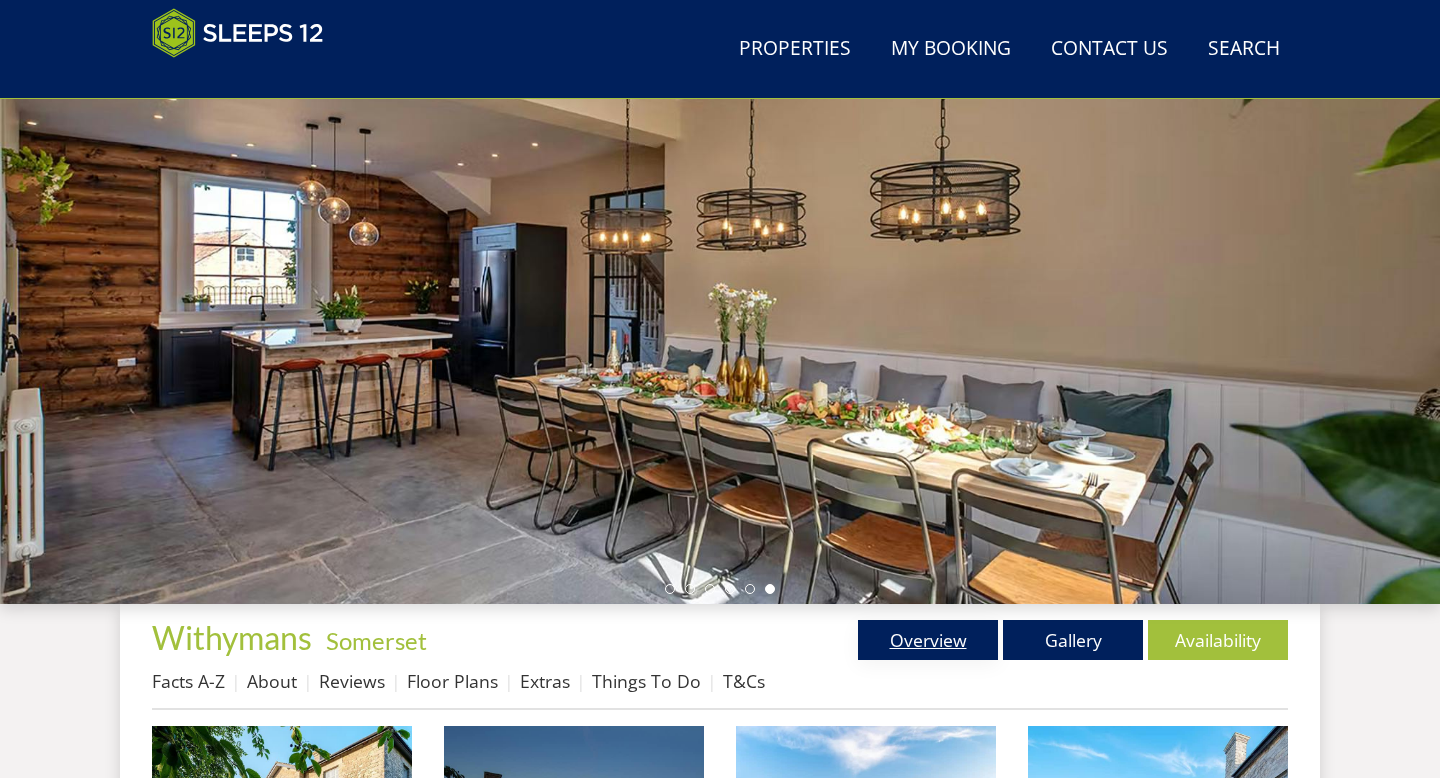 click on "Overview" at bounding box center (928, 640) 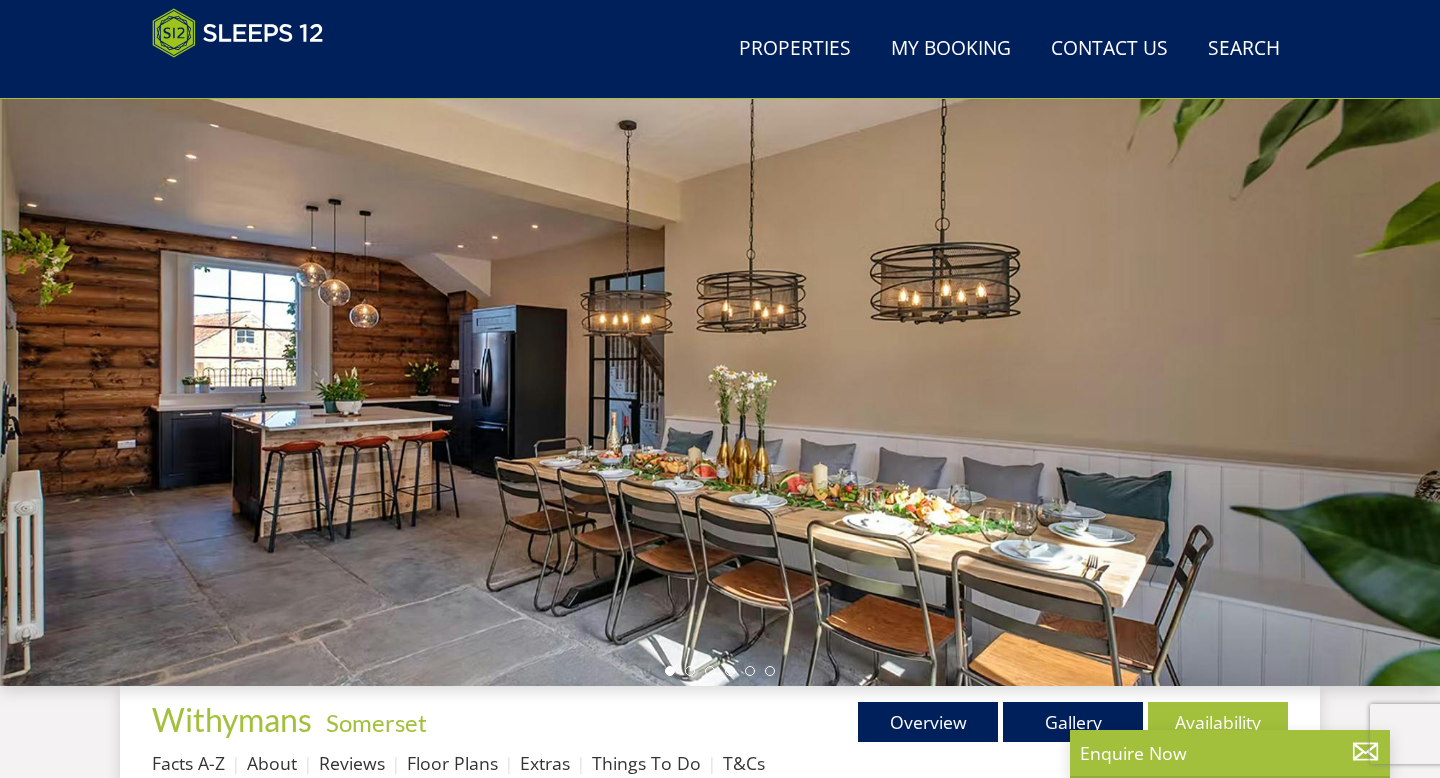 scroll, scrollTop: 195, scrollLeft: 0, axis: vertical 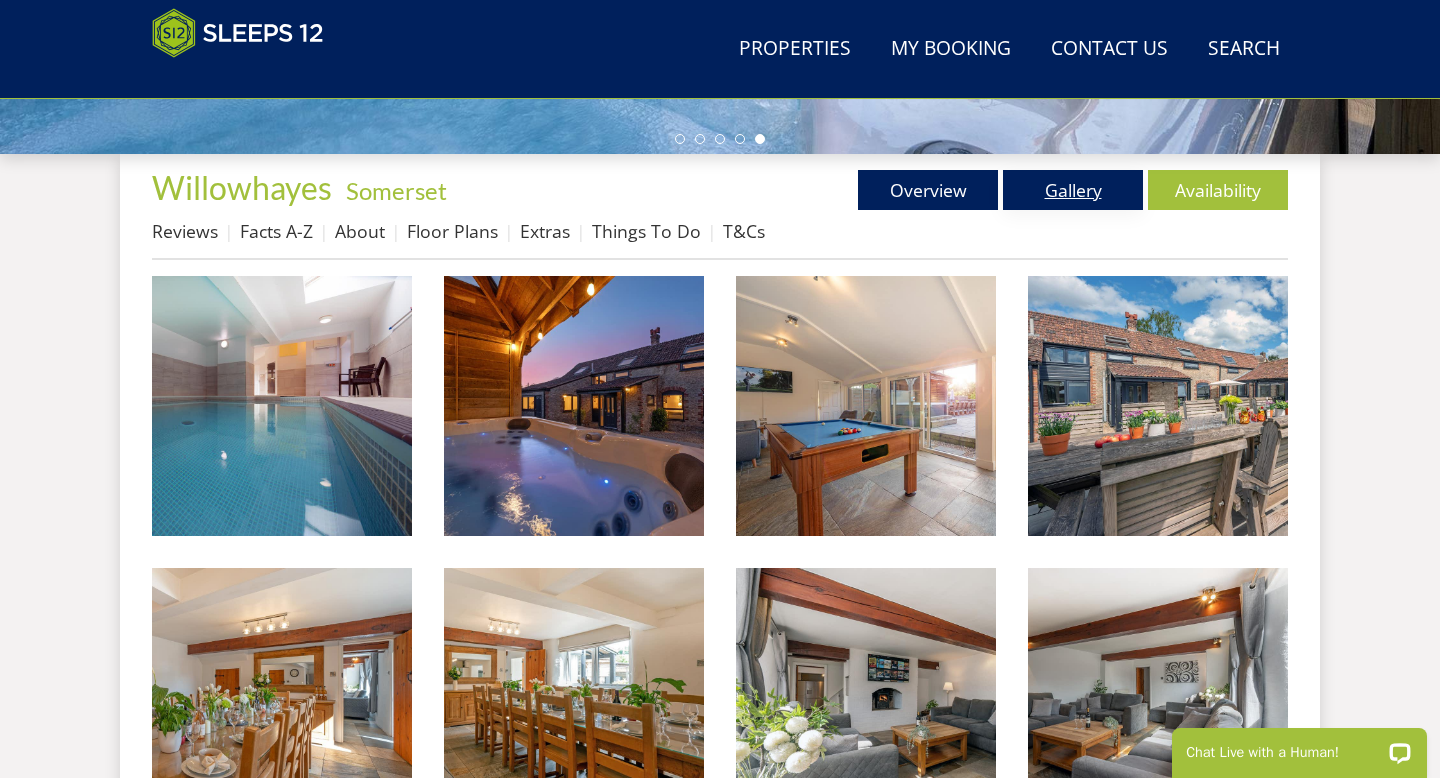 click on "Gallery" at bounding box center (1073, 190) 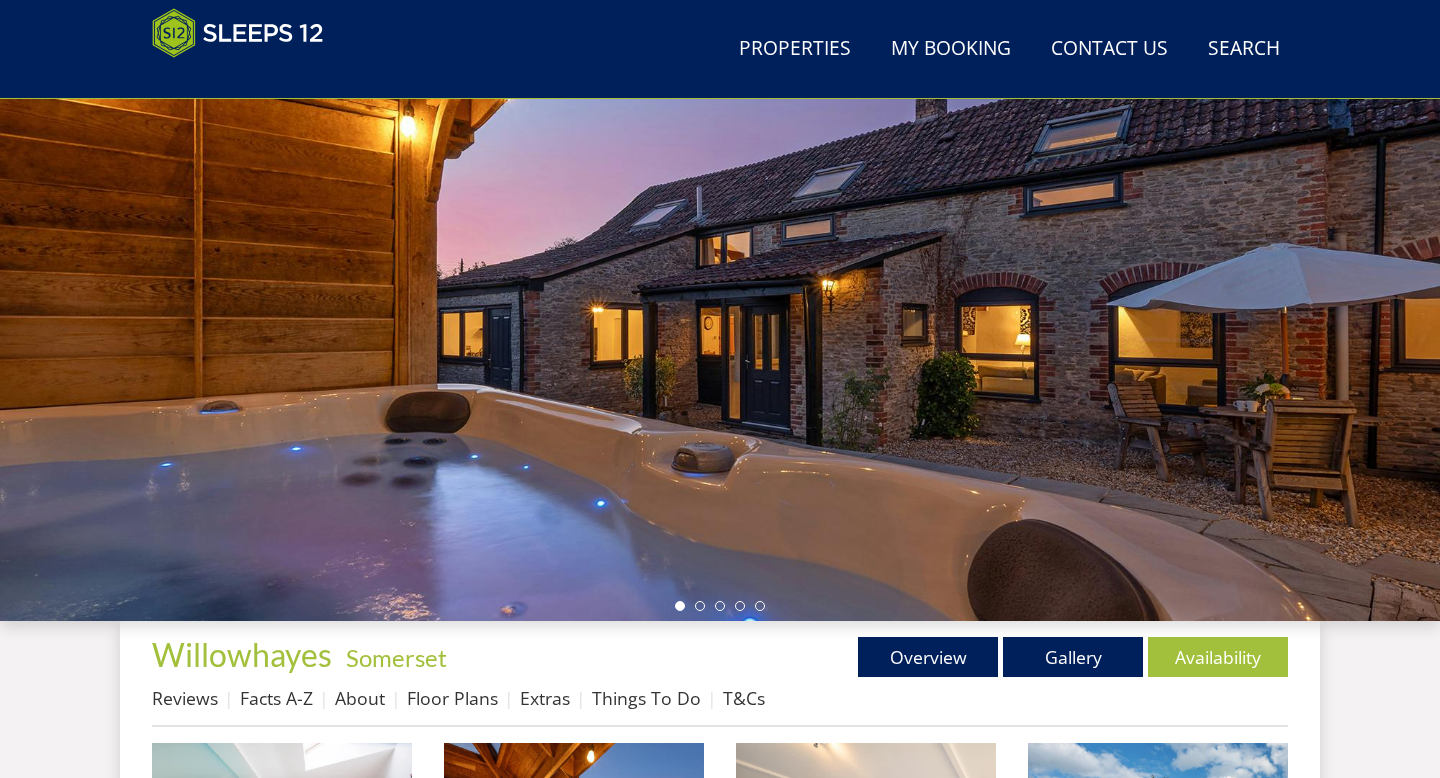 scroll, scrollTop: 241, scrollLeft: 0, axis: vertical 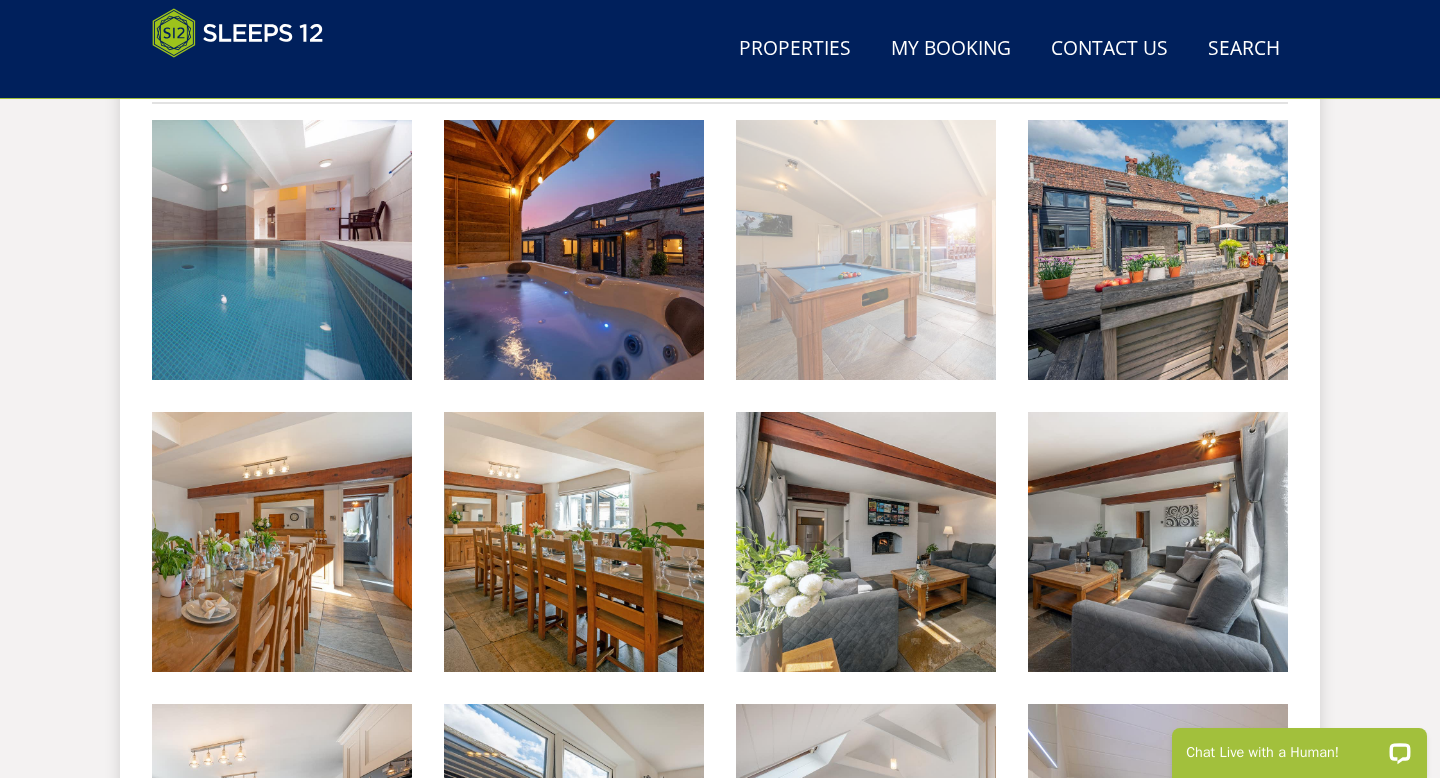 click at bounding box center [866, 250] 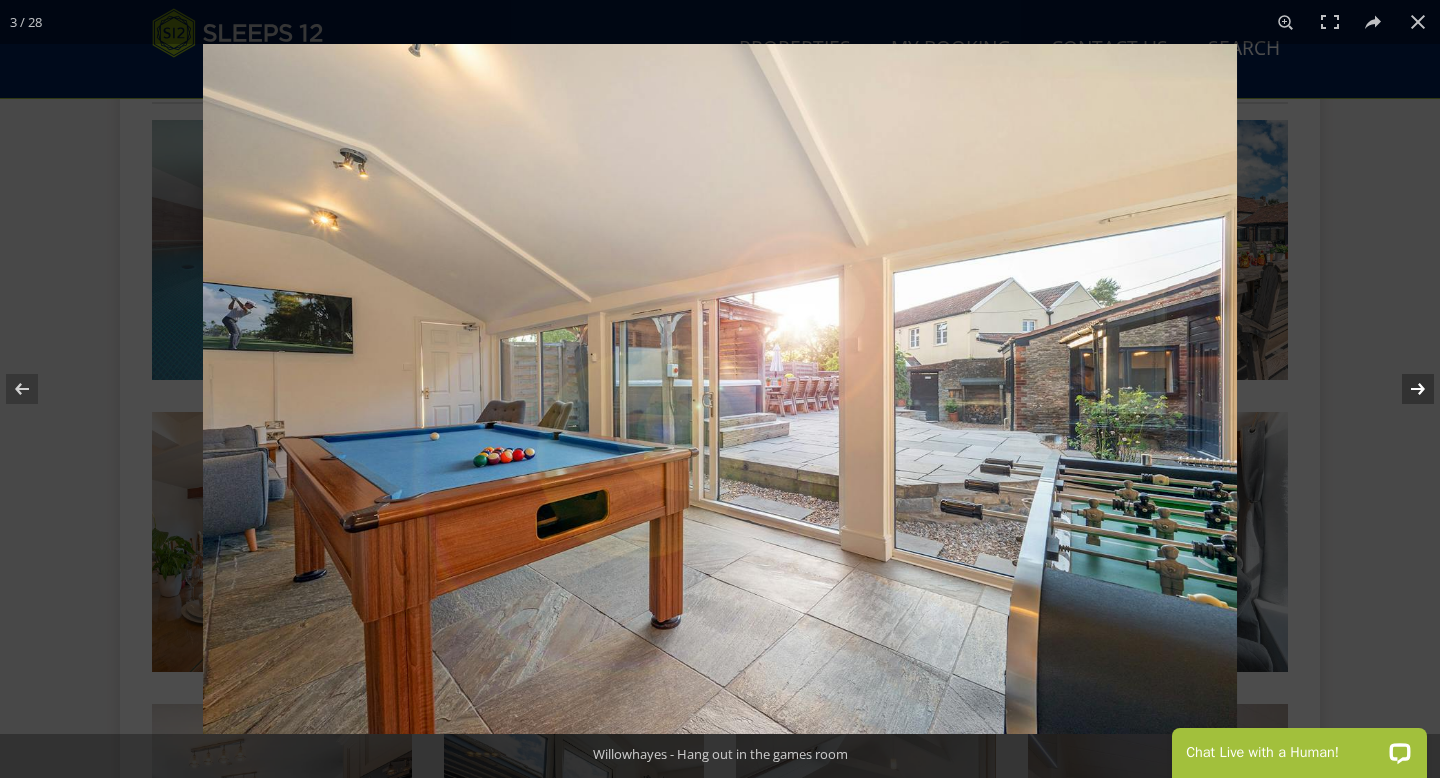 click at bounding box center (1405, 389) 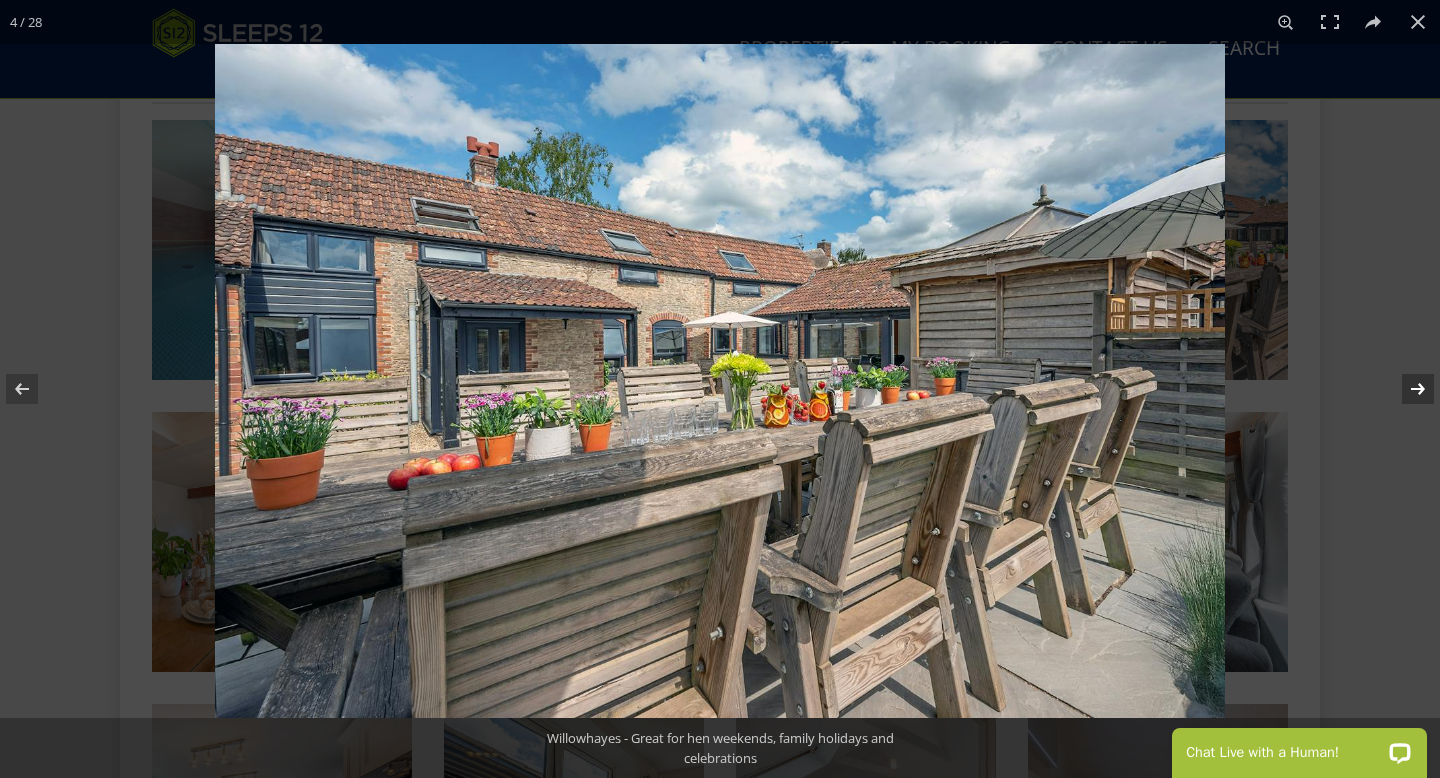click at bounding box center [1405, 389] 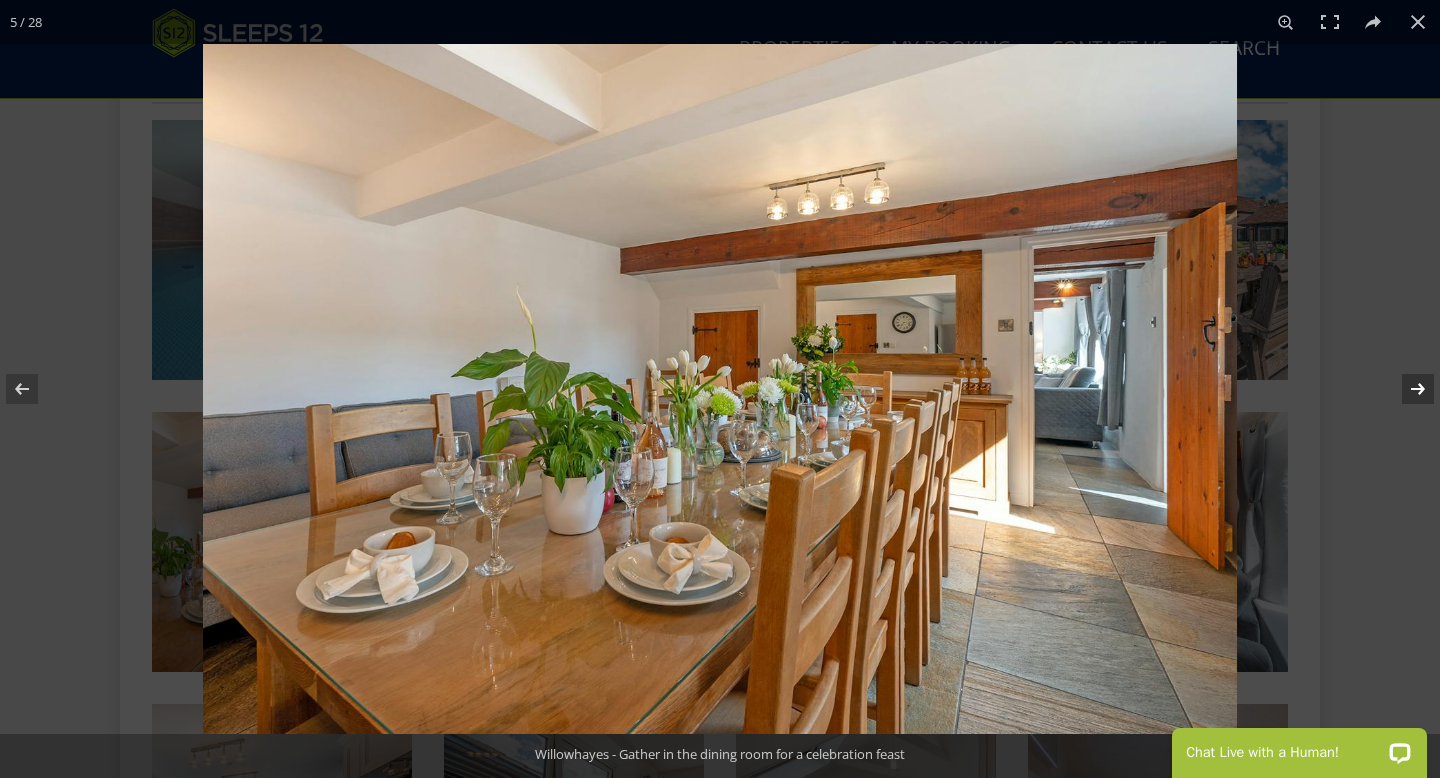 click at bounding box center (1405, 389) 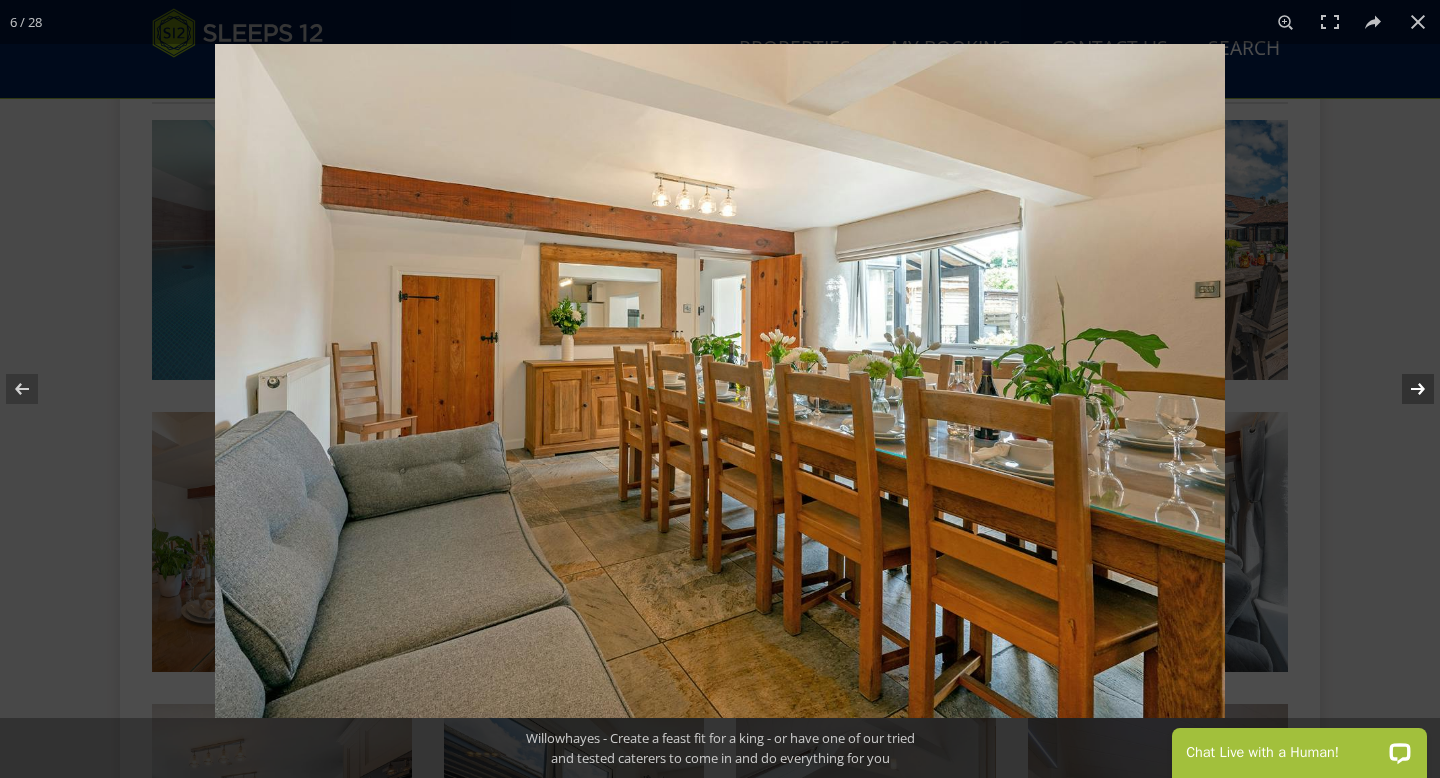 click at bounding box center (1405, 389) 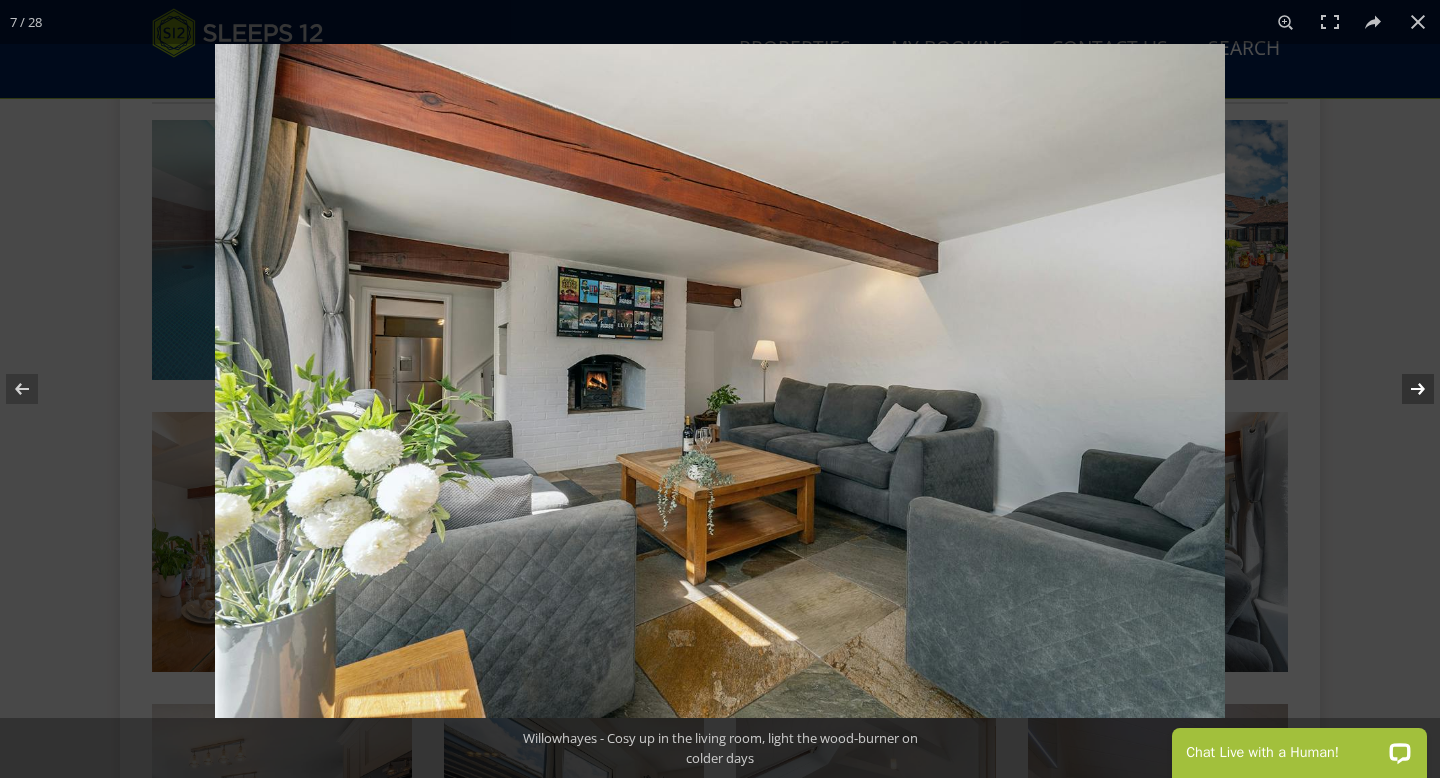 click at bounding box center (1405, 389) 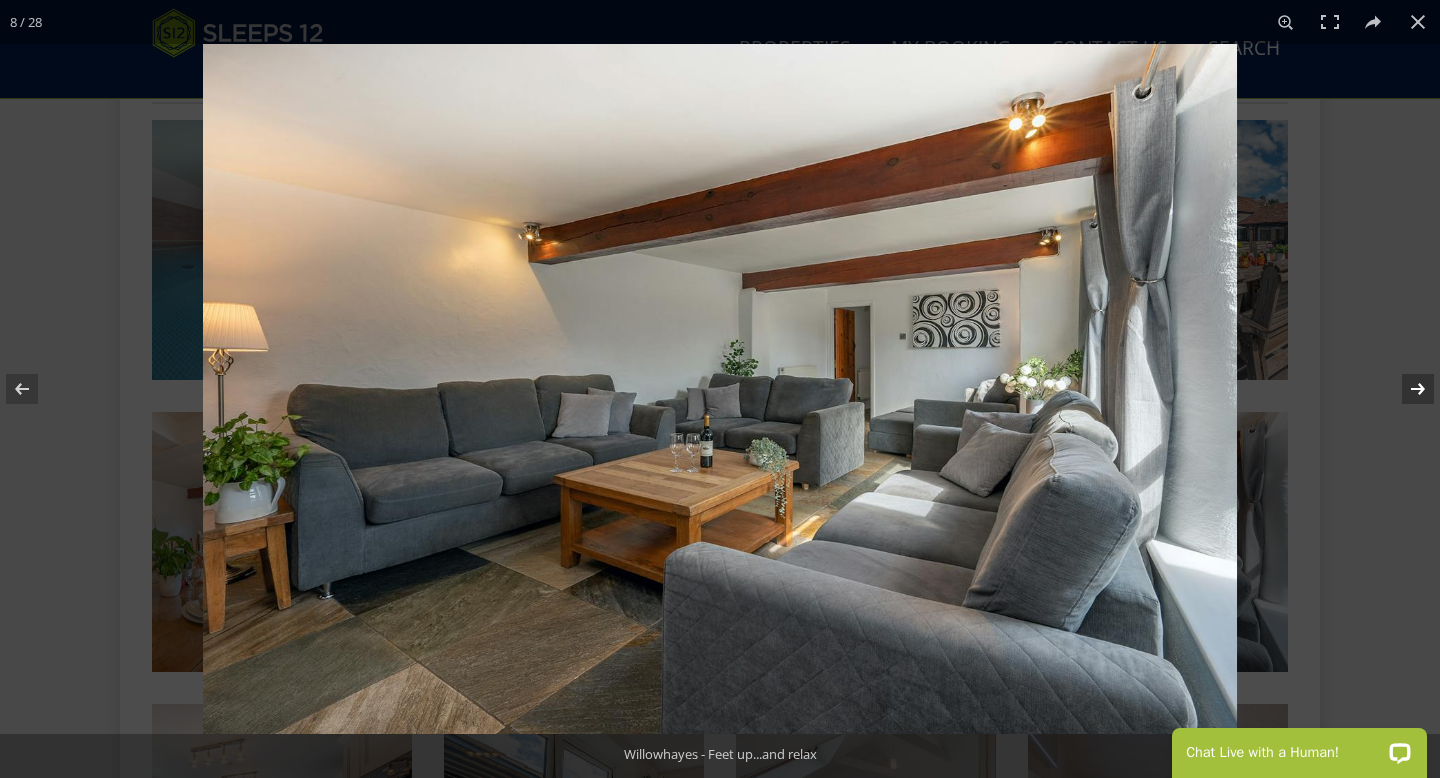 click at bounding box center (1405, 389) 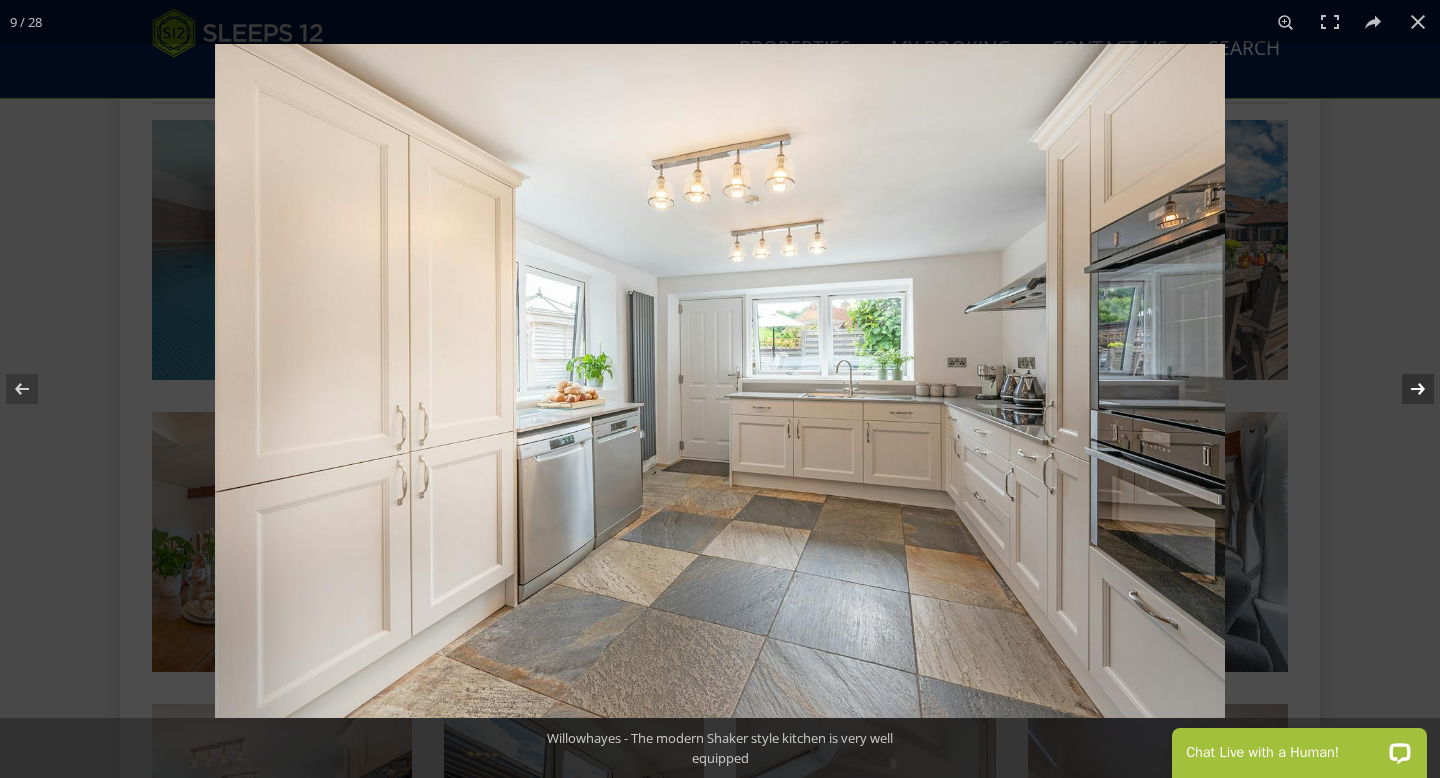 click at bounding box center [1405, 389] 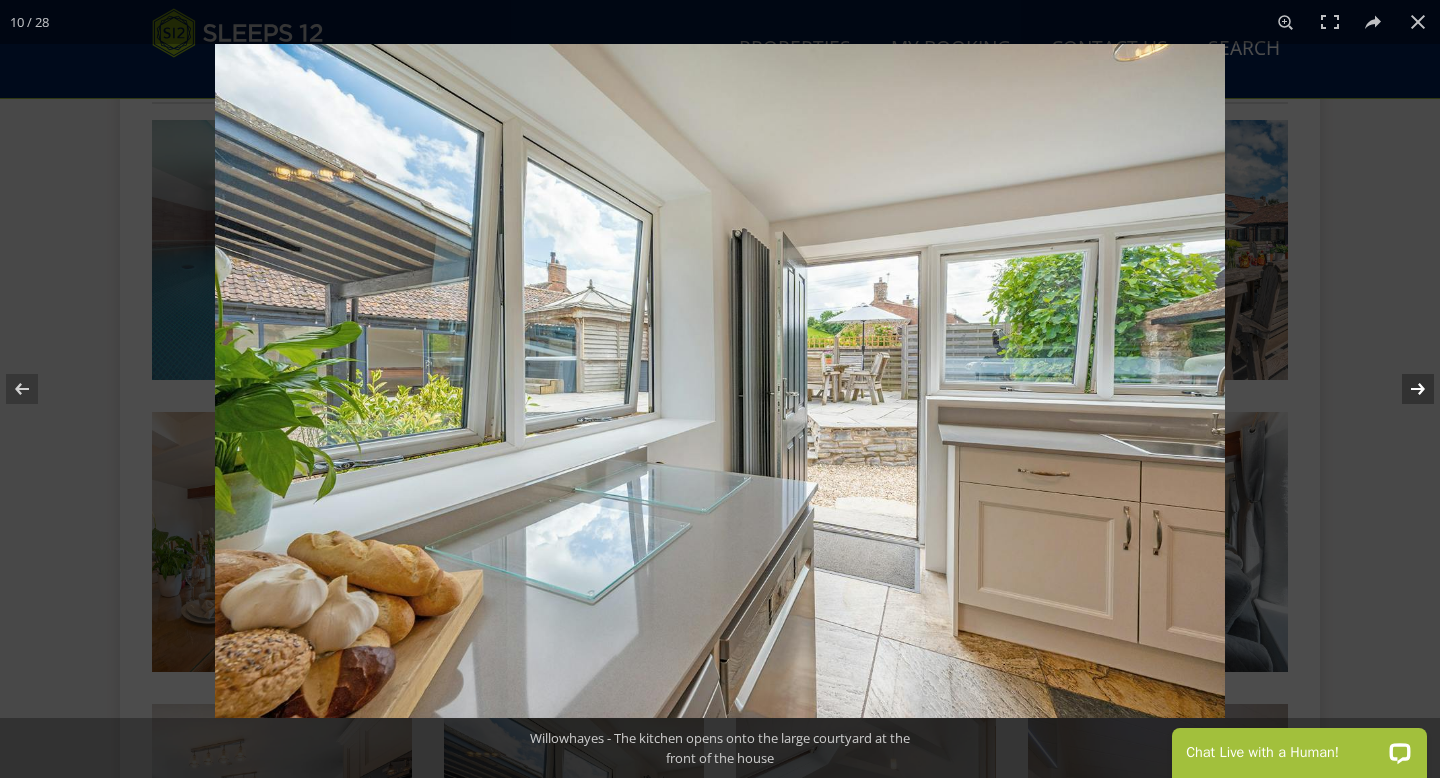 click at bounding box center (1405, 389) 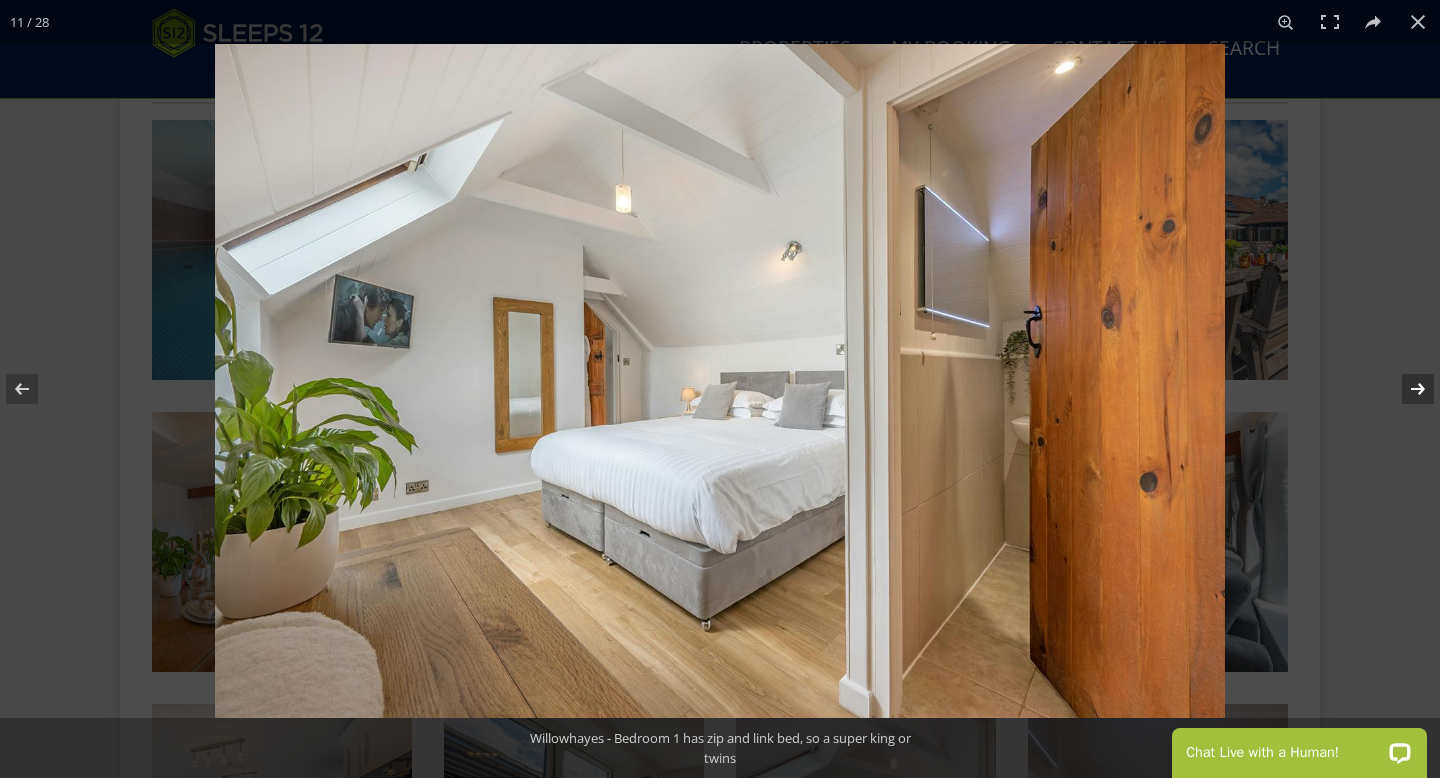click at bounding box center (1405, 389) 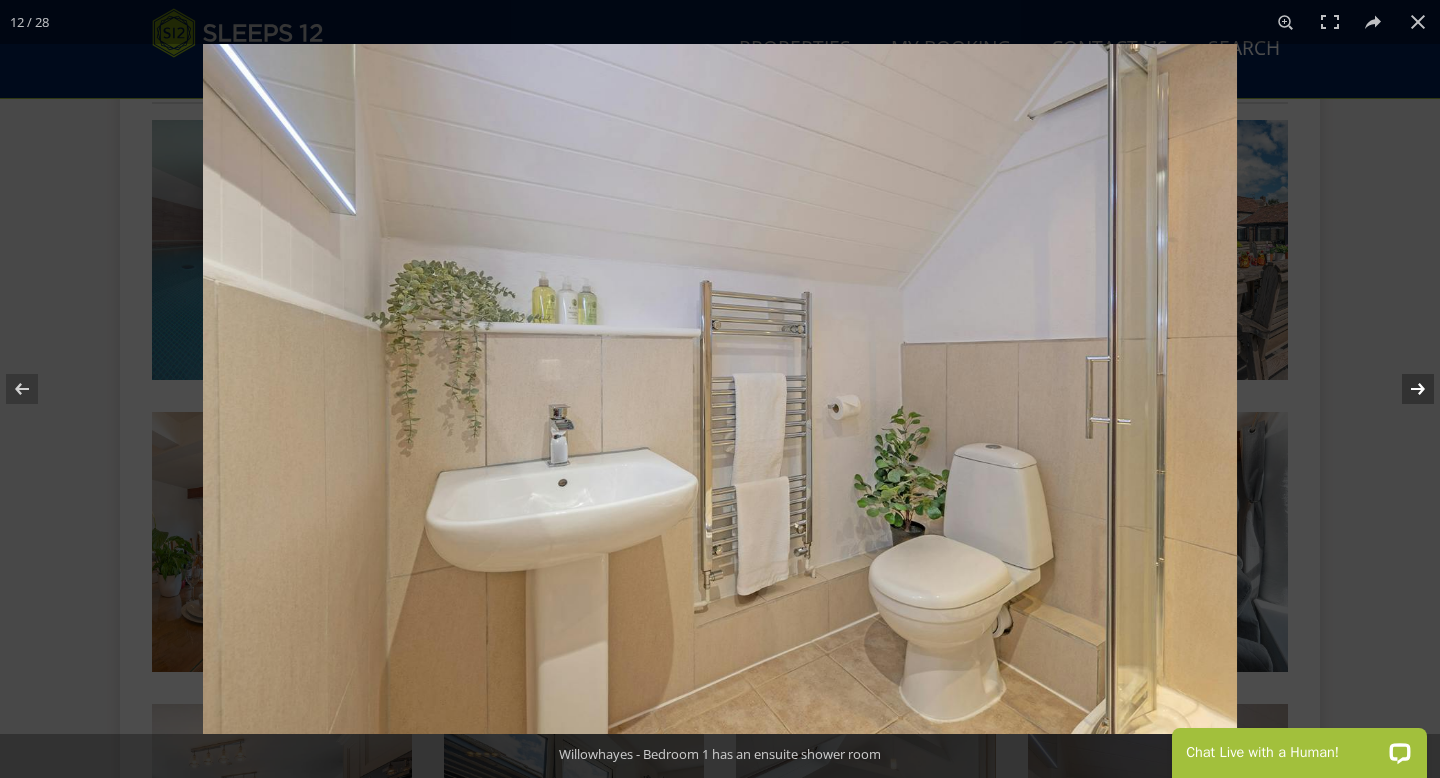 click at bounding box center (1405, 389) 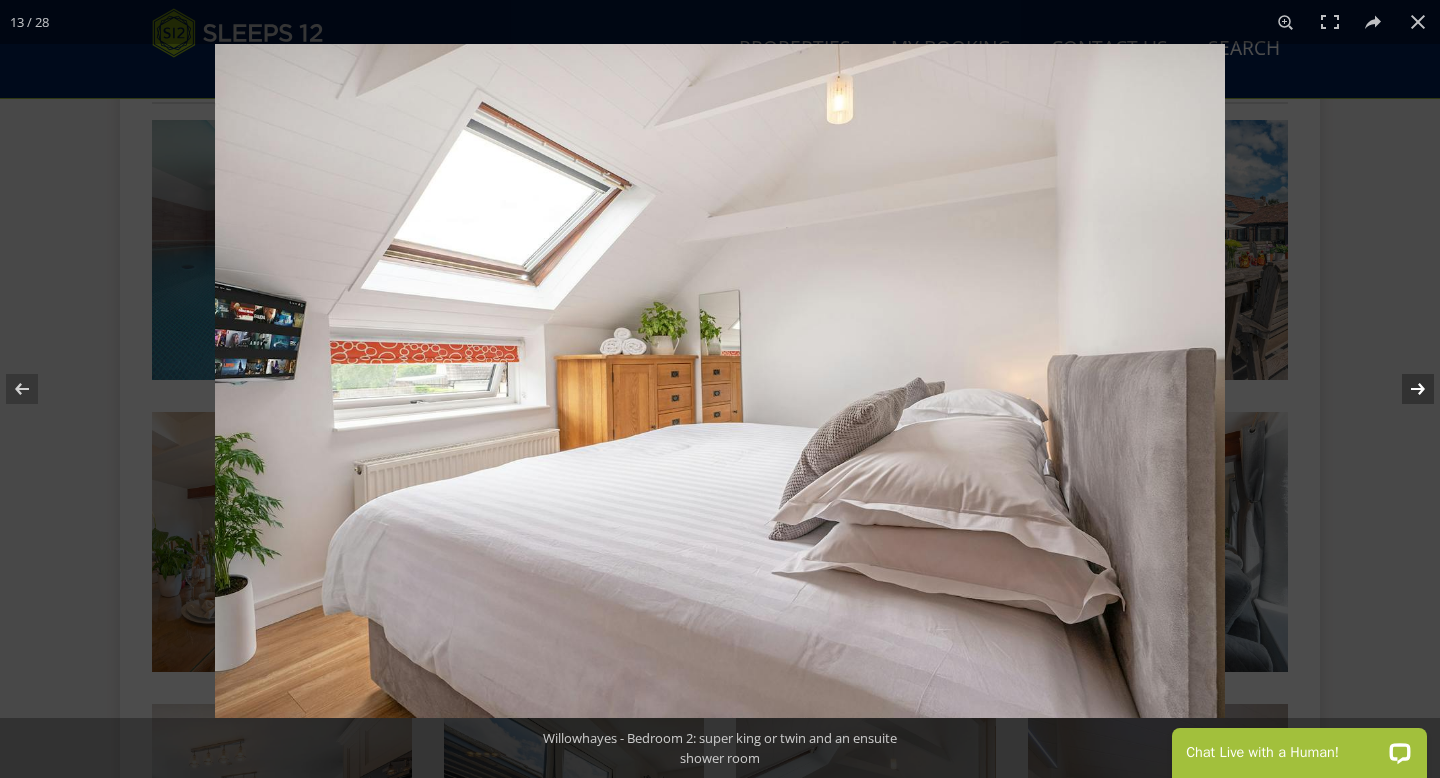 click at bounding box center [1405, 389] 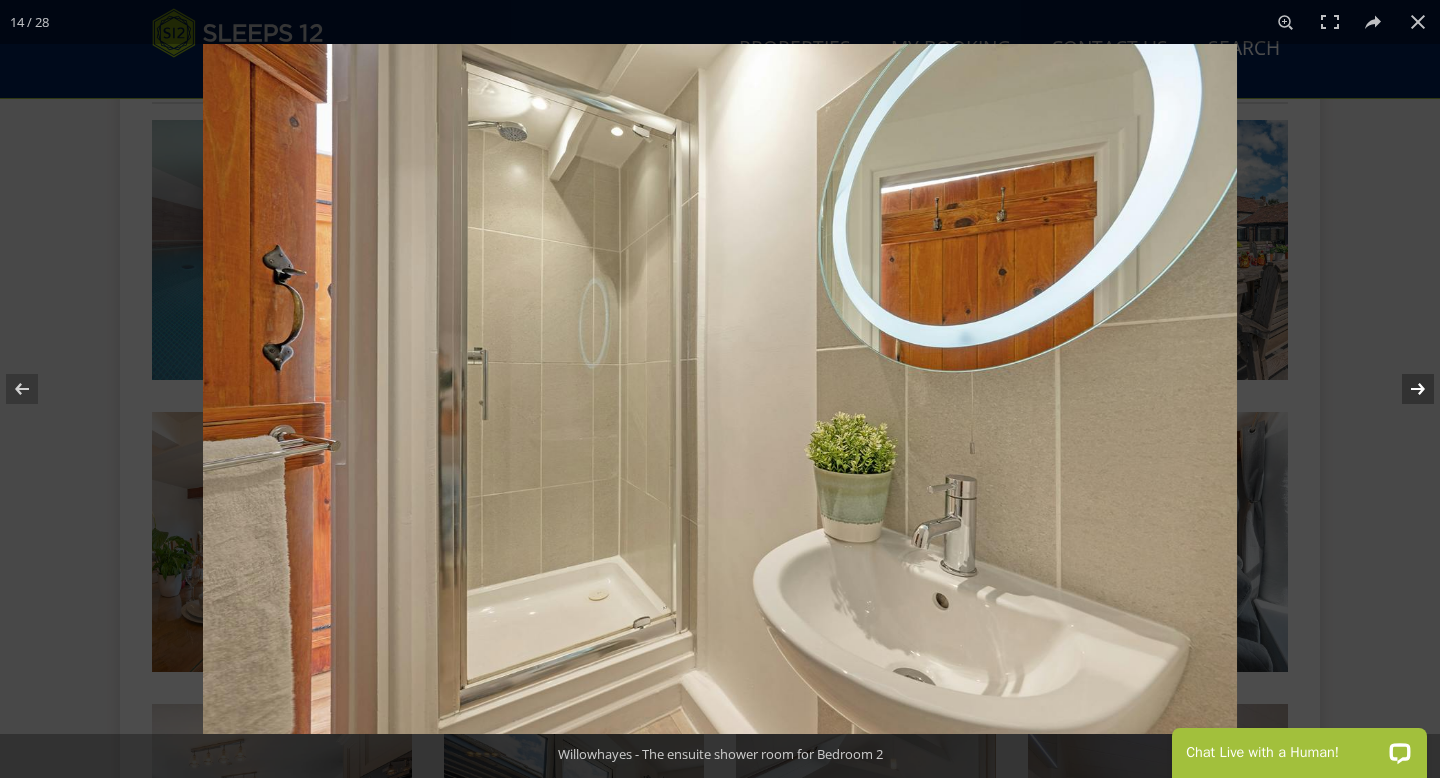 click at bounding box center [1405, 389] 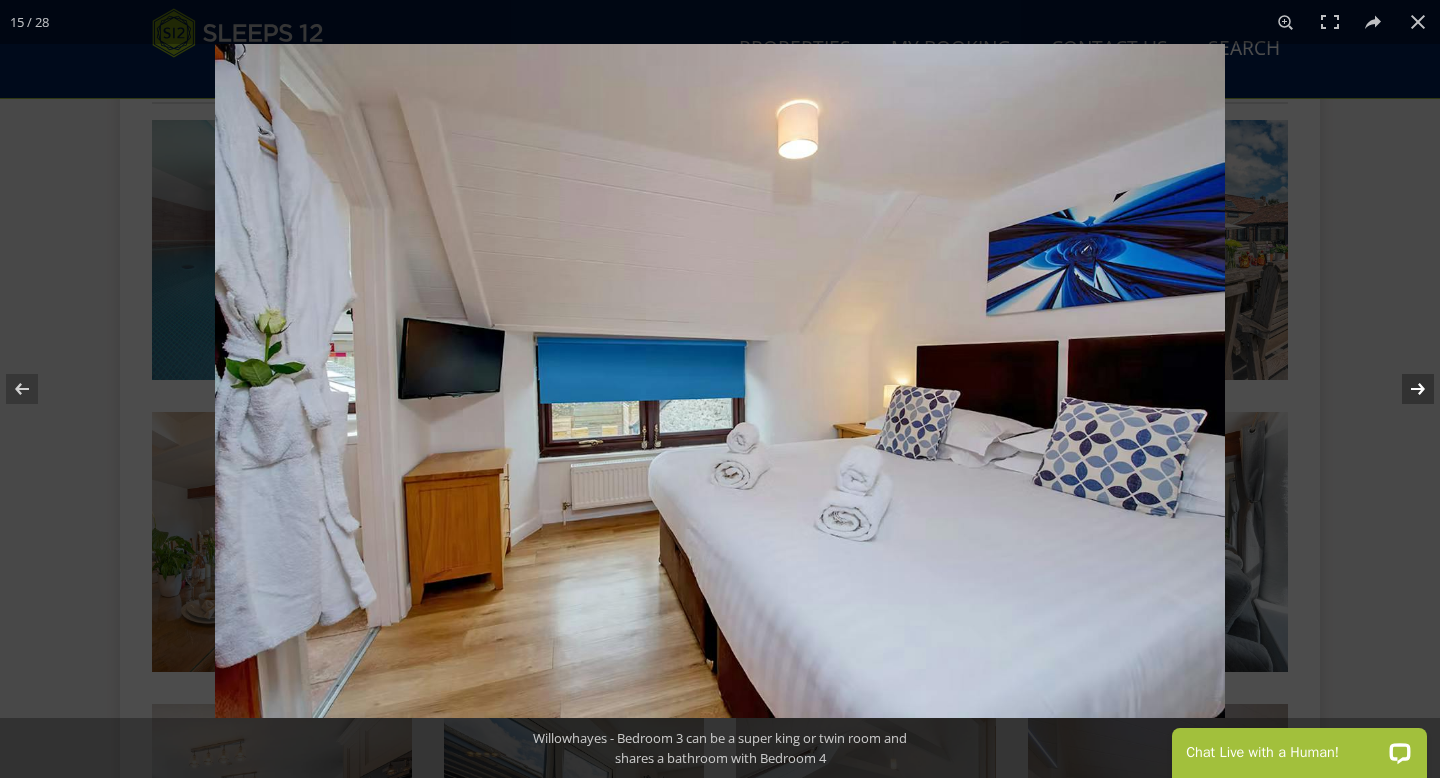 click at bounding box center (1405, 389) 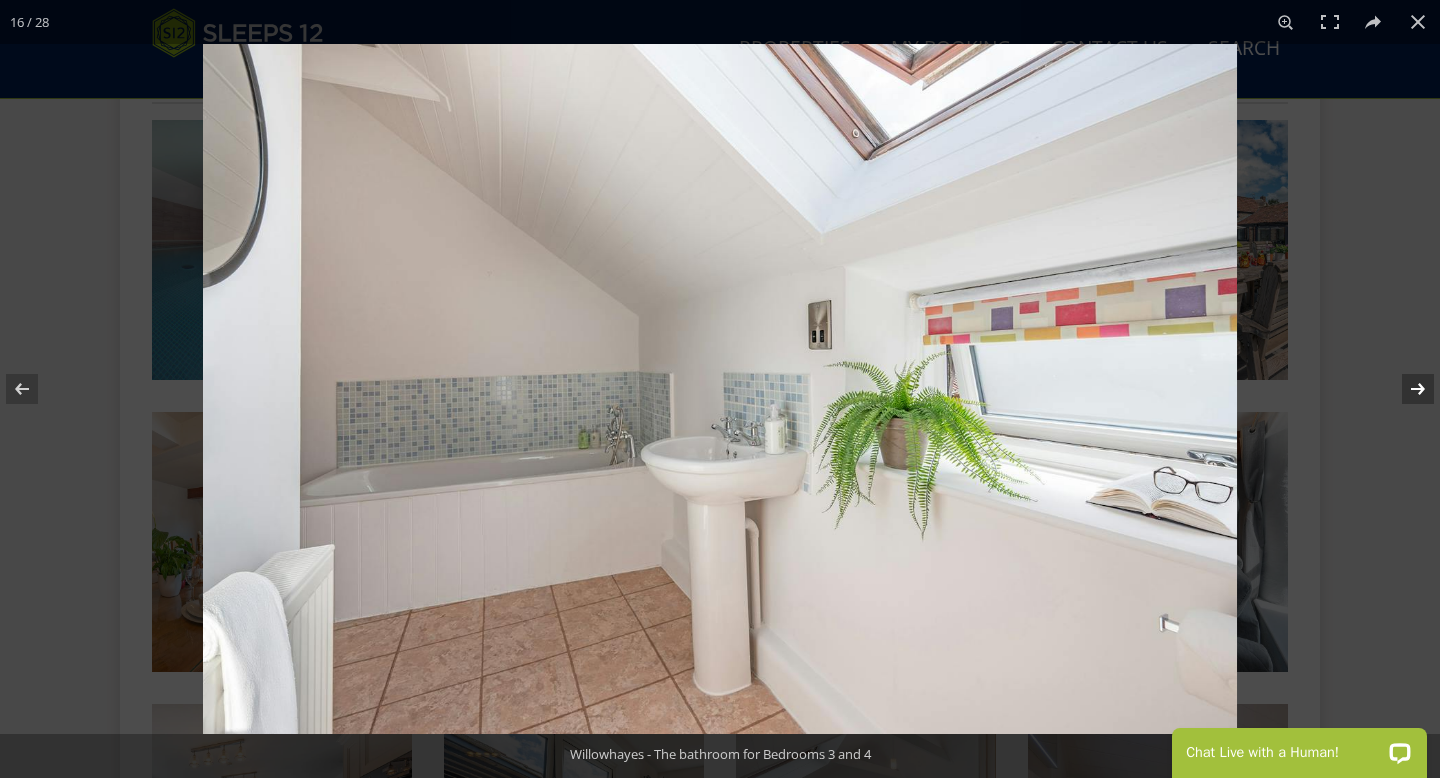 click at bounding box center [1405, 389] 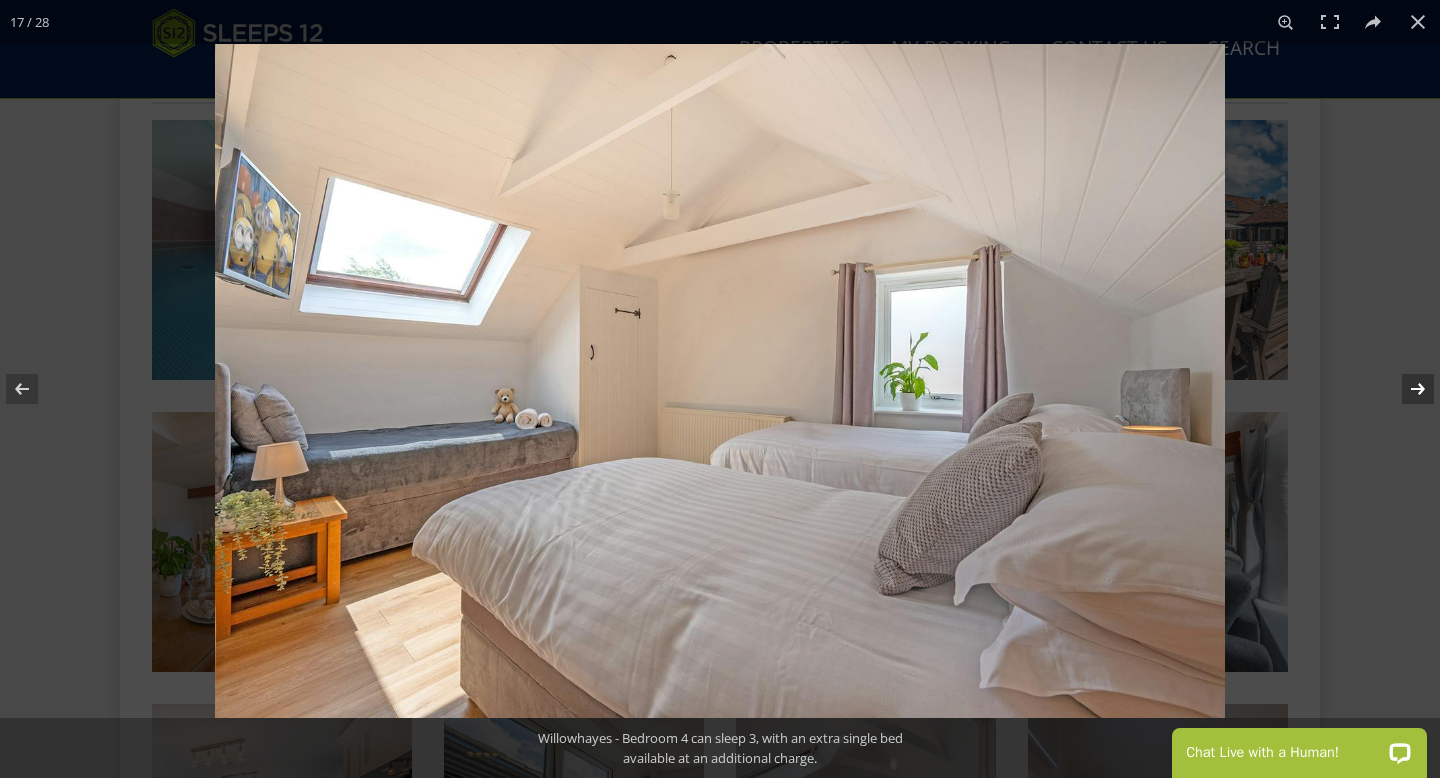 click at bounding box center [1405, 389] 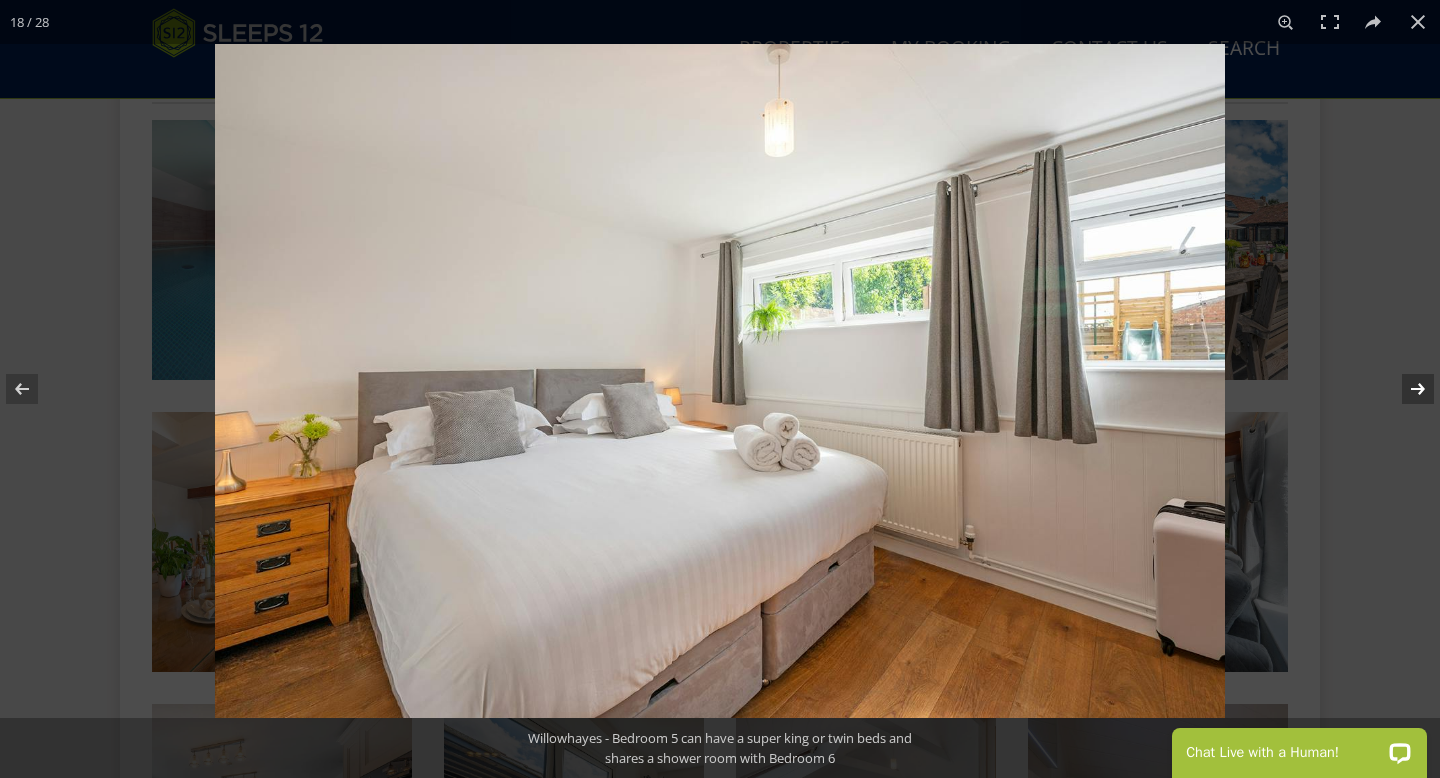 click at bounding box center (1405, 389) 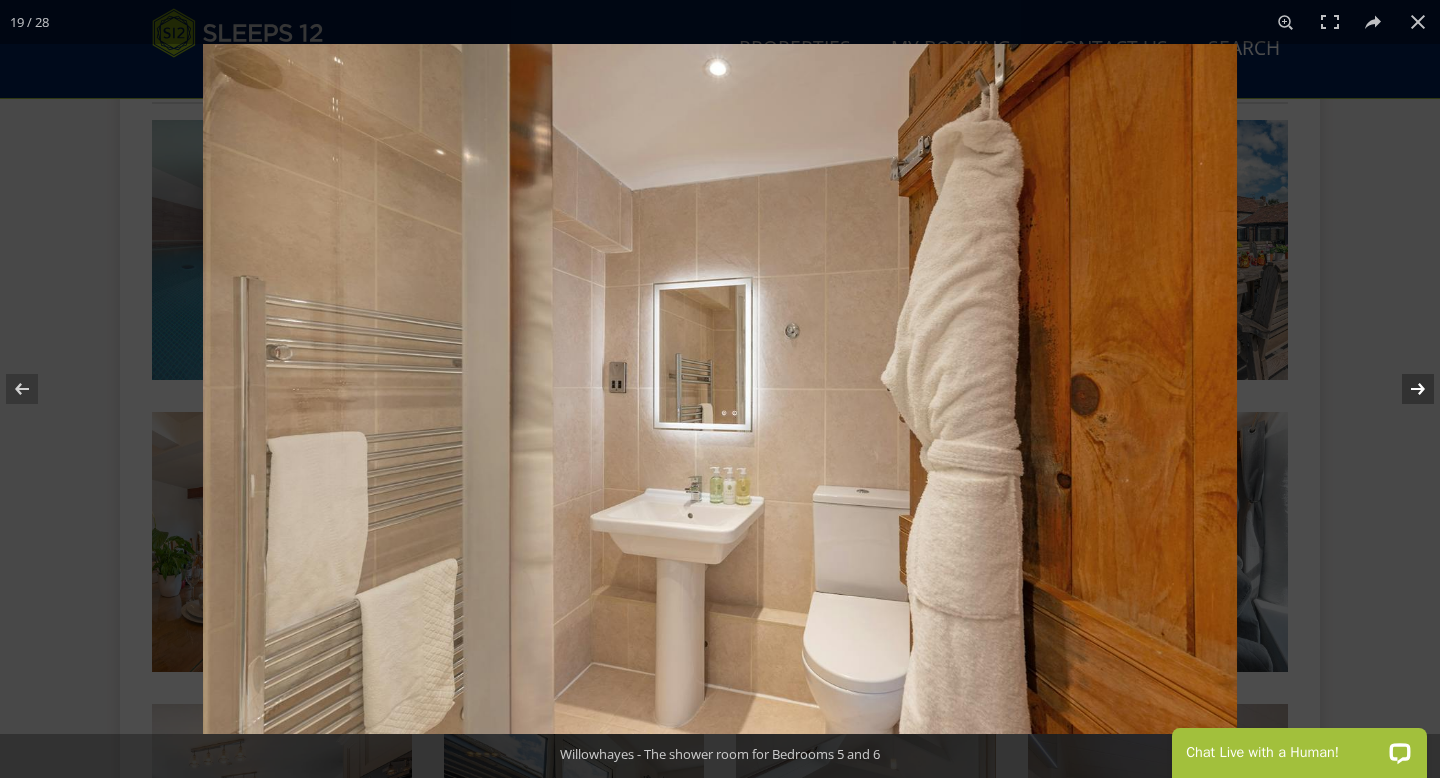 click at bounding box center (1405, 389) 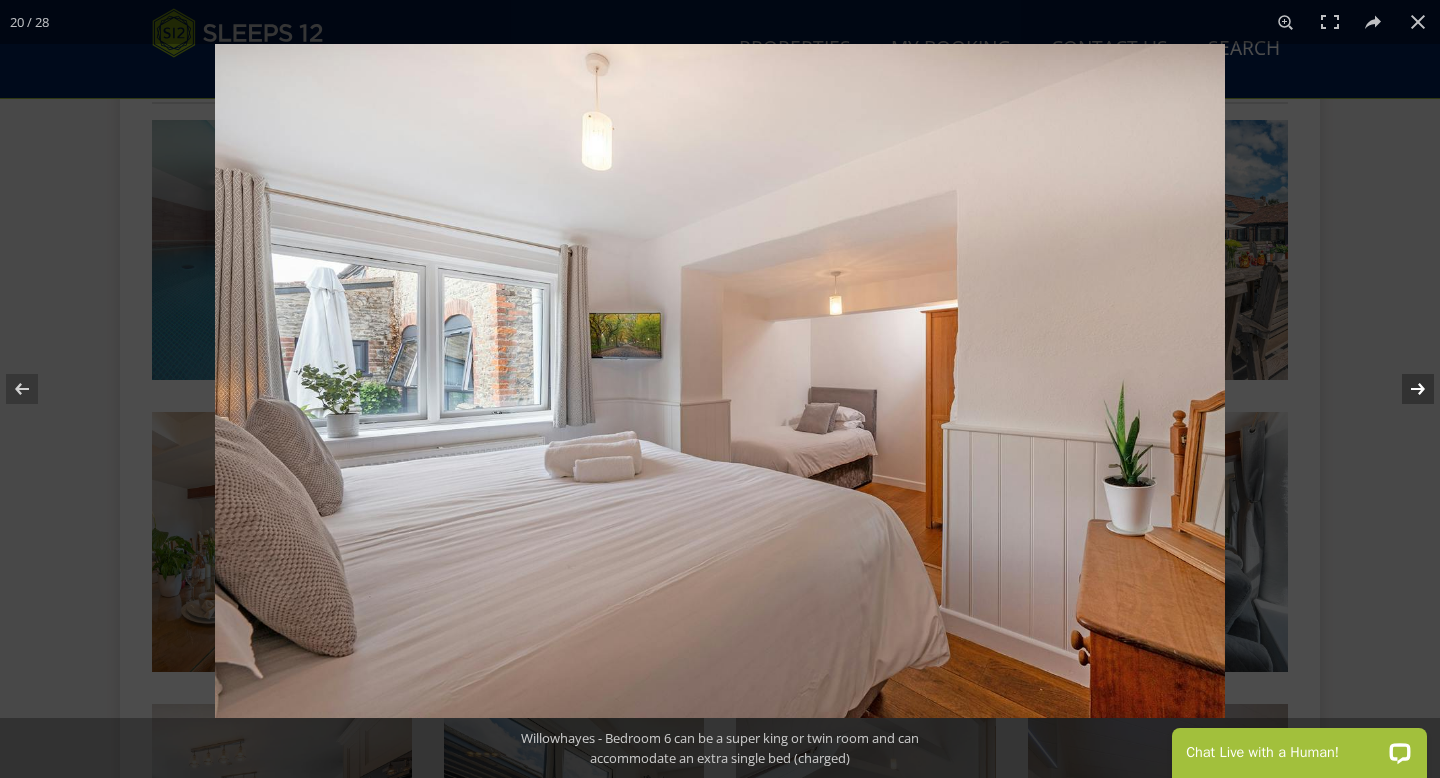 click at bounding box center (1405, 389) 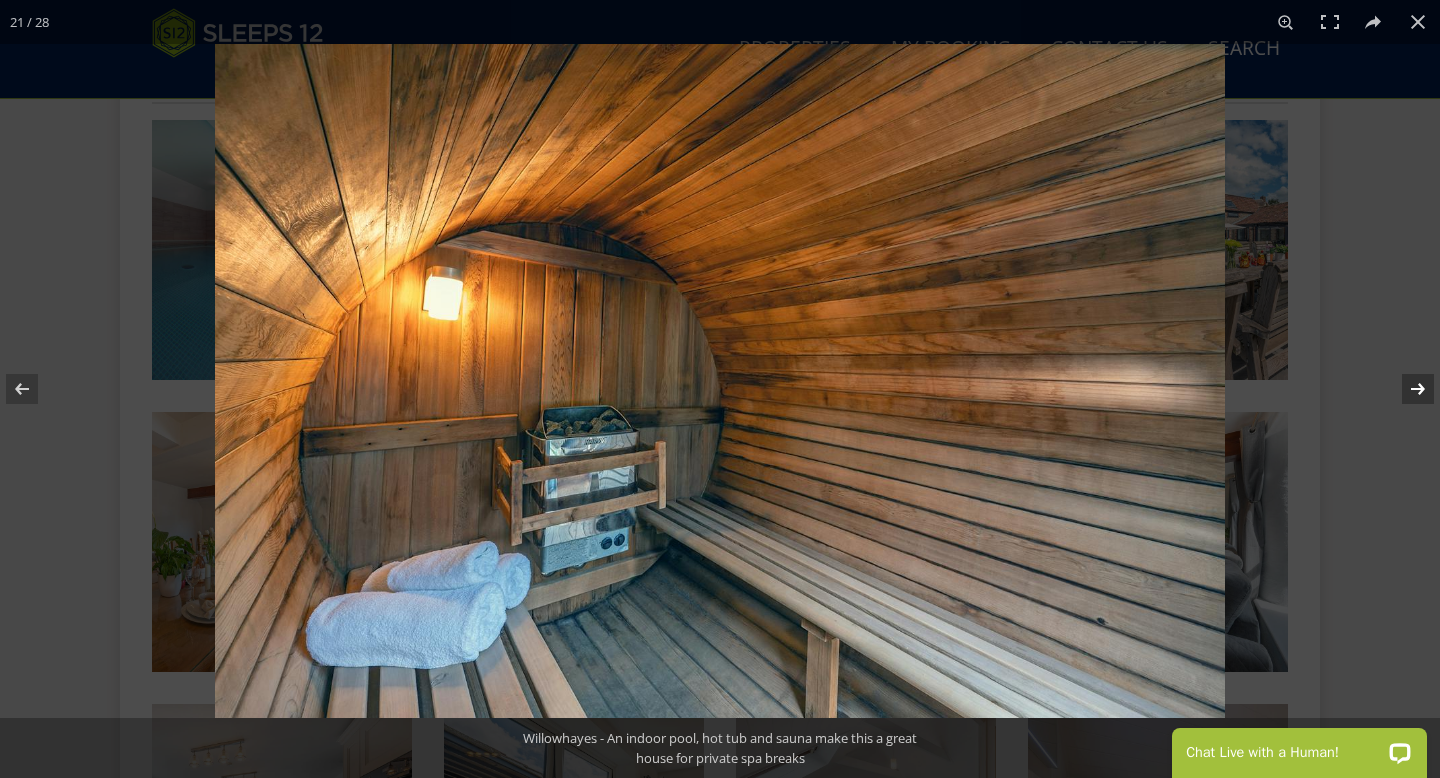 click at bounding box center (1405, 389) 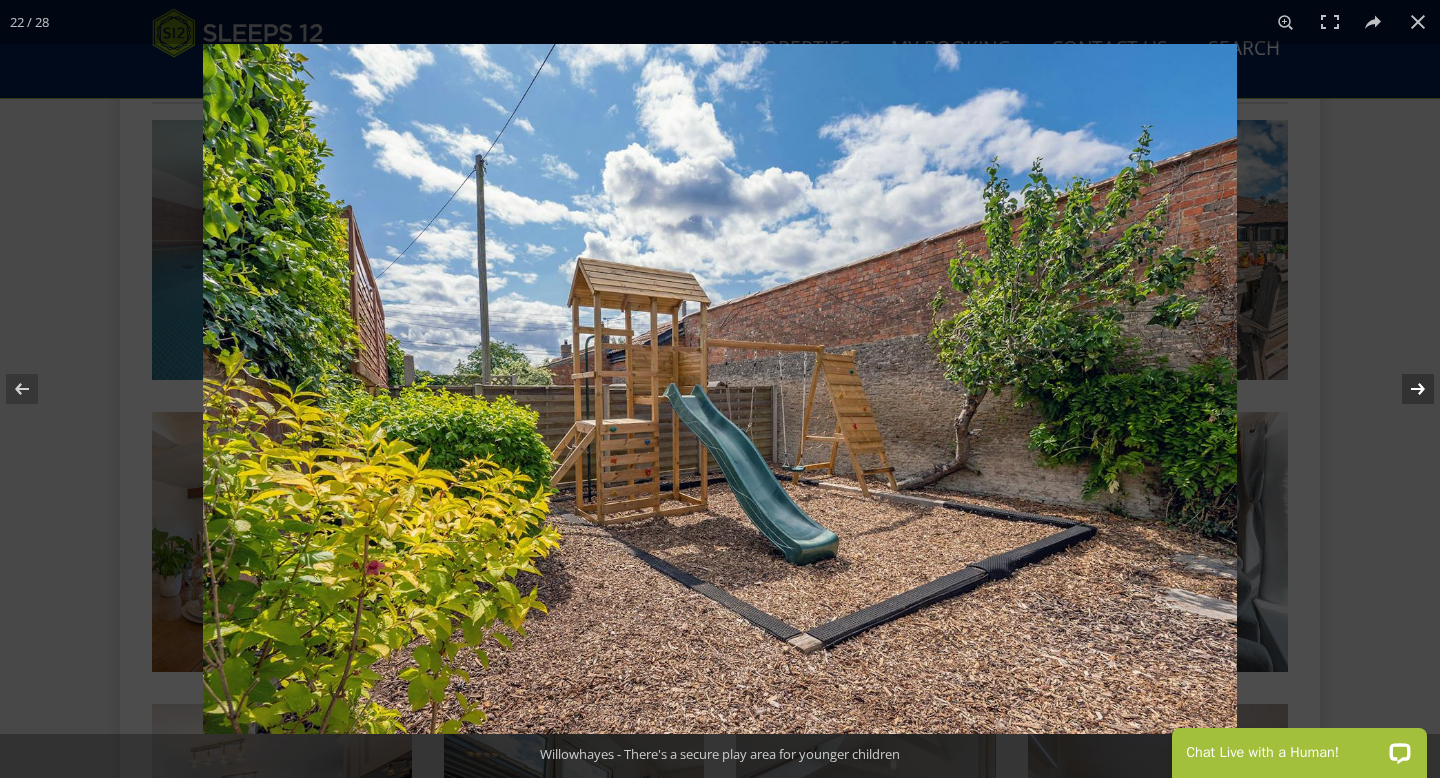 click at bounding box center (1405, 389) 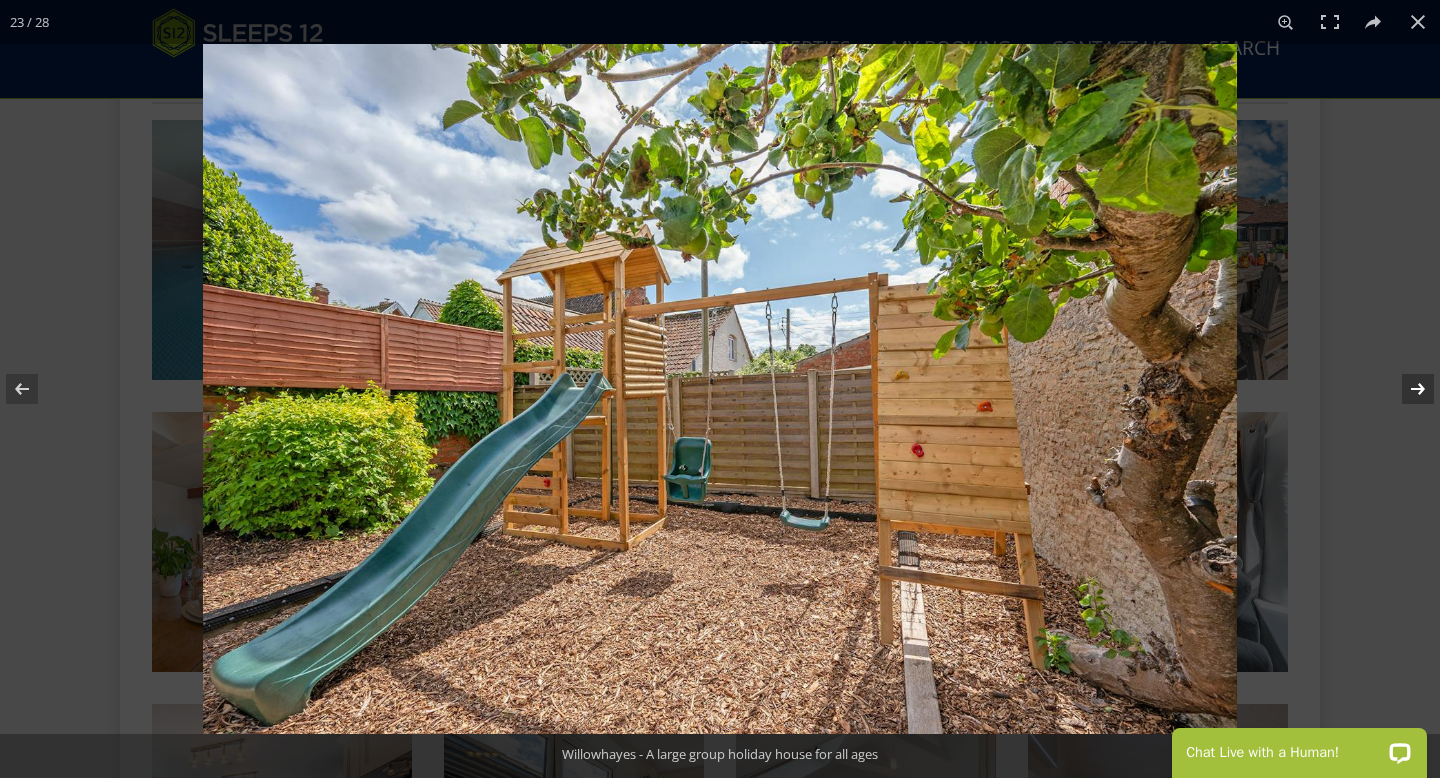 click at bounding box center (1405, 389) 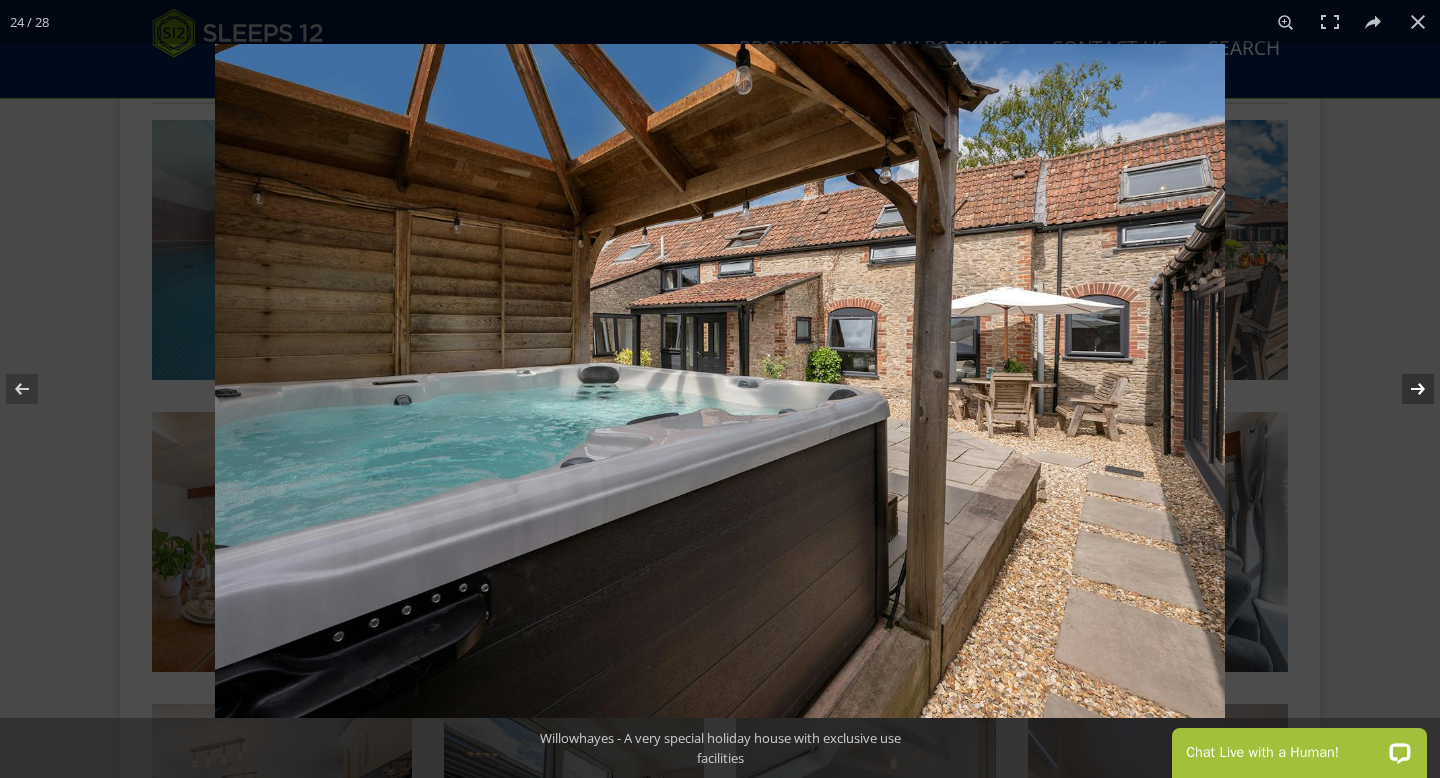 click at bounding box center [1405, 389] 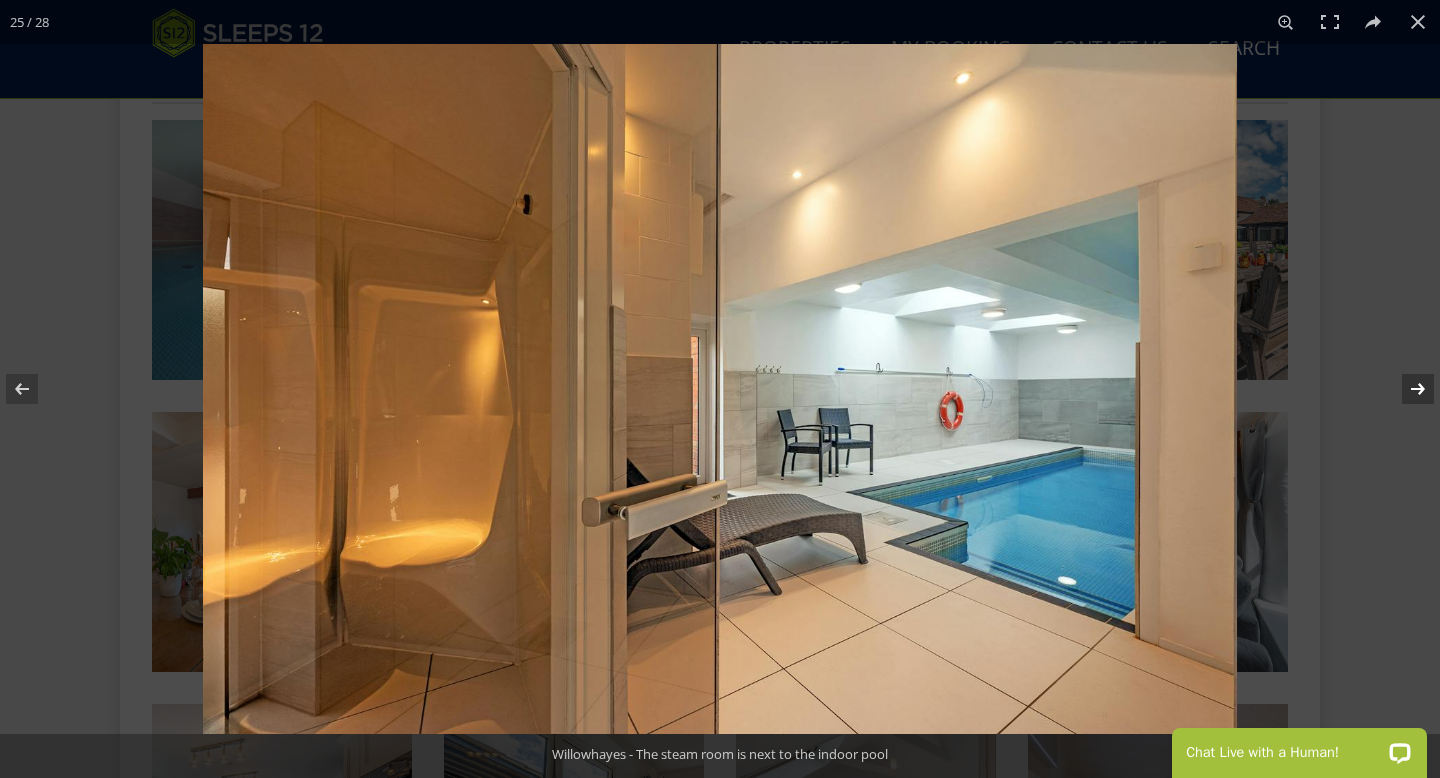 click at bounding box center (1405, 389) 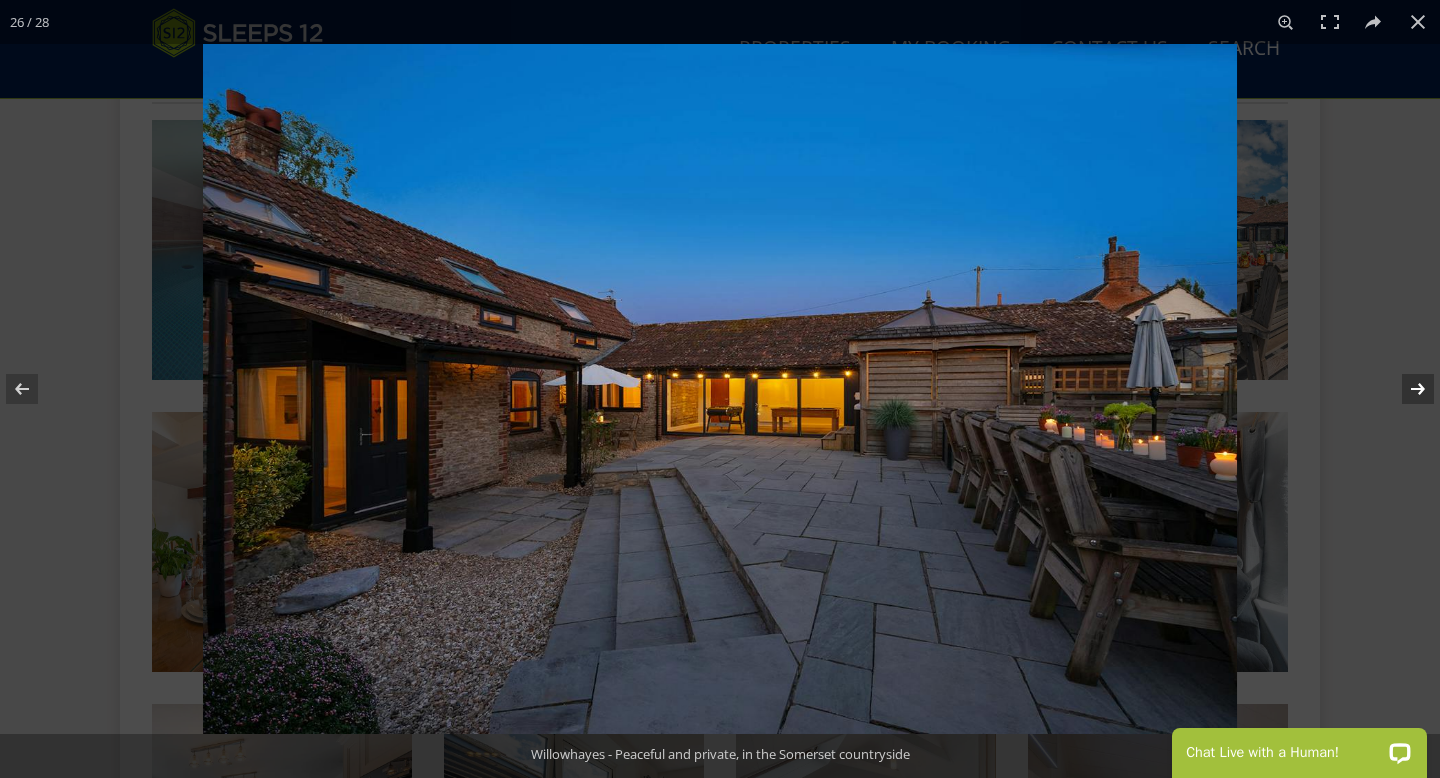 click at bounding box center [1405, 389] 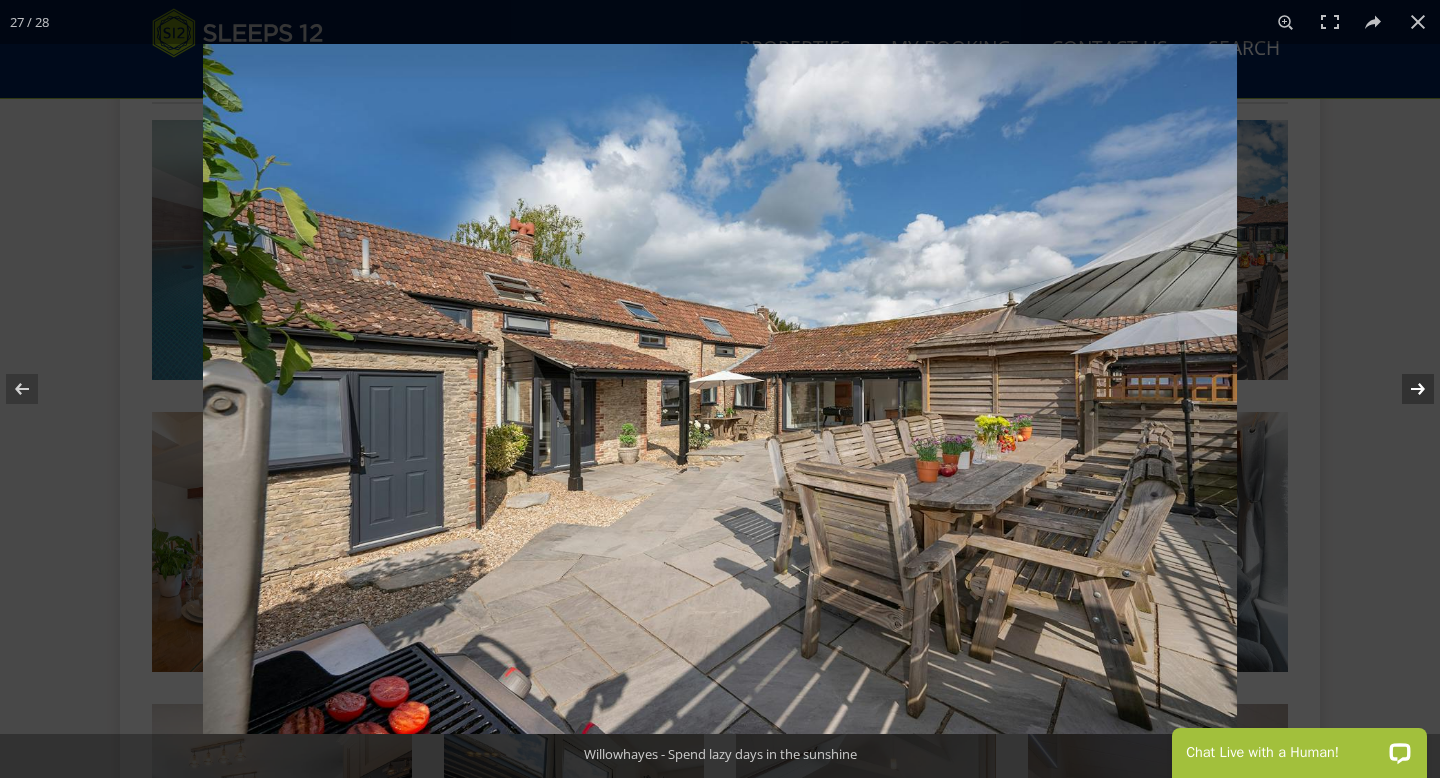 click at bounding box center [1405, 389] 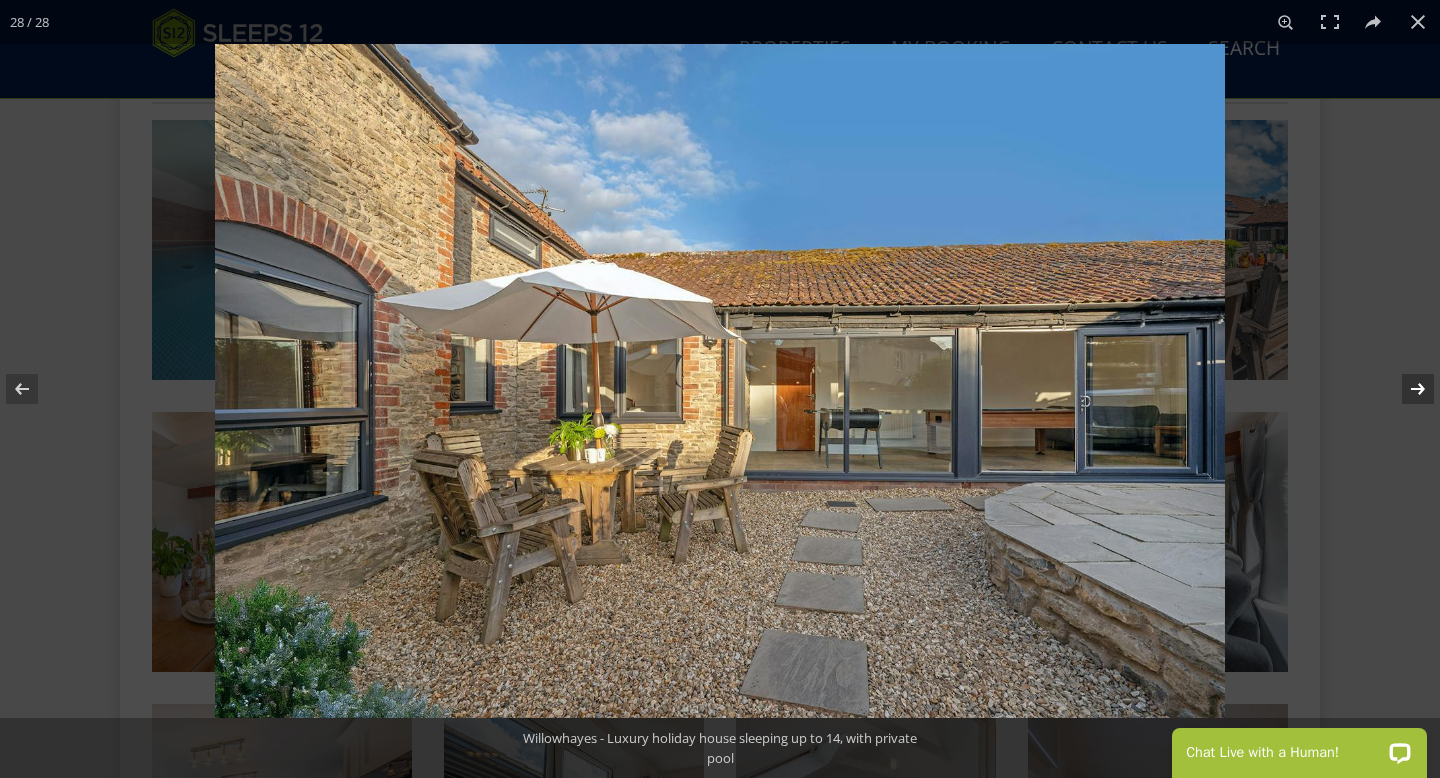 click at bounding box center [1405, 389] 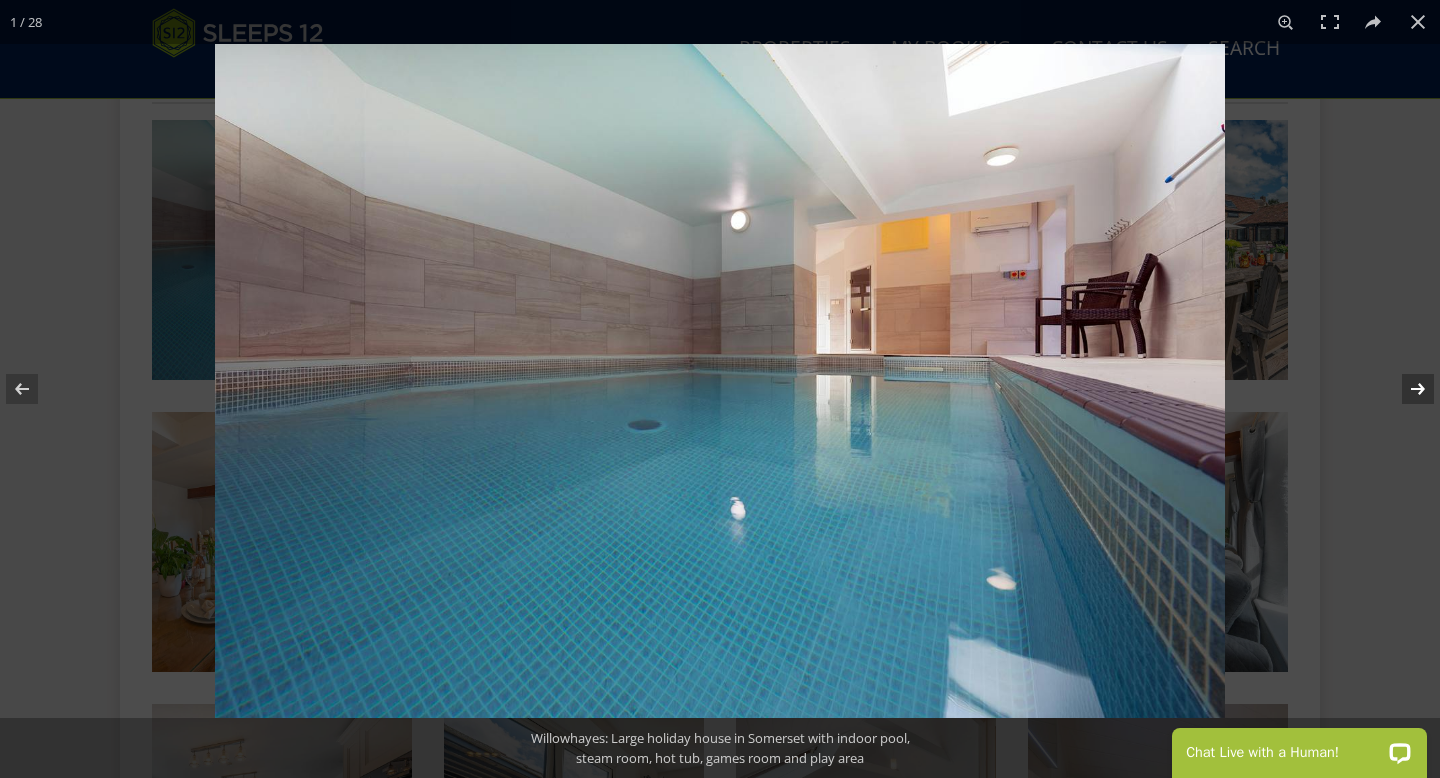 click at bounding box center [1405, 389] 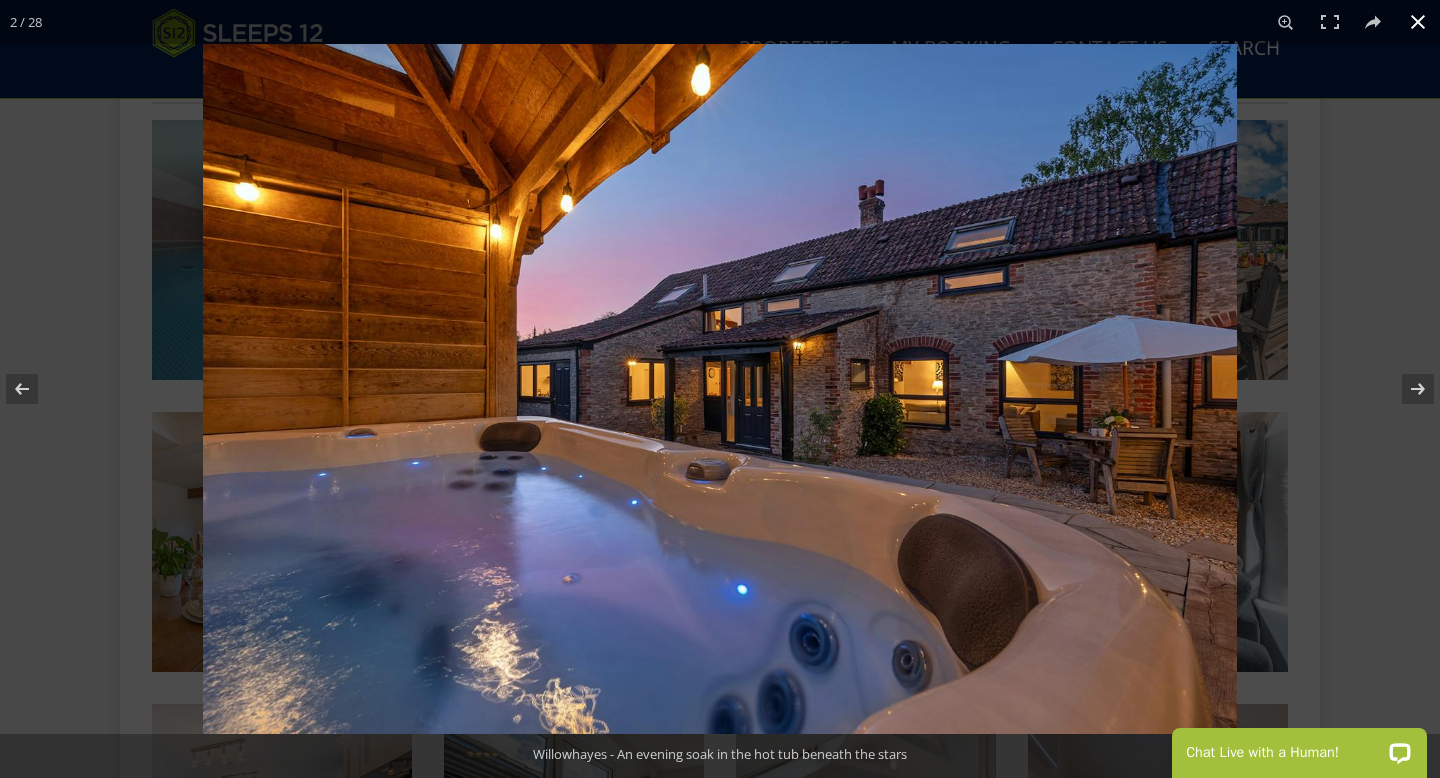 click at bounding box center [1418, 22] 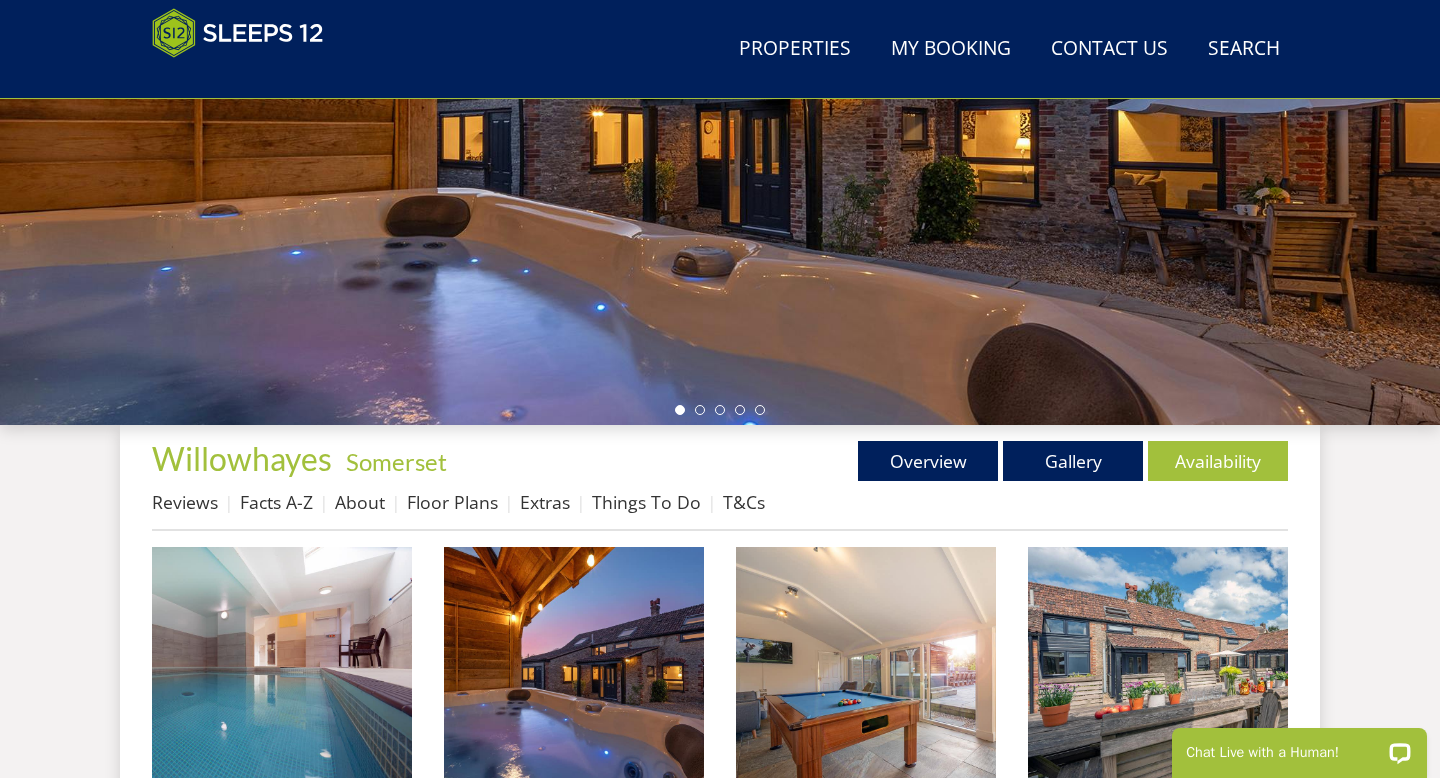 scroll, scrollTop: 504, scrollLeft: 0, axis: vertical 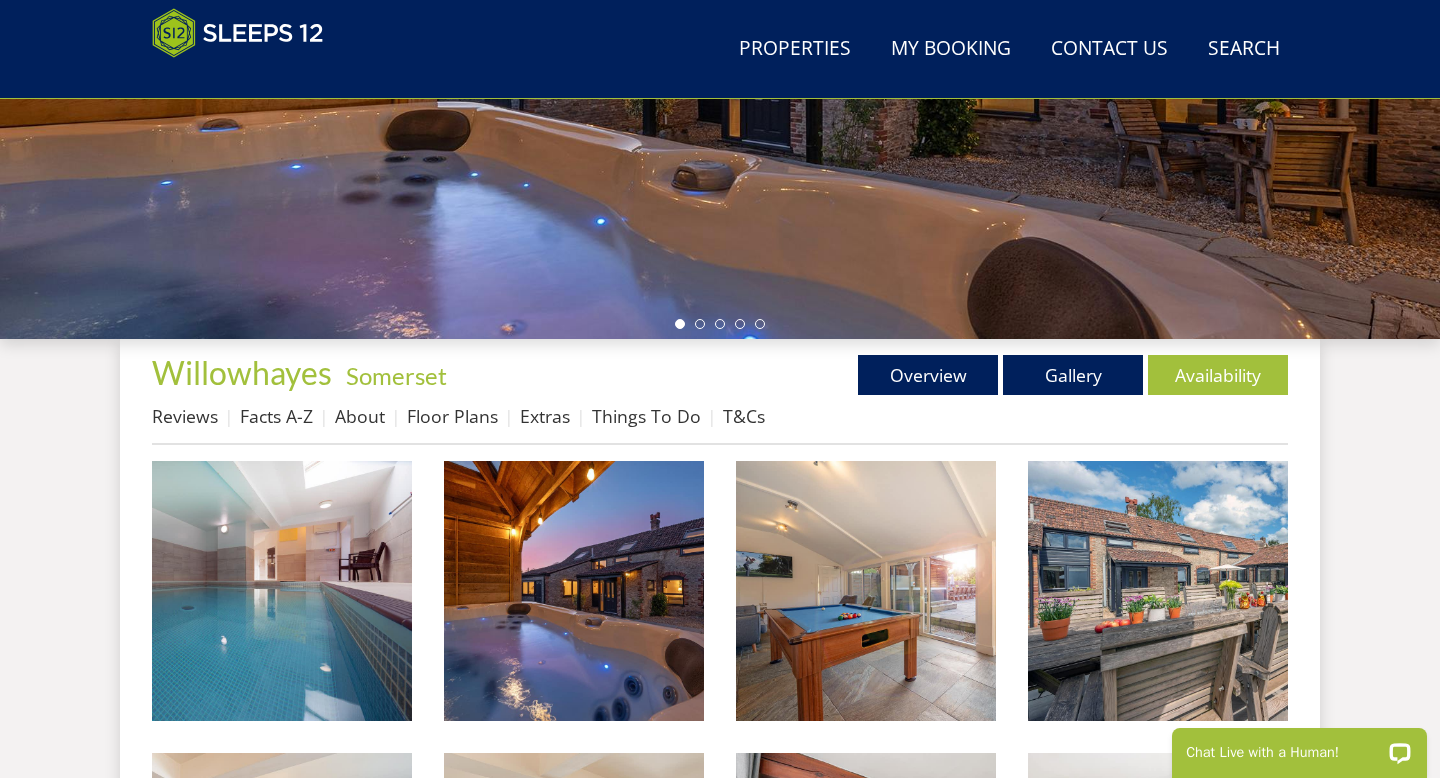 click on "Reviews
Facts A-Z
About
Floor Plans
Extras
Things To Do
T&Cs" at bounding box center [720, 421] 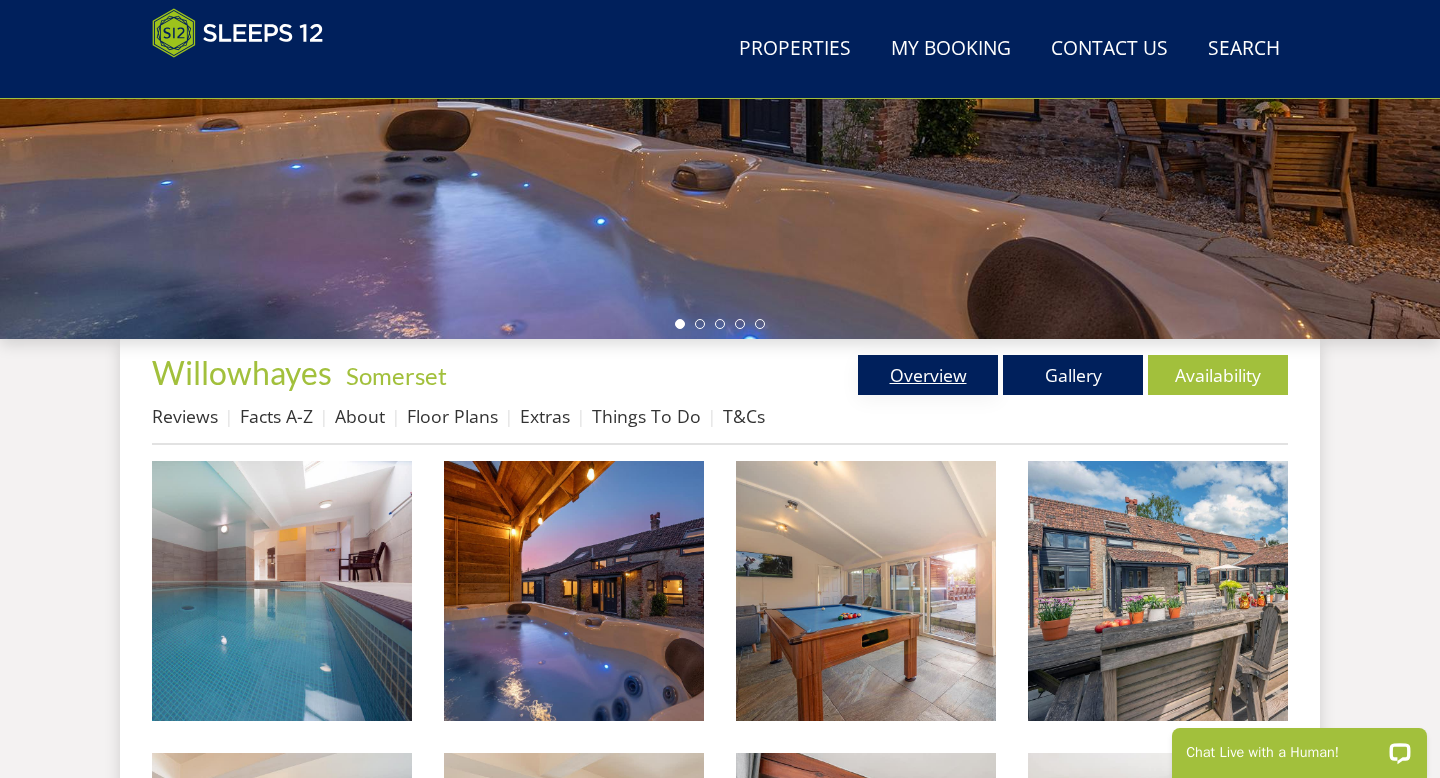 click on "Overview" at bounding box center (928, 375) 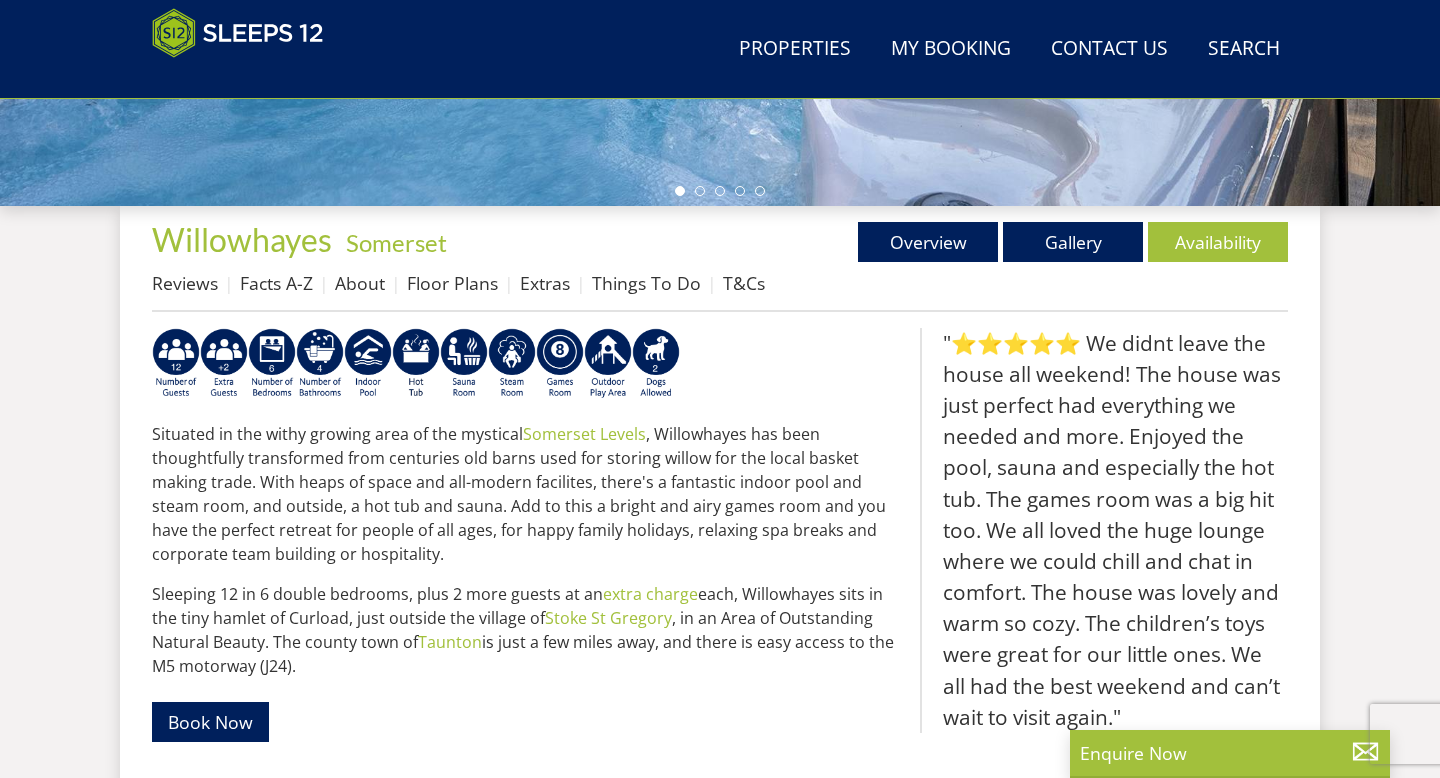 scroll, scrollTop: 640, scrollLeft: 0, axis: vertical 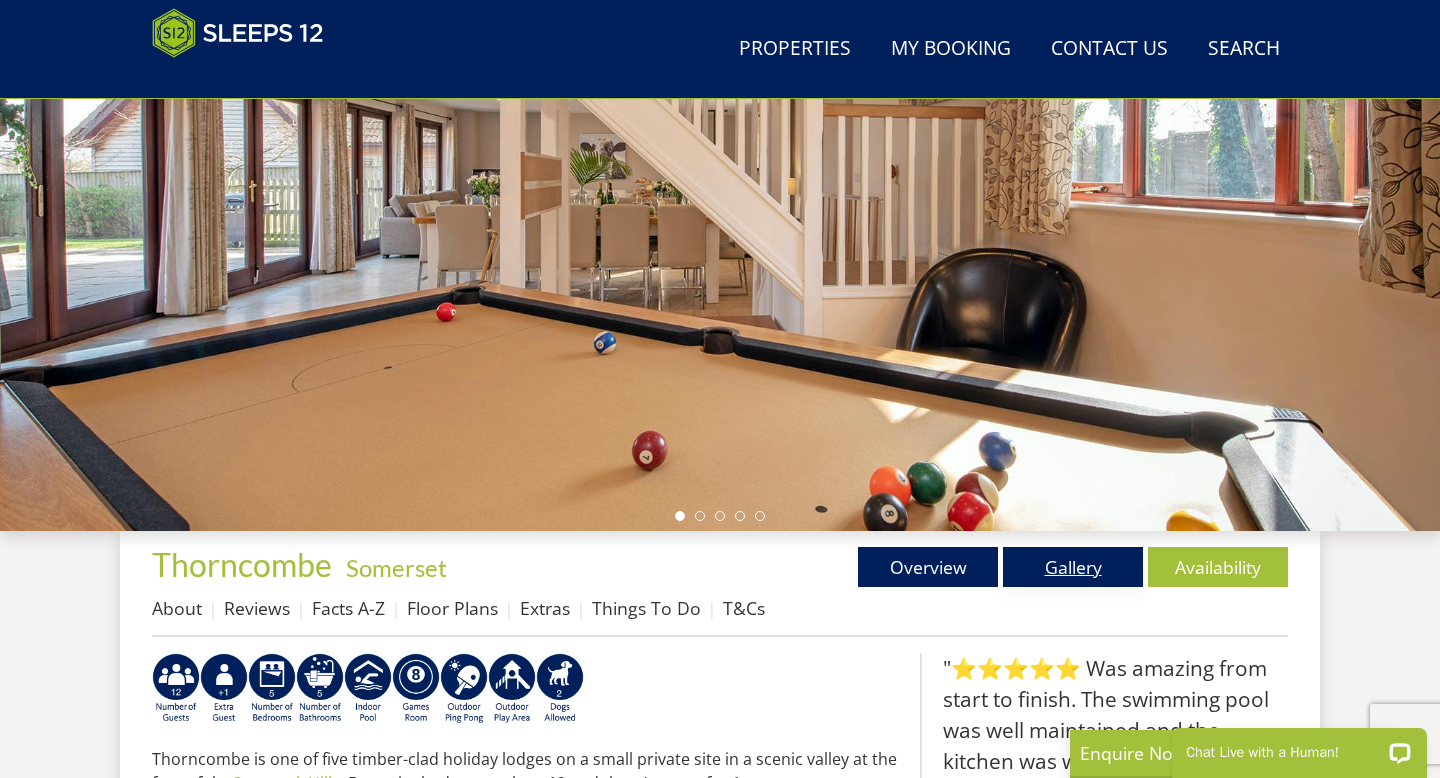 click on "Gallery" at bounding box center [1073, 567] 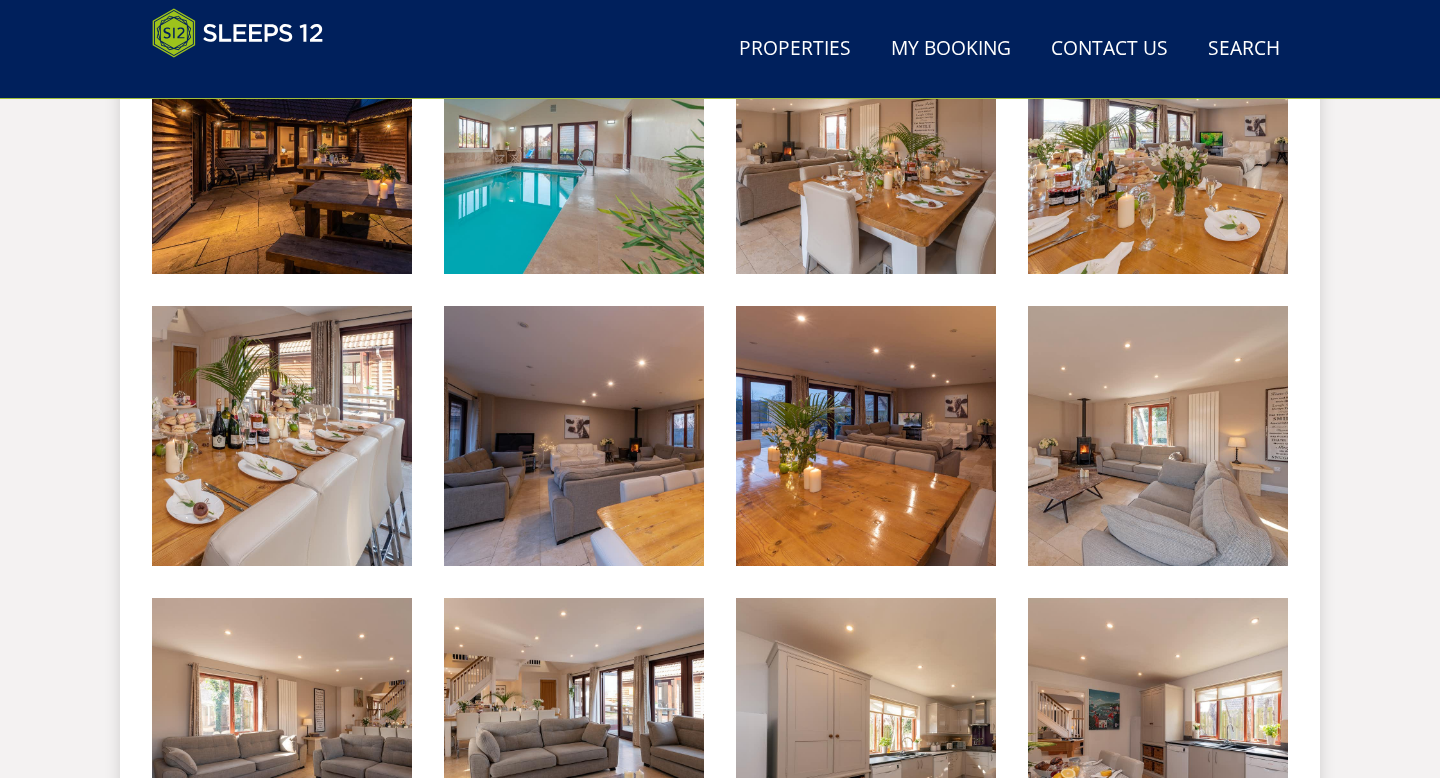scroll, scrollTop: 960, scrollLeft: 0, axis: vertical 